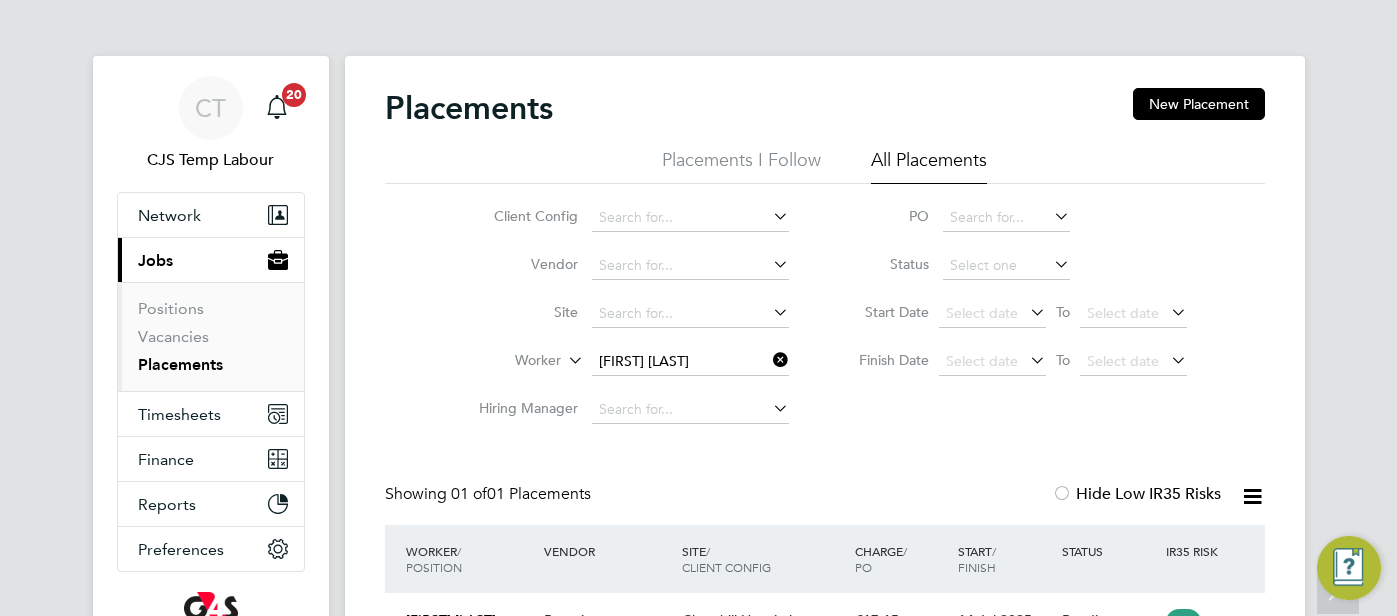 scroll, scrollTop: 157, scrollLeft: 0, axis: vertical 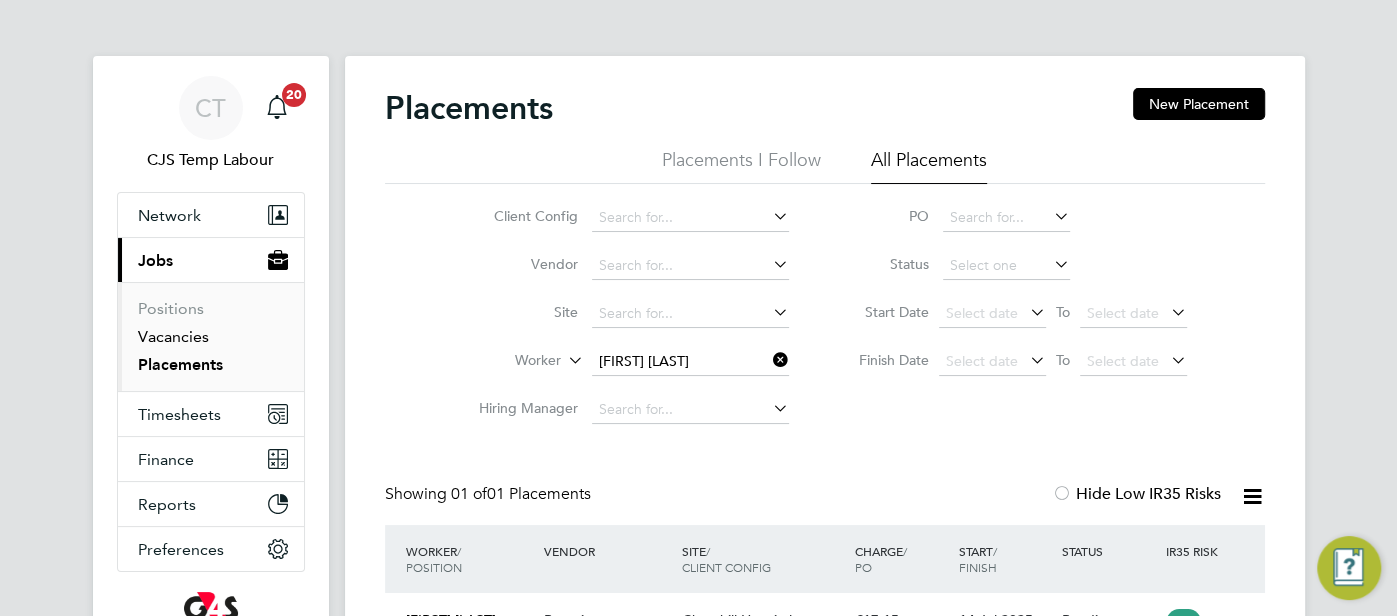 click on "Vacancies" at bounding box center [173, 336] 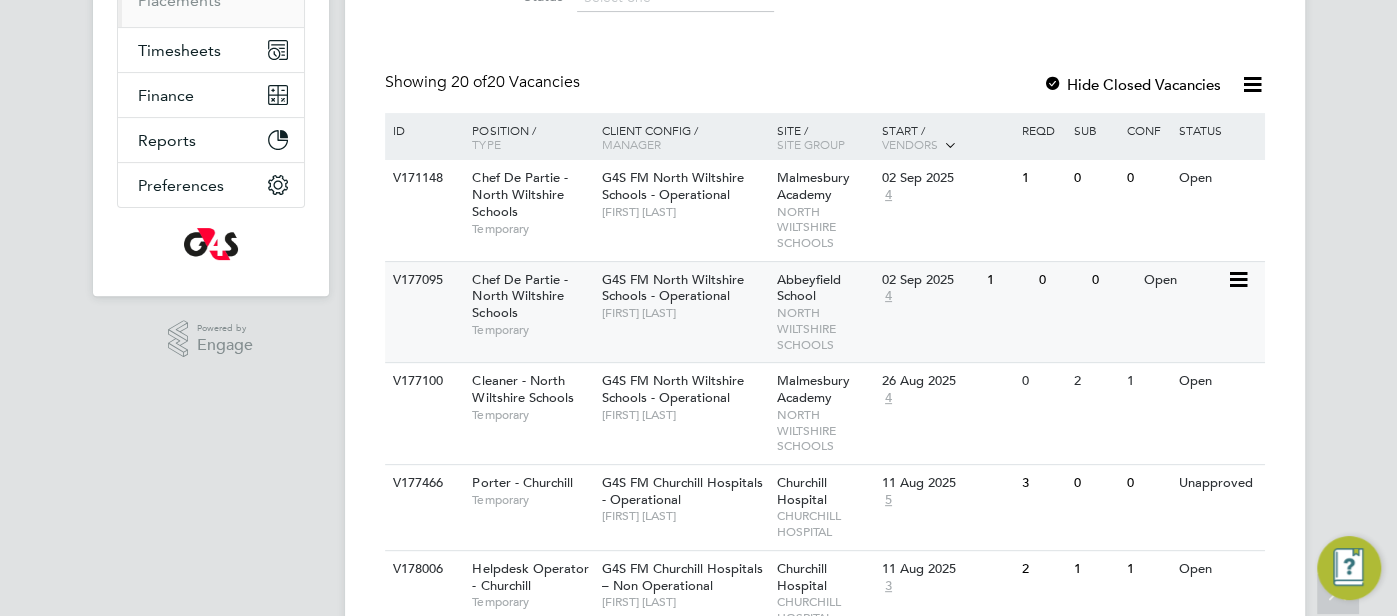 scroll, scrollTop: 385, scrollLeft: 0, axis: vertical 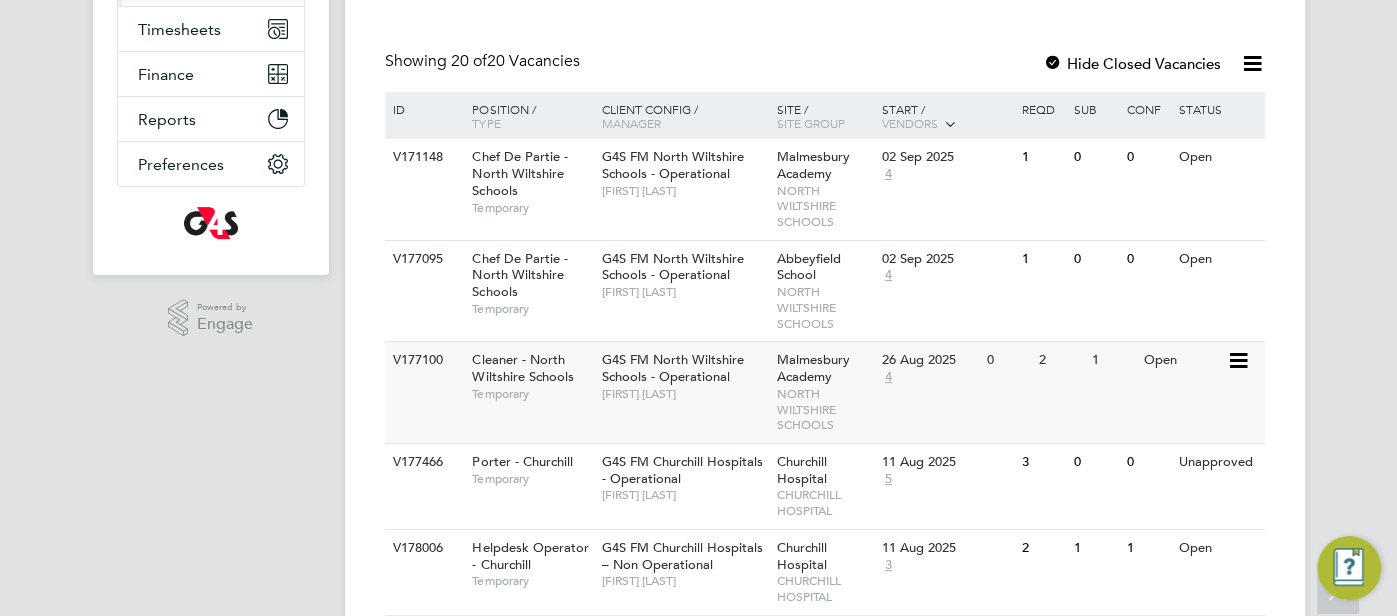 click on "1" 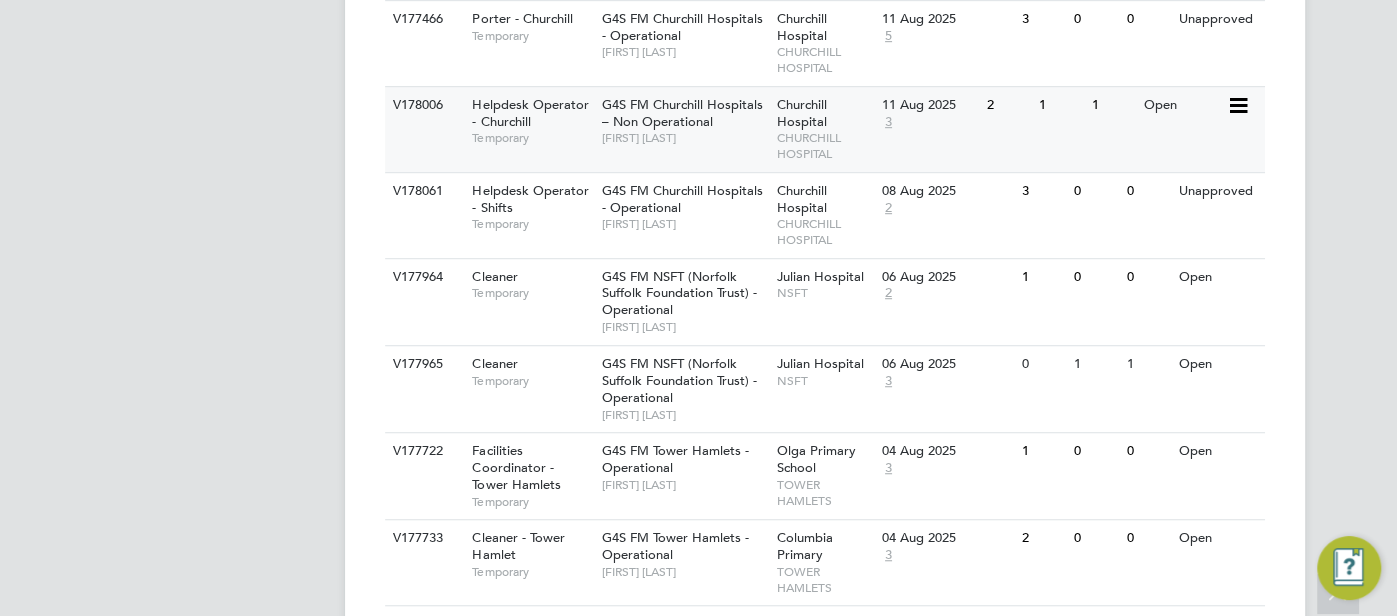 scroll, scrollTop: 836, scrollLeft: 0, axis: vertical 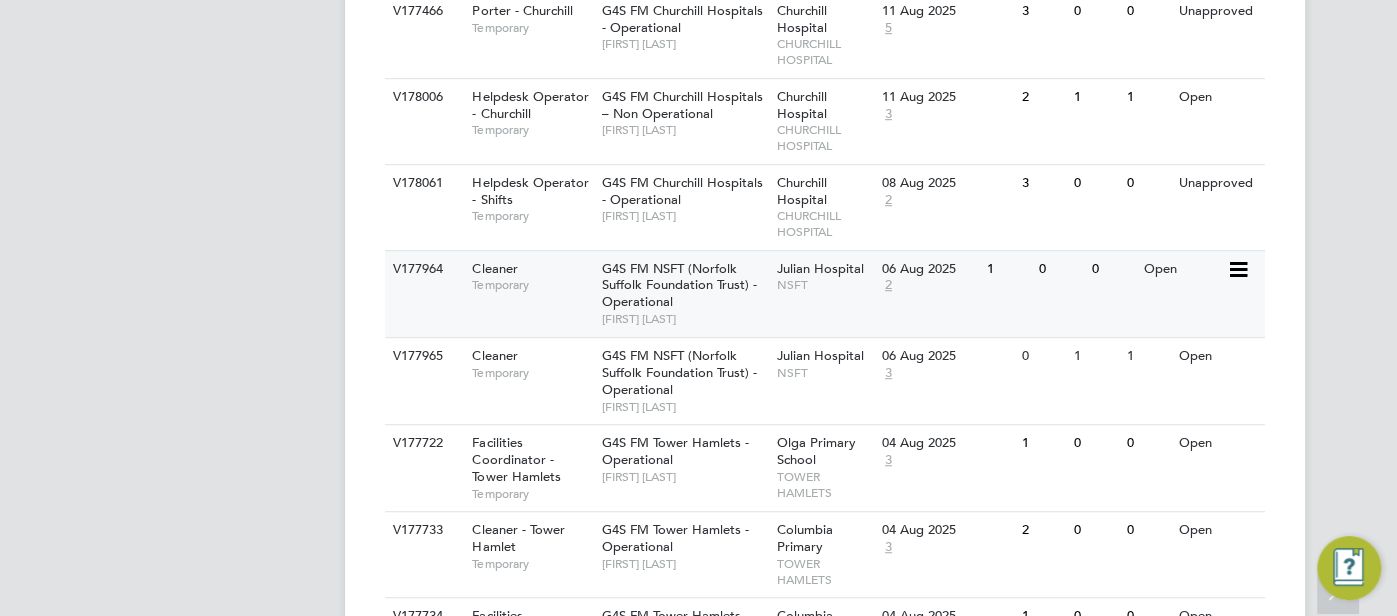 click on "V177964 Cleaner   Temporary G4S FM NSFT (Norfolk Suffolk Foundation Trust) - Operational   [FIRST] [LAST] Julian Hospital   NSFT 06 Aug 2025 2 1 0 0 Open" 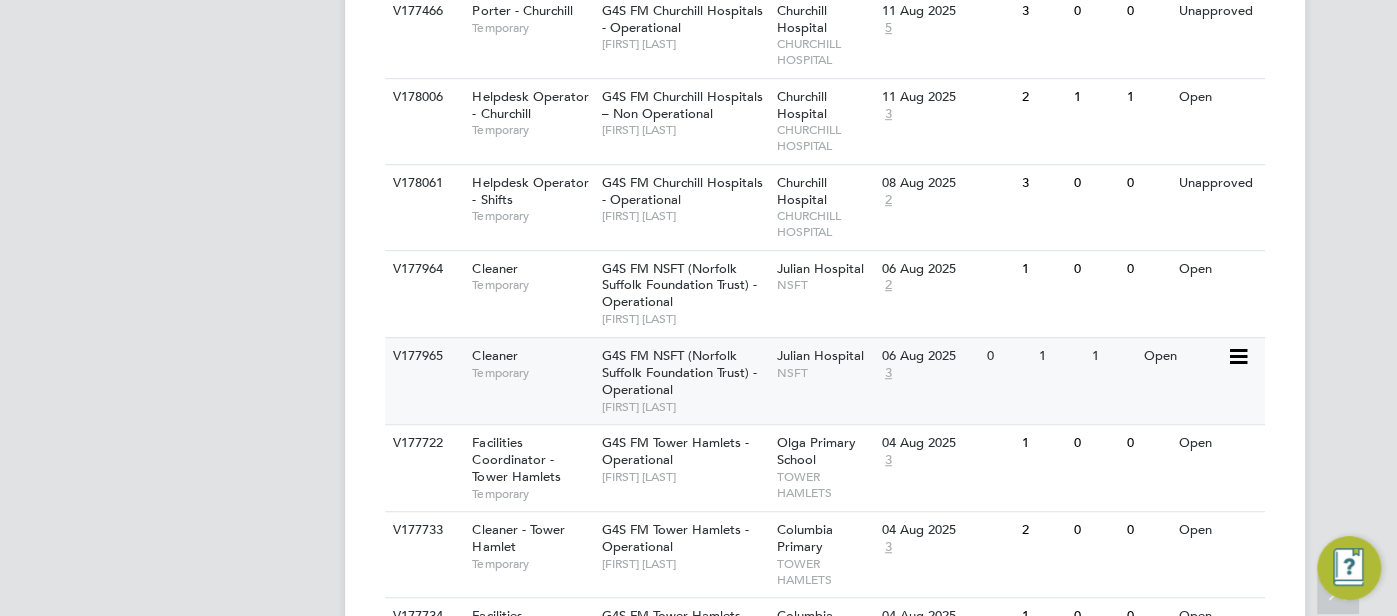 click on "V177965 Cleaner   Temporary G4S FM NSFT (Norfolk Suffolk Foundation Trust) - Operational   Angela Fitzgerald Julian Hospital   NSFT 06 Aug 2025 3 0 1 1 Open" 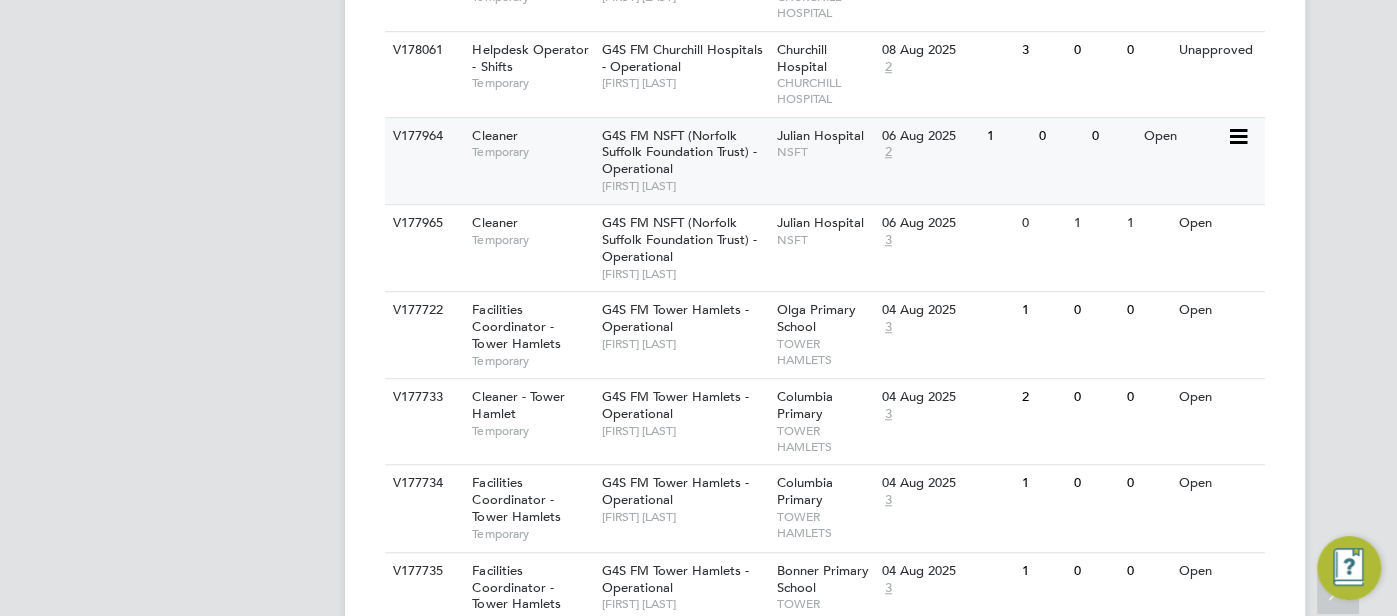 scroll, scrollTop: 969, scrollLeft: 0, axis: vertical 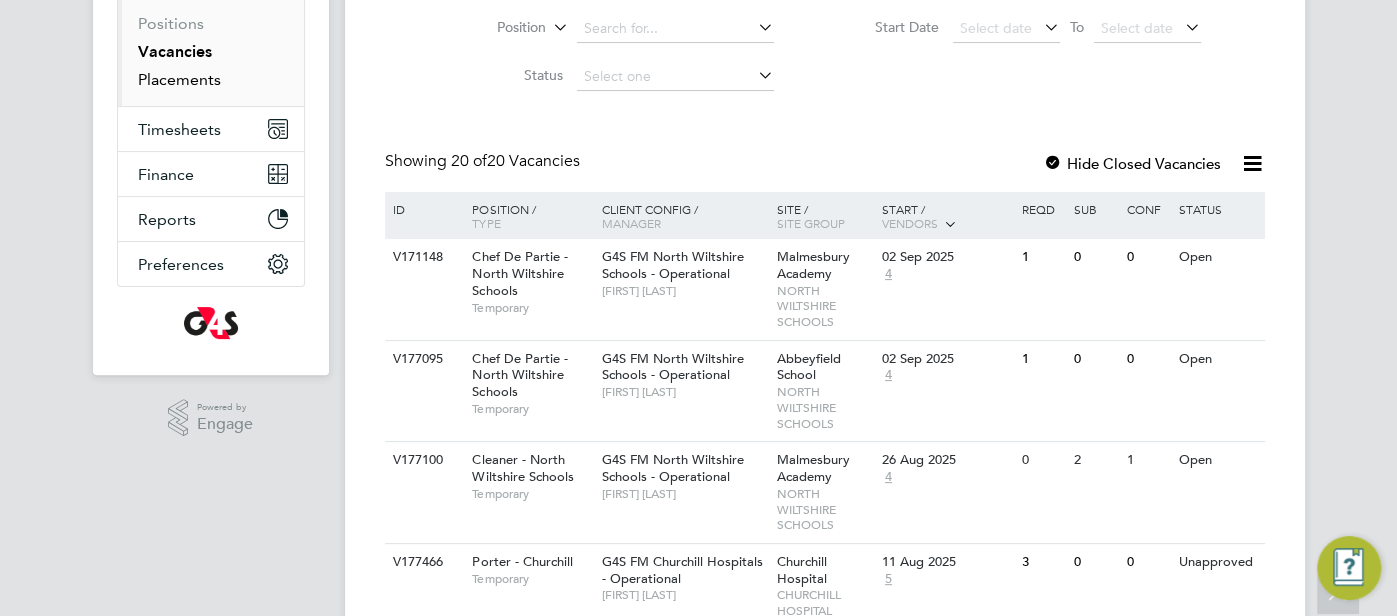 click on "Placements" at bounding box center (179, 79) 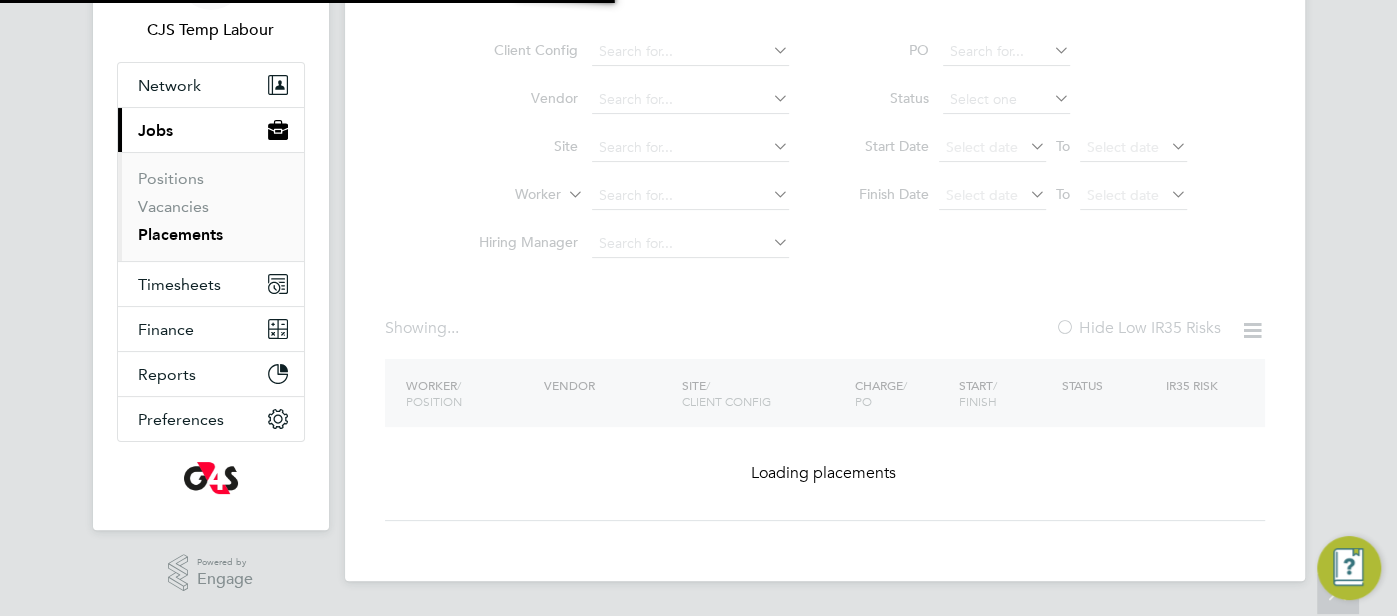scroll, scrollTop: 0, scrollLeft: 0, axis: both 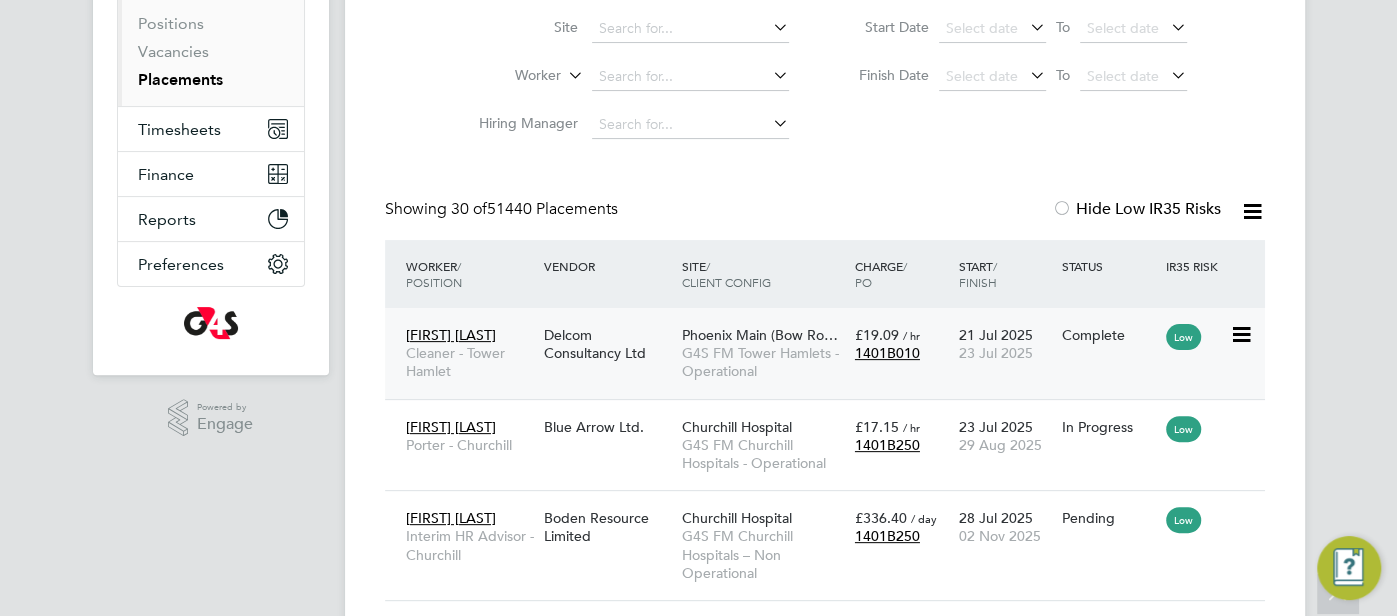 click on "1401B010" 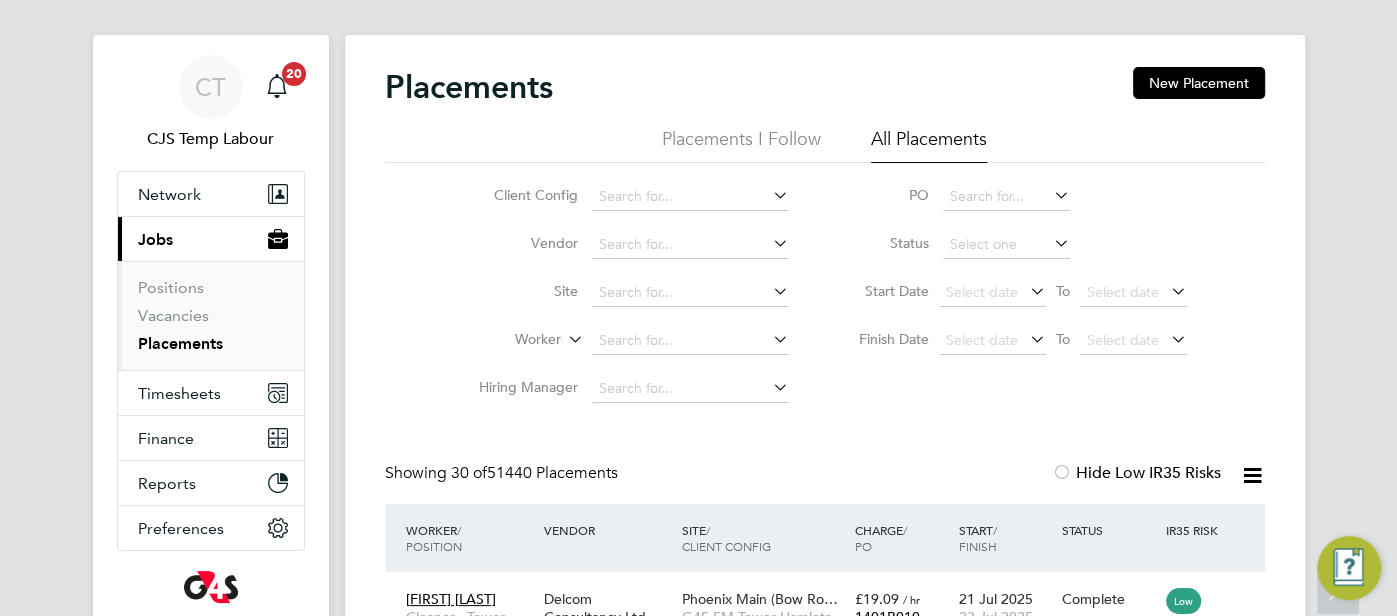 scroll, scrollTop: 0, scrollLeft: 0, axis: both 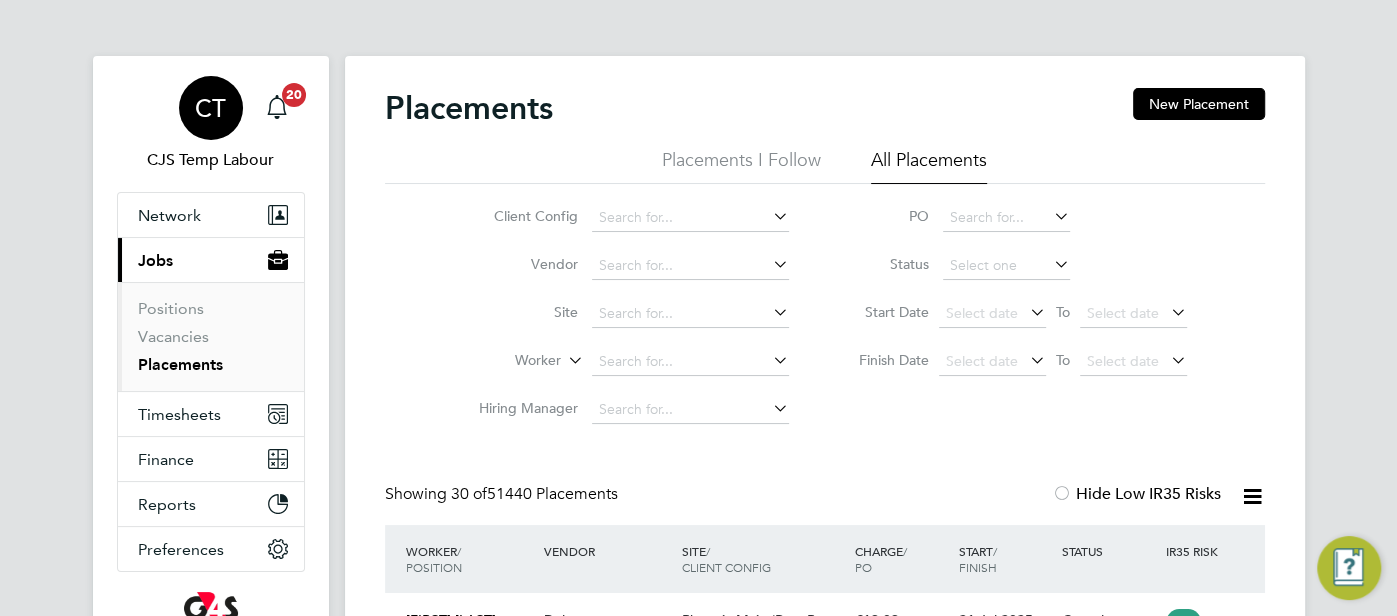 click on "CT" at bounding box center [210, 108] 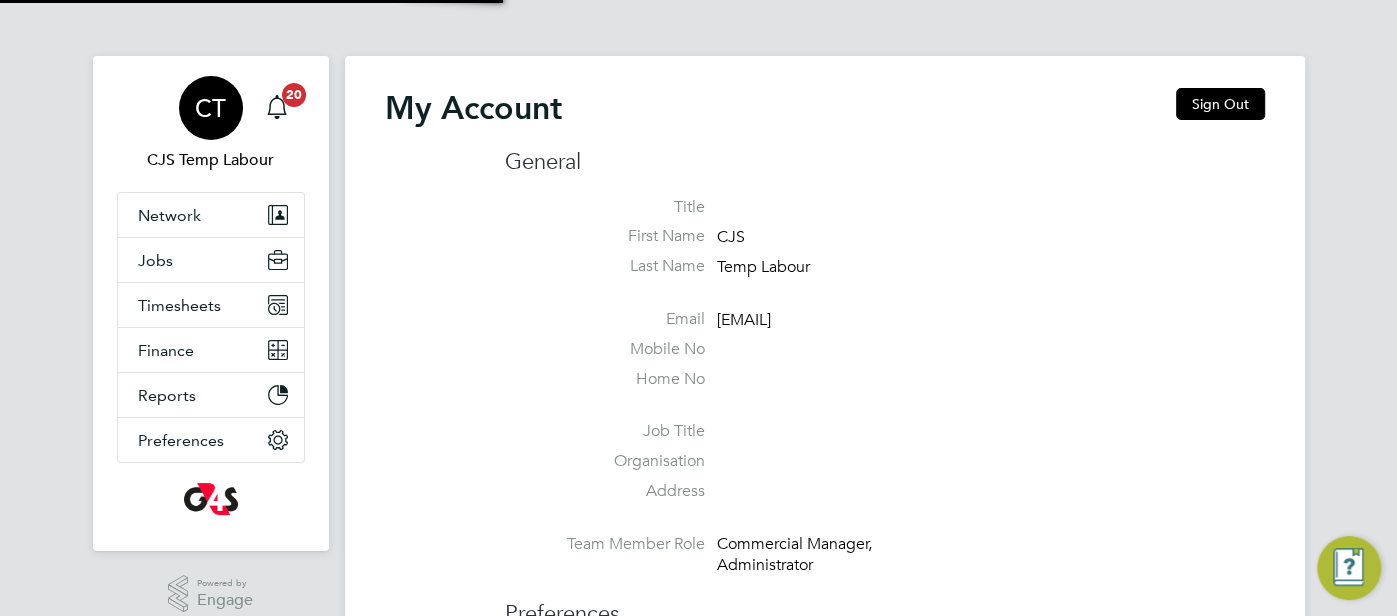 type on "cjs.templabour@uk.g4s.com" 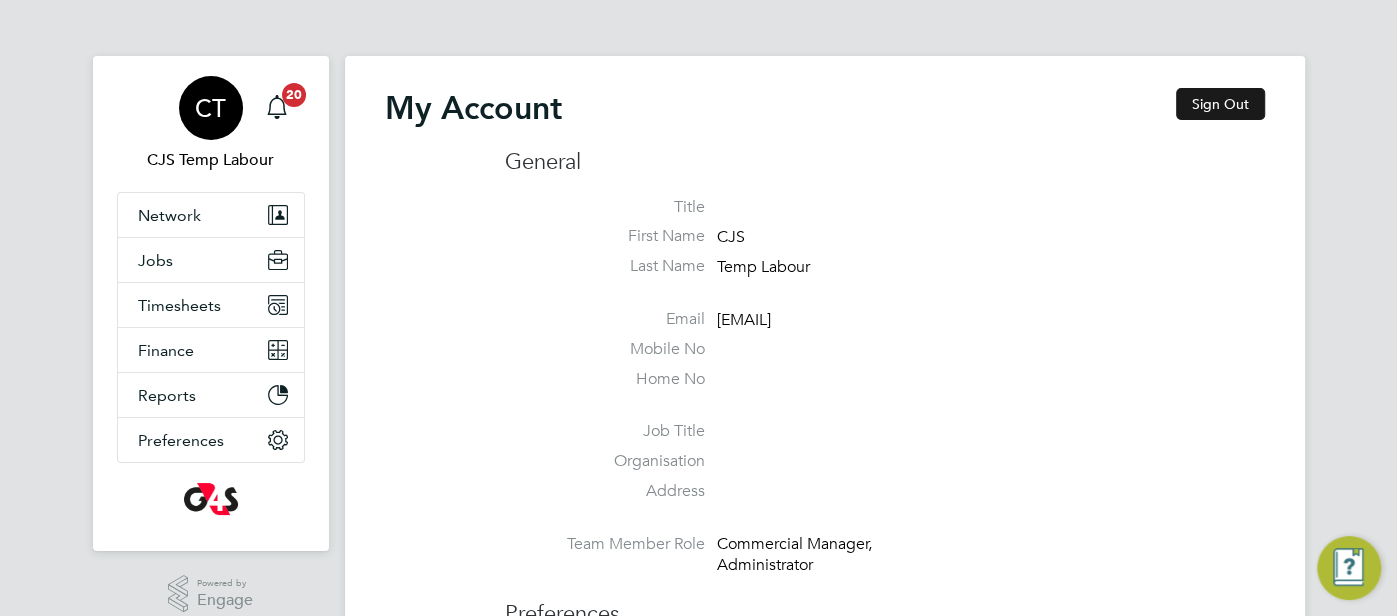 click on "Sign Out" at bounding box center (1220, 104) 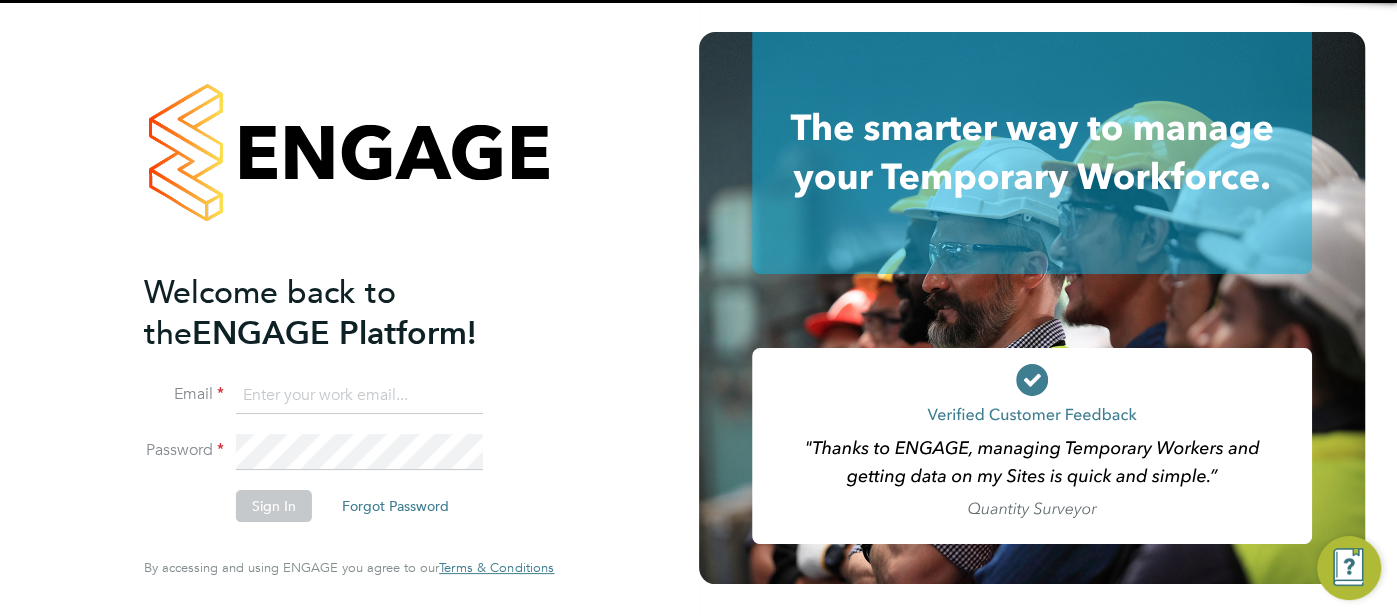 type on "cjs.templabour@uk.g4s.com" 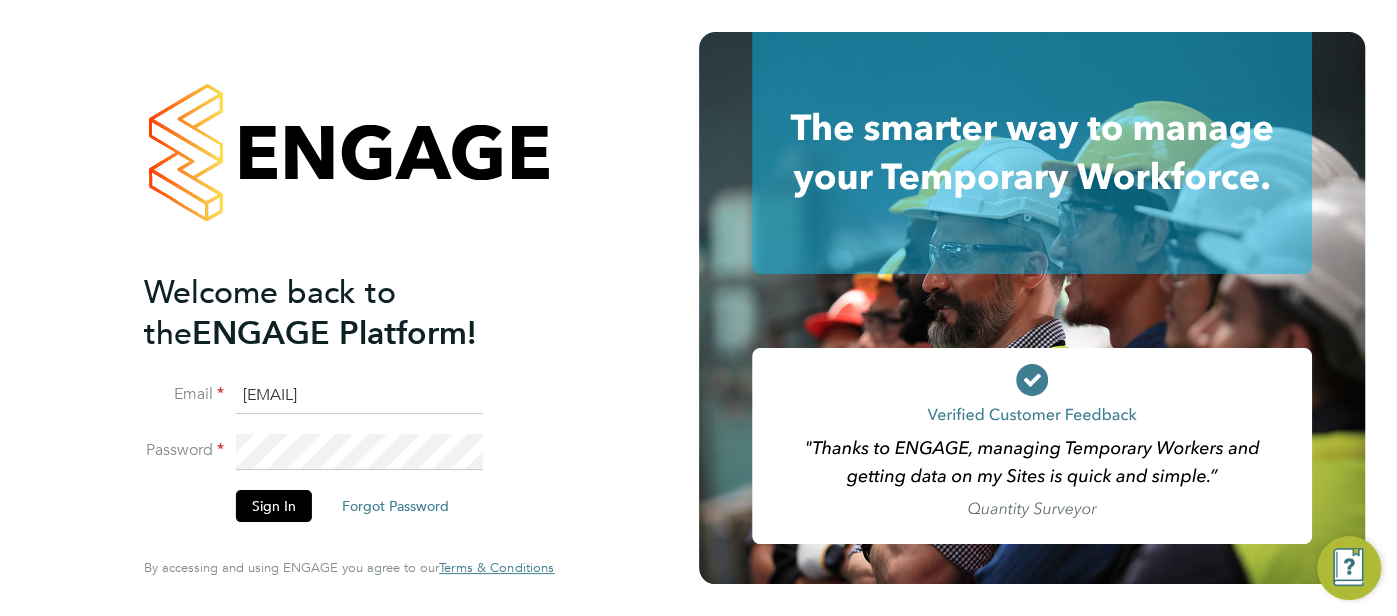drag, startPoint x: 452, startPoint y: 402, endPoint x: 126, endPoint y: 408, distance: 326.0552 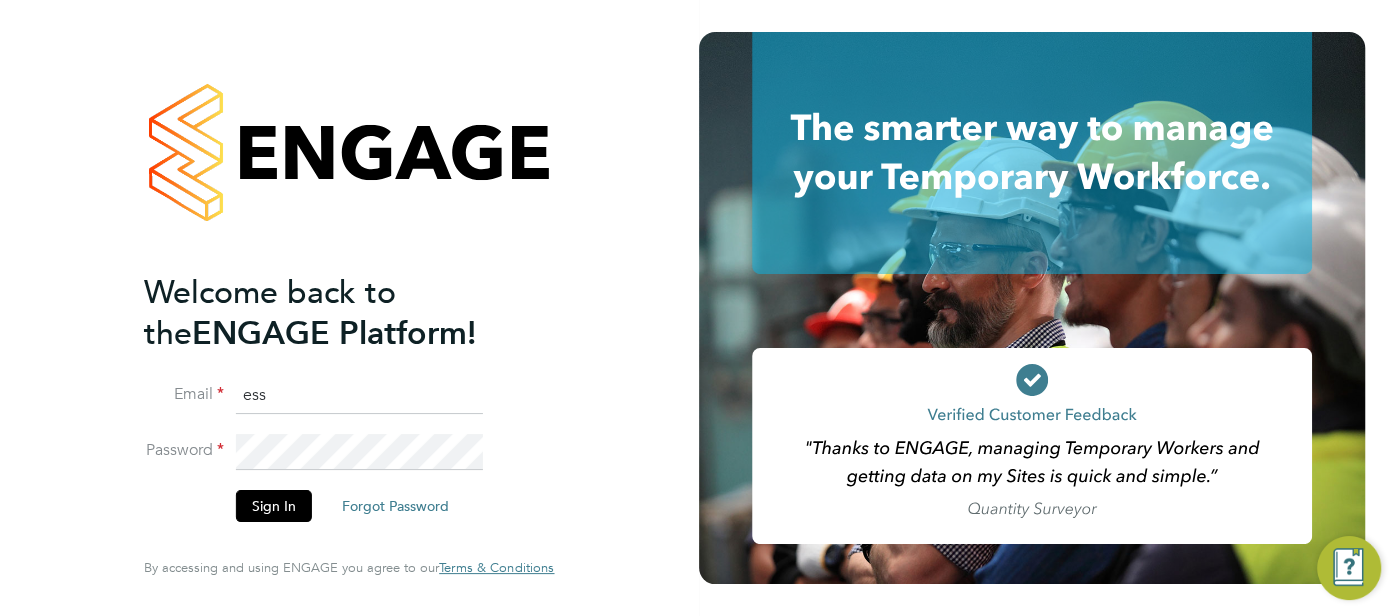 drag, startPoint x: 302, startPoint y: 402, endPoint x: 216, endPoint y: 405, distance: 86.05231 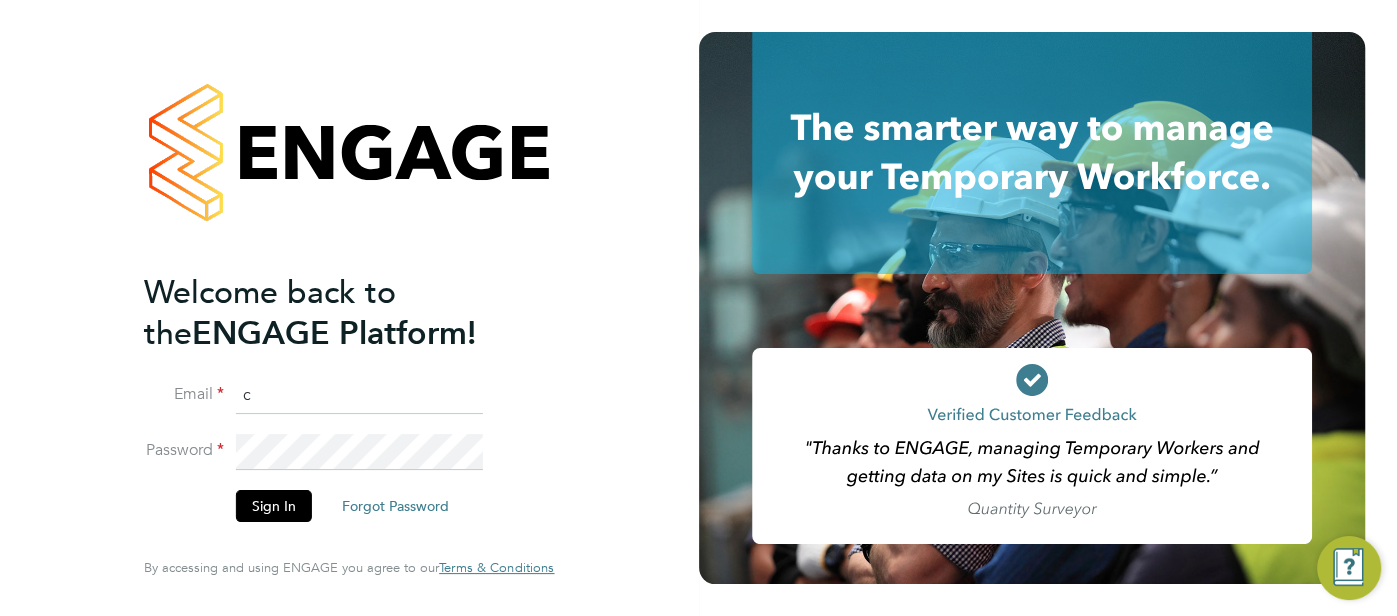 type on "cjs.ess@uk.g4s.com" 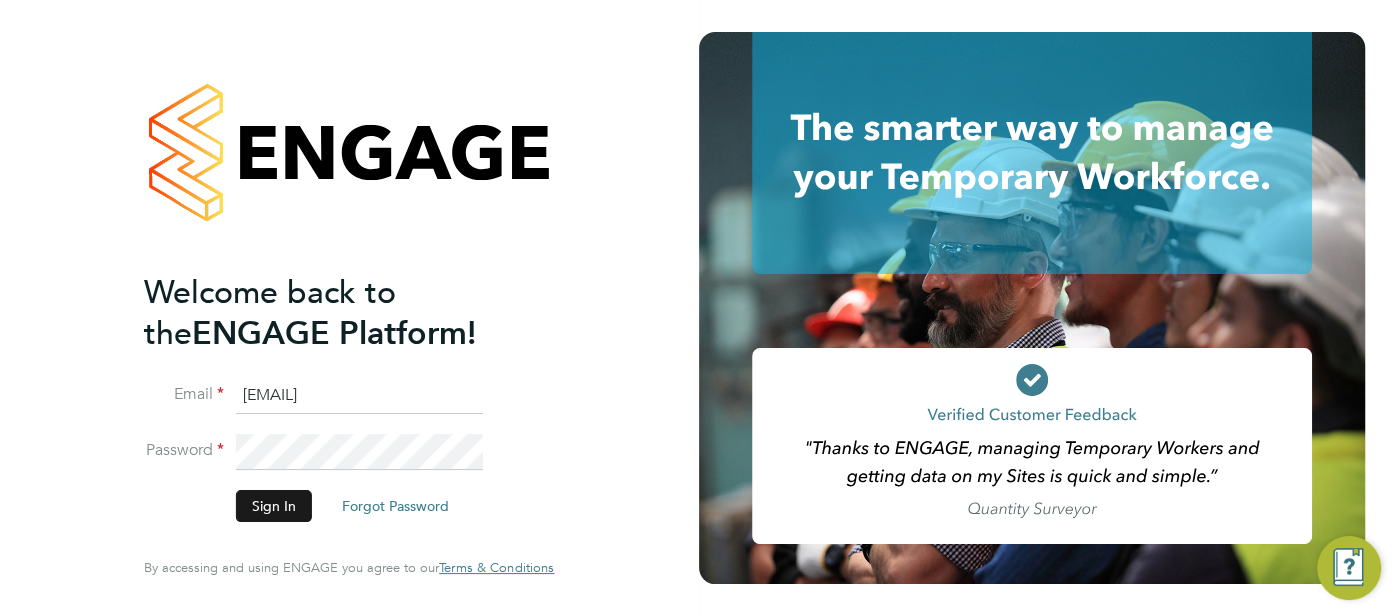 click on "Sign In" 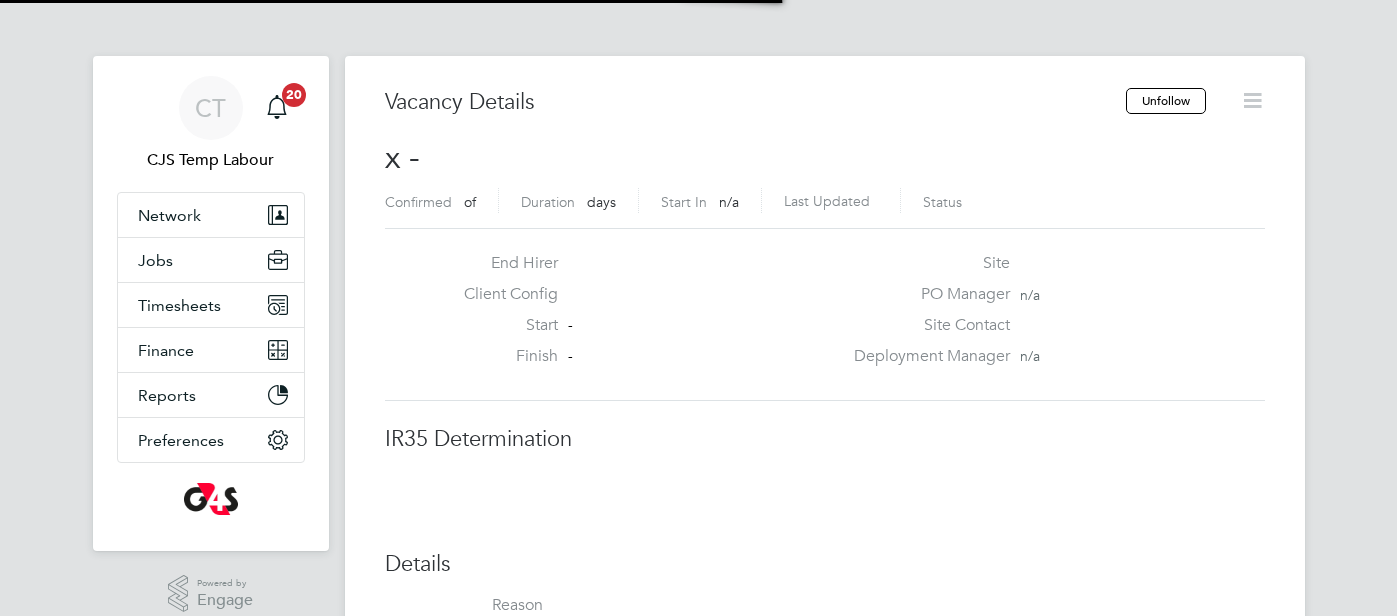 scroll, scrollTop: 0, scrollLeft: 0, axis: both 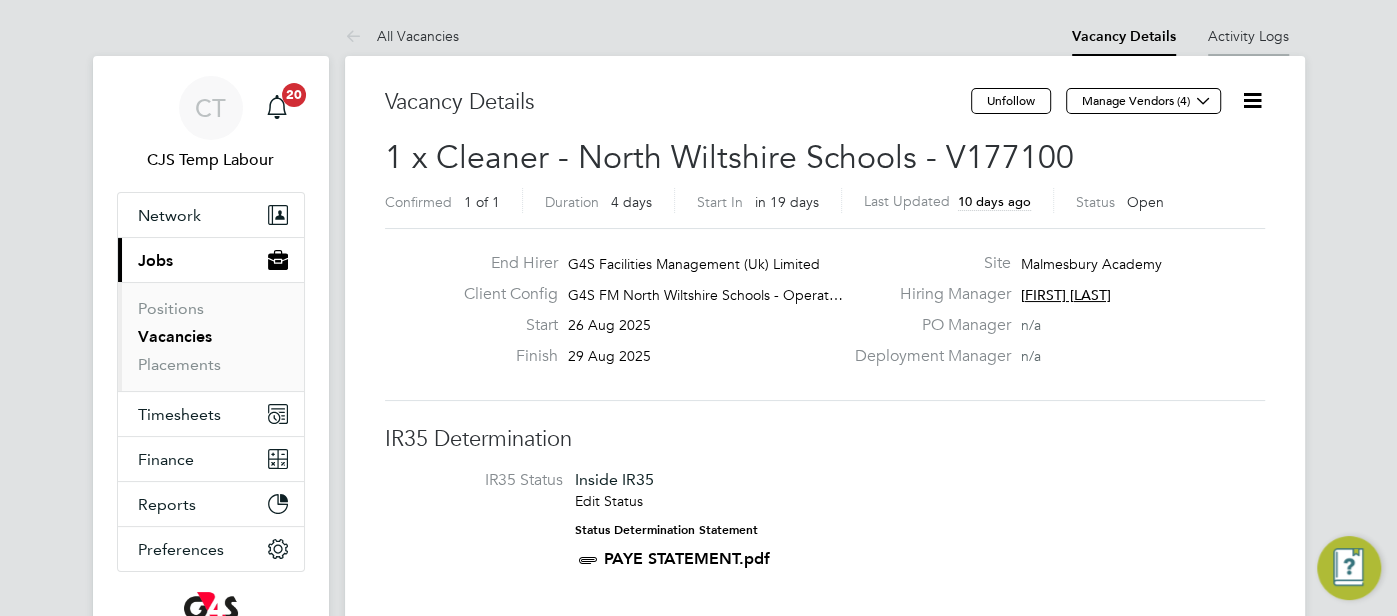 click on "Activity Logs" at bounding box center (1248, 36) 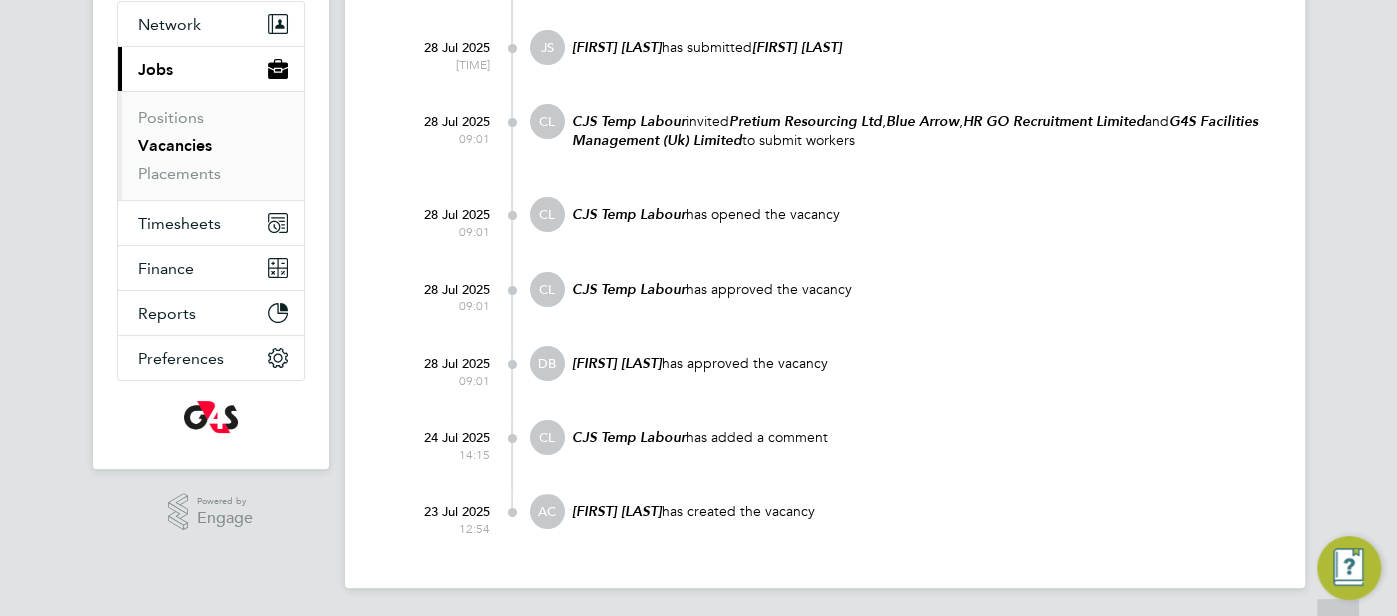 scroll, scrollTop: 191, scrollLeft: 0, axis: vertical 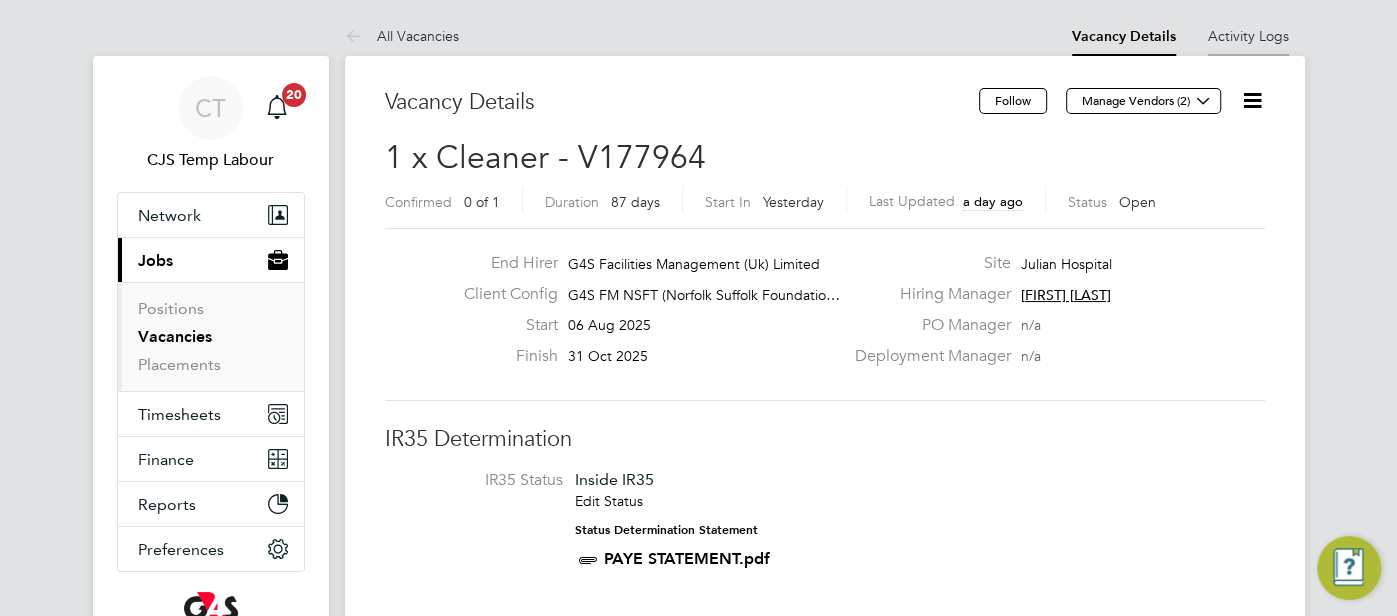 click on "Activity Logs" at bounding box center (1248, 36) 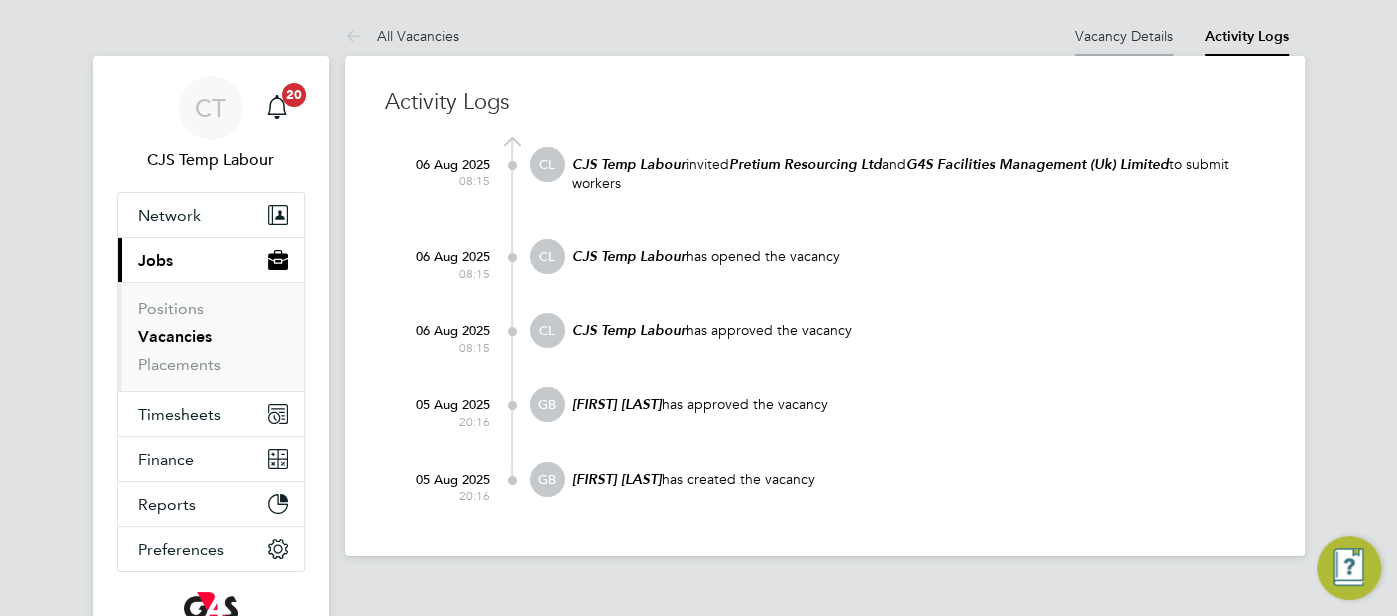 click on "Vacancy Details" at bounding box center (1124, 36) 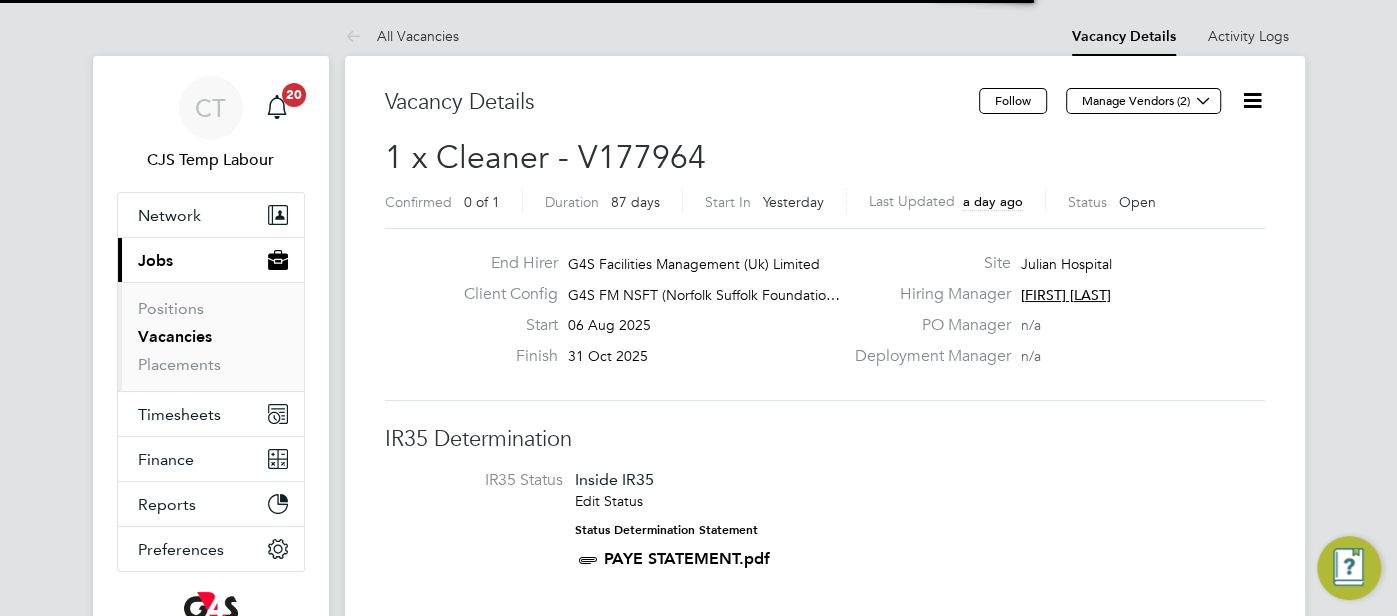 scroll, scrollTop: 10, scrollLeft: 9, axis: both 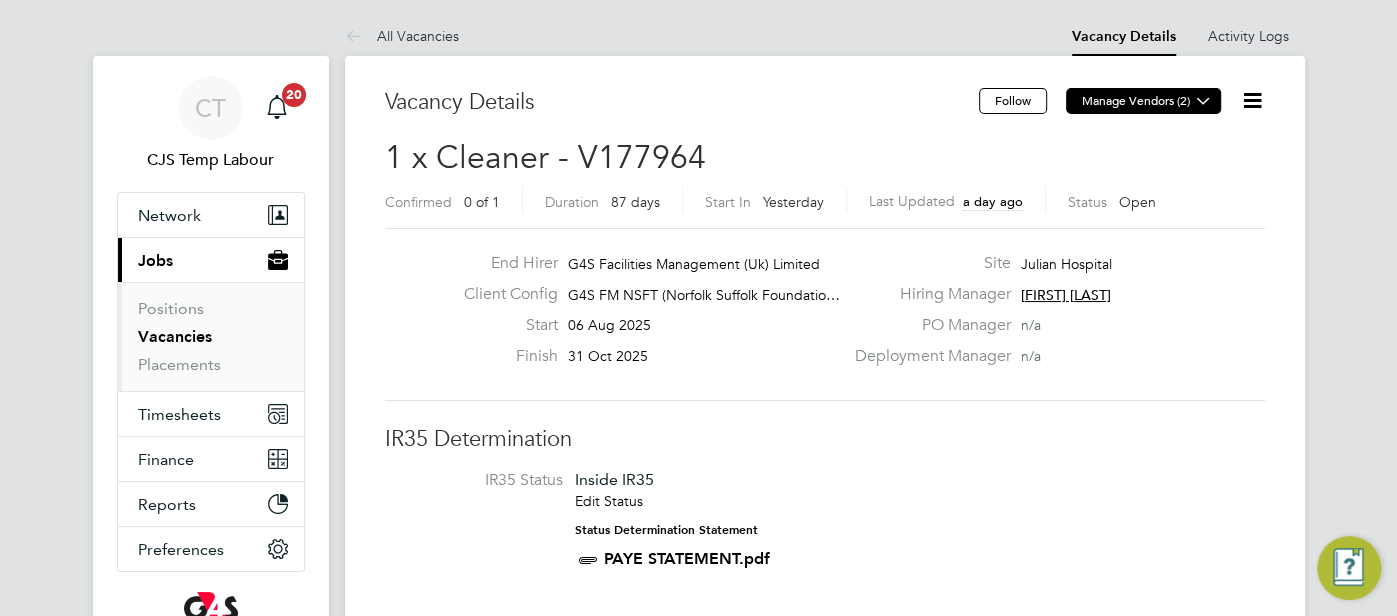 click 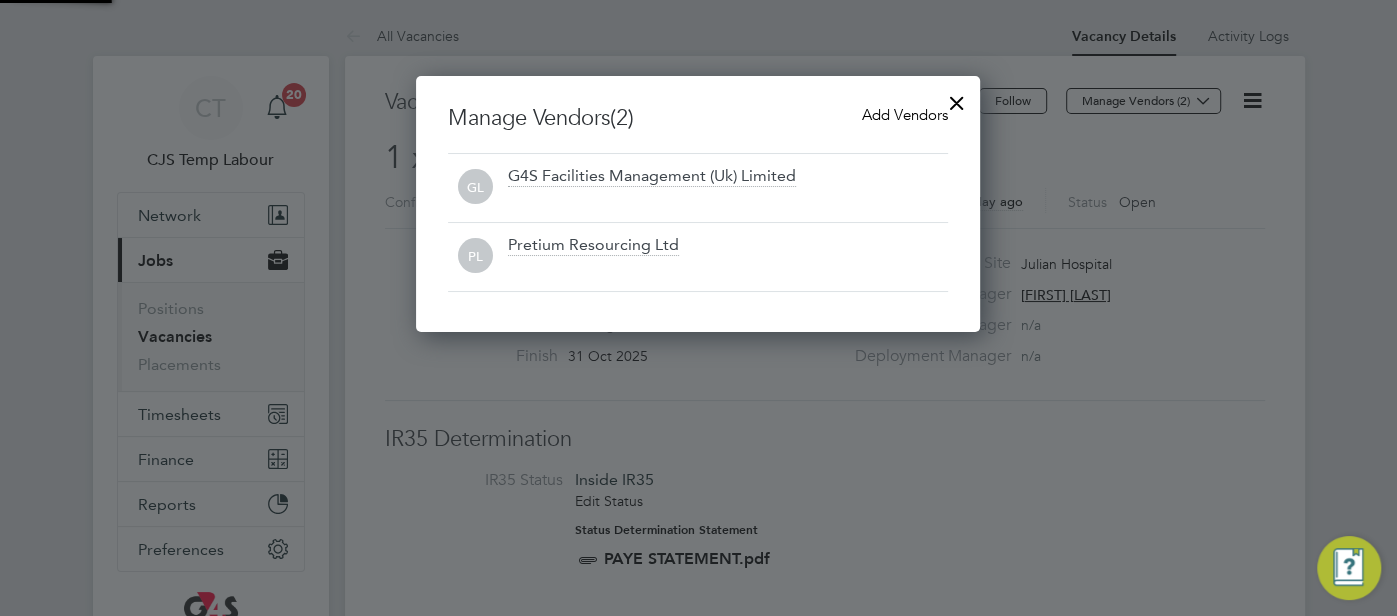 scroll, scrollTop: 10, scrollLeft: 10, axis: both 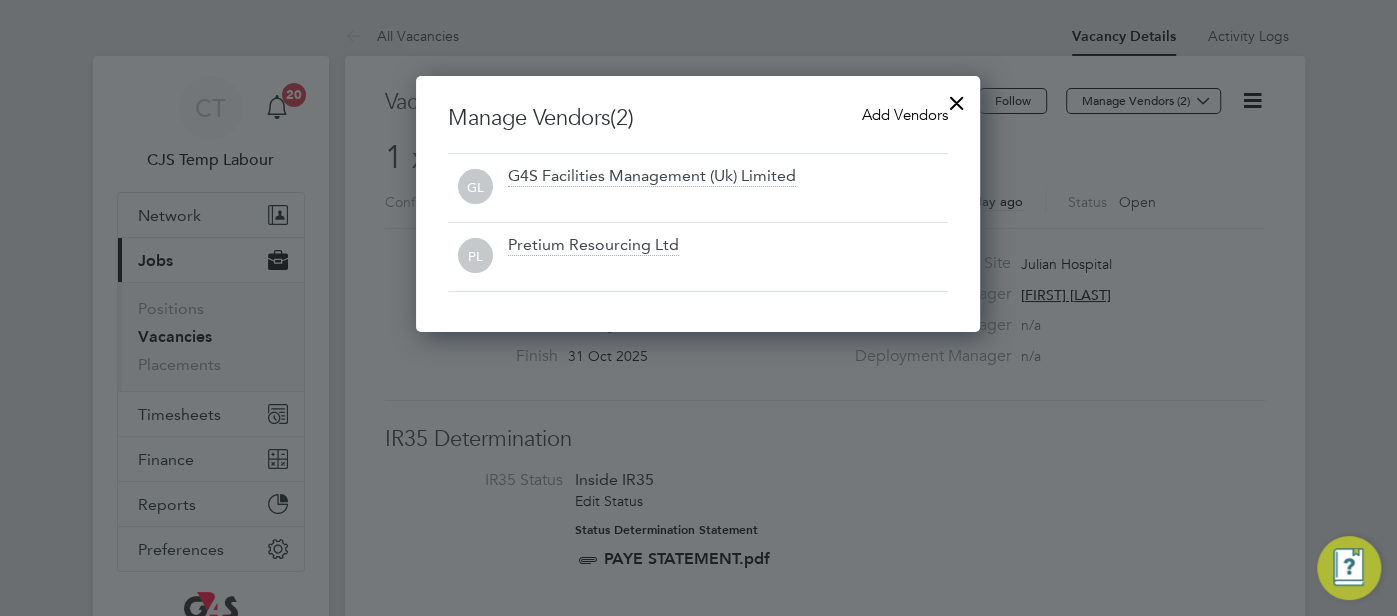 click at bounding box center (957, 98) 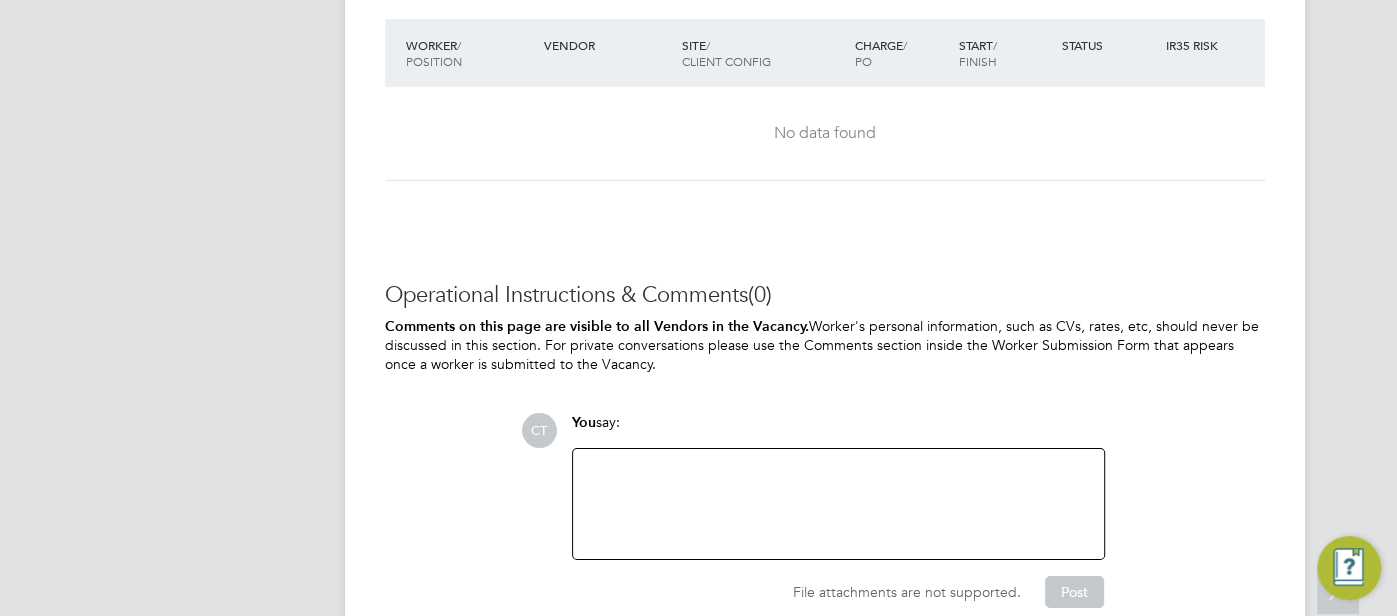 scroll, scrollTop: 4335, scrollLeft: 0, axis: vertical 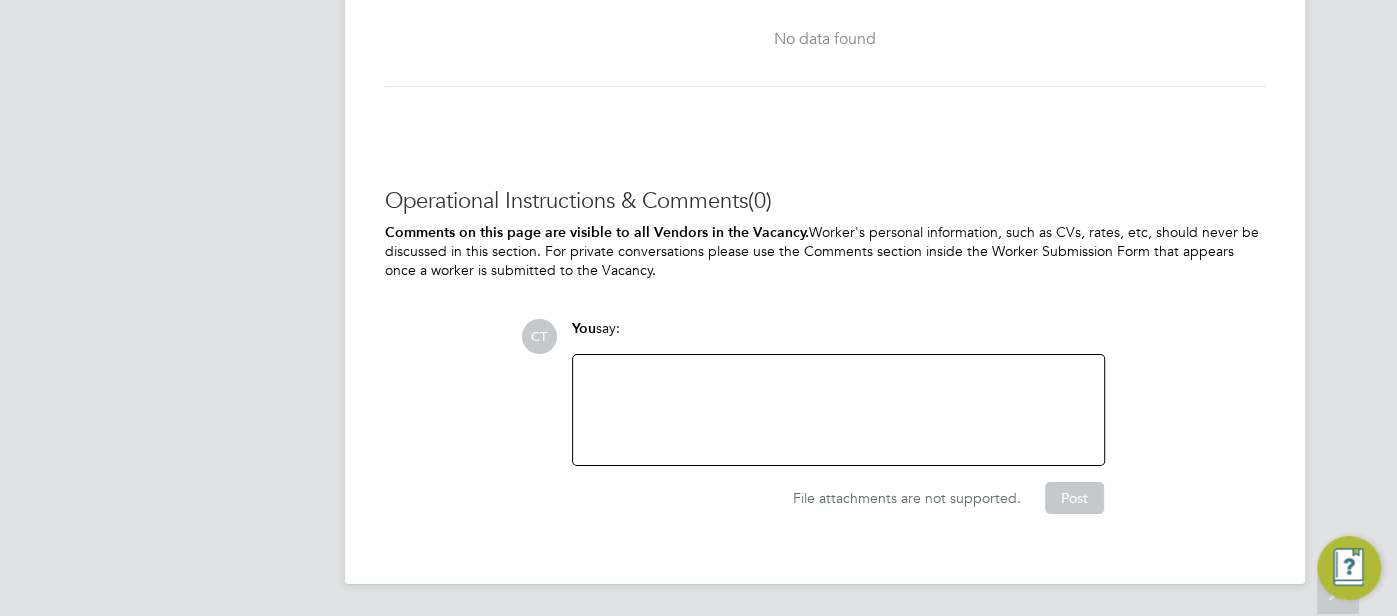 click 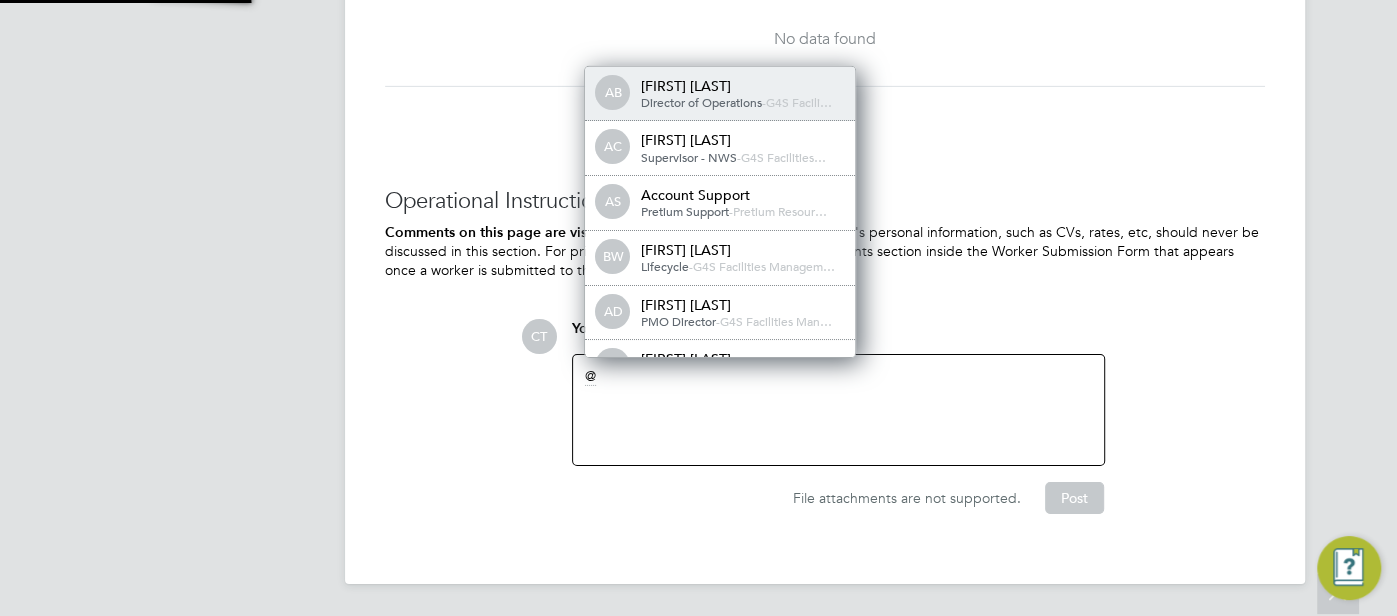 type 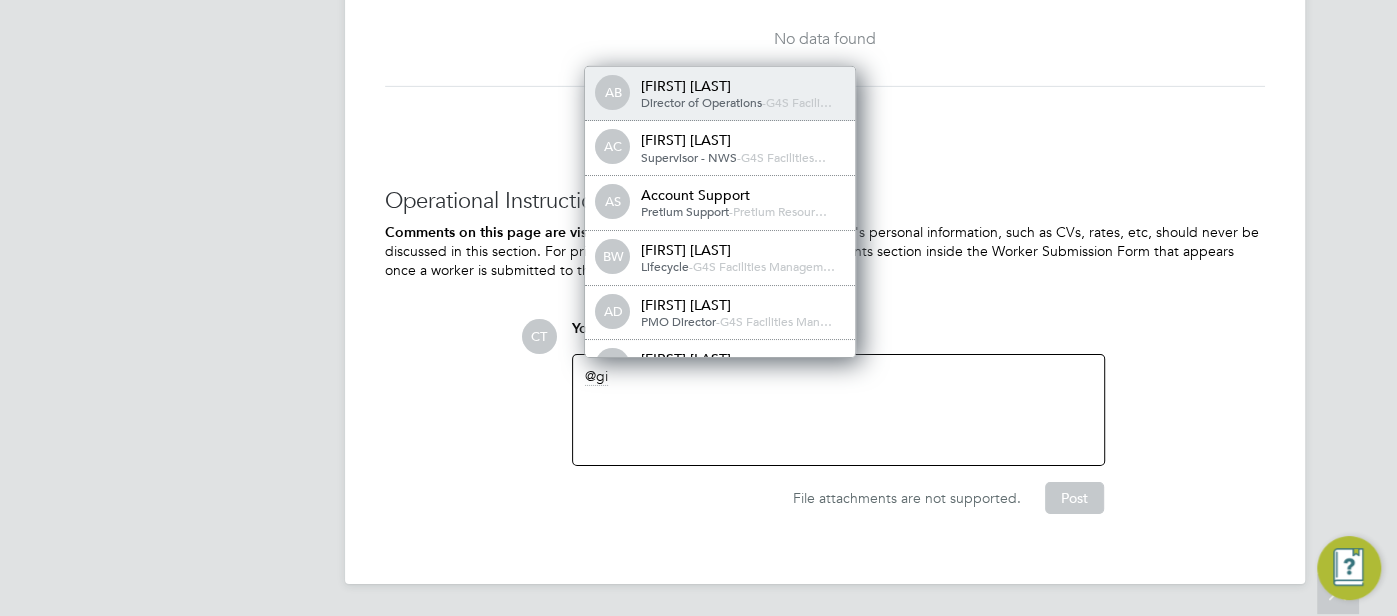 scroll, scrollTop: 10, scrollLeft: 10, axis: both 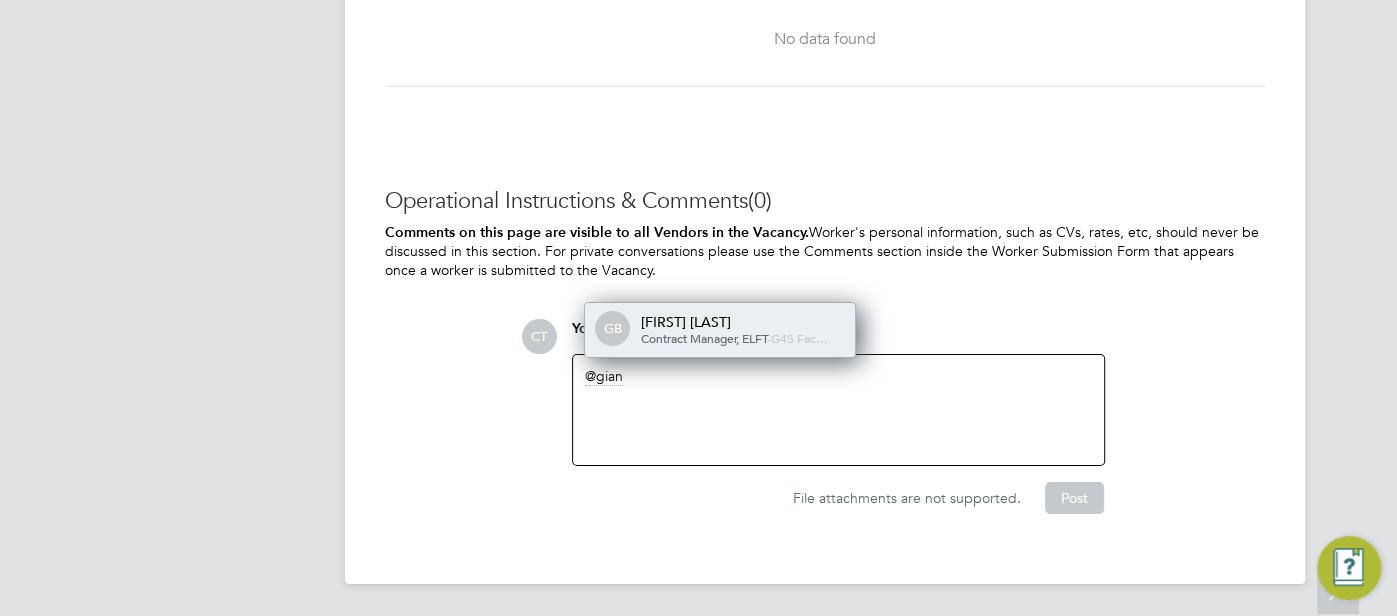 click on "-" 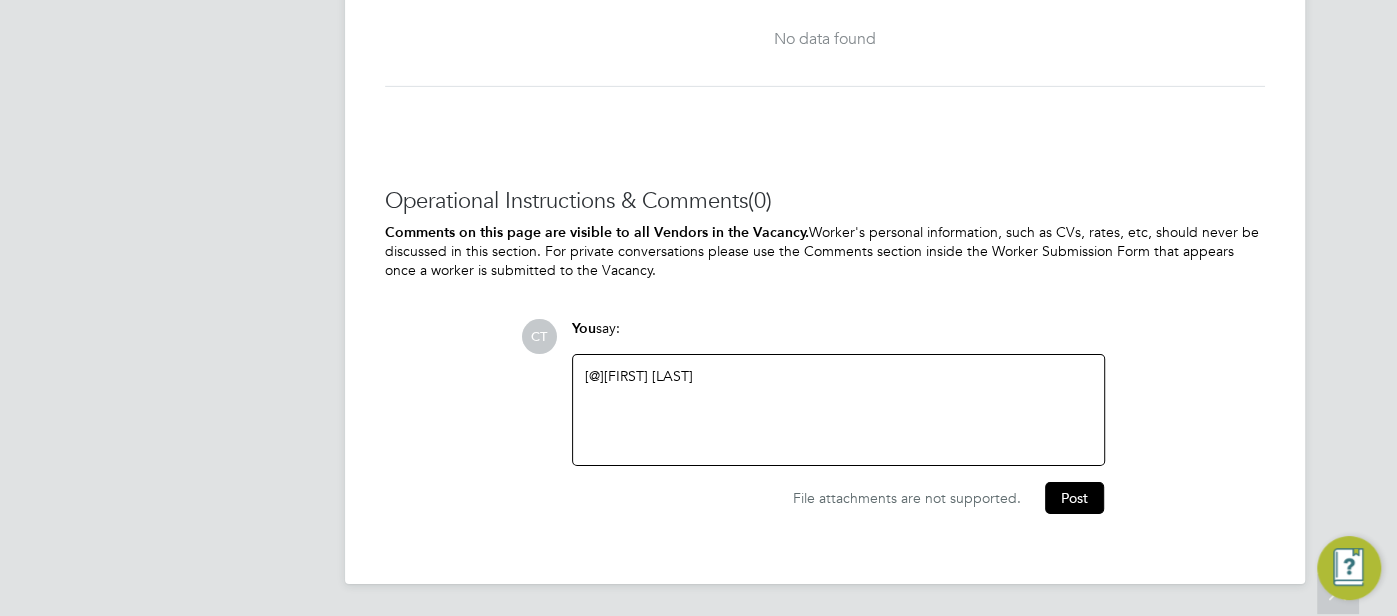 type 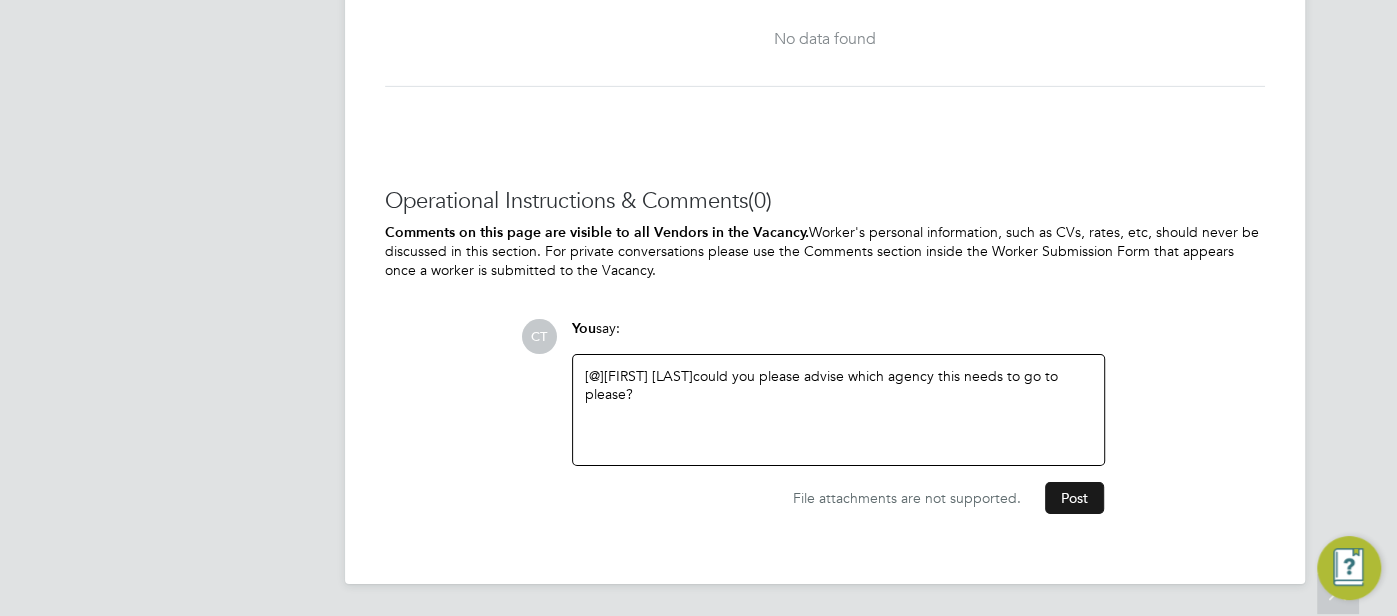 click on "Post" 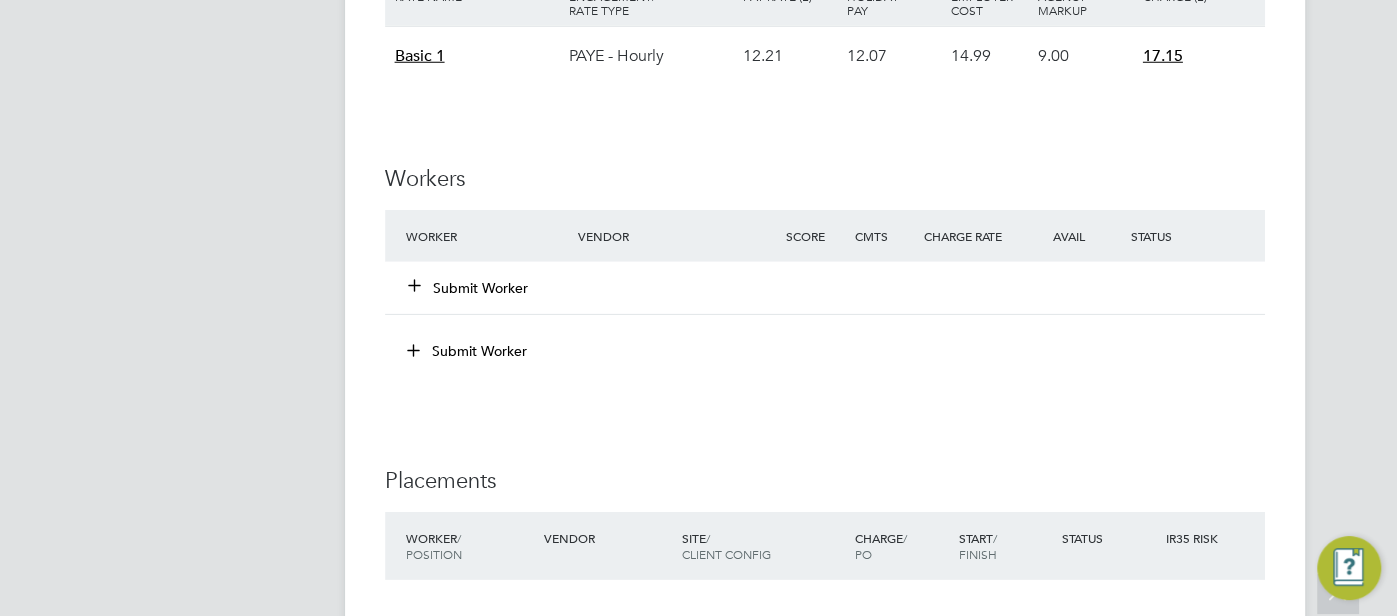 scroll, scrollTop: 3386, scrollLeft: 0, axis: vertical 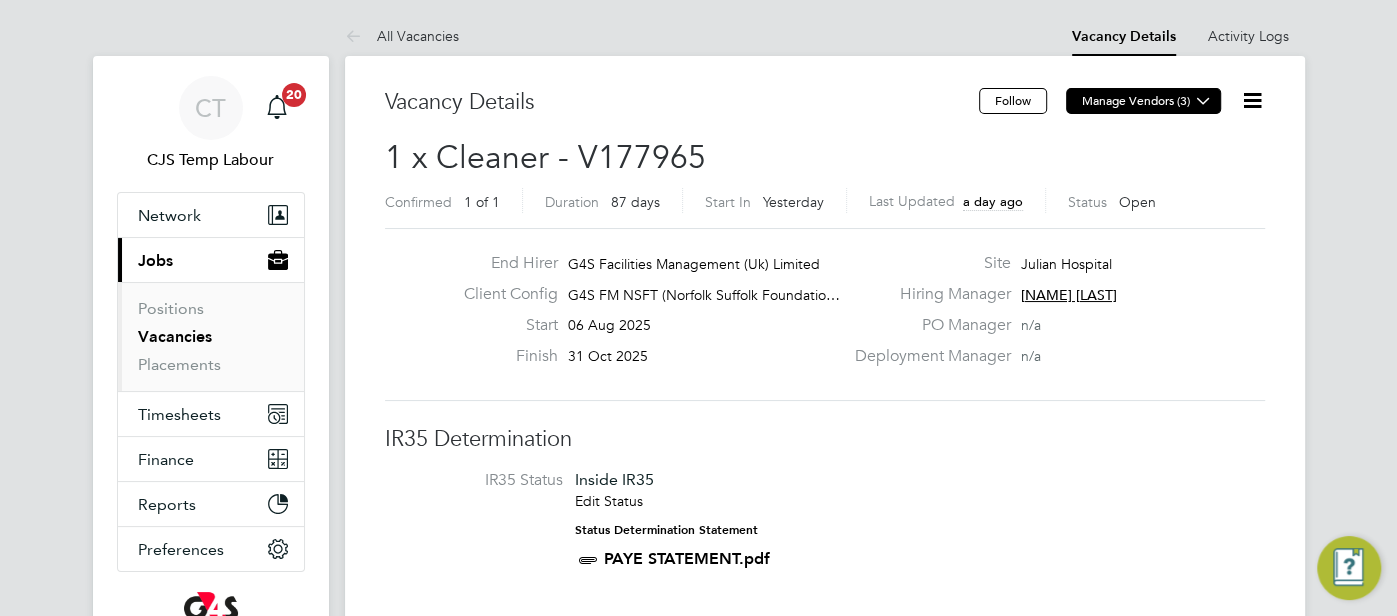 click 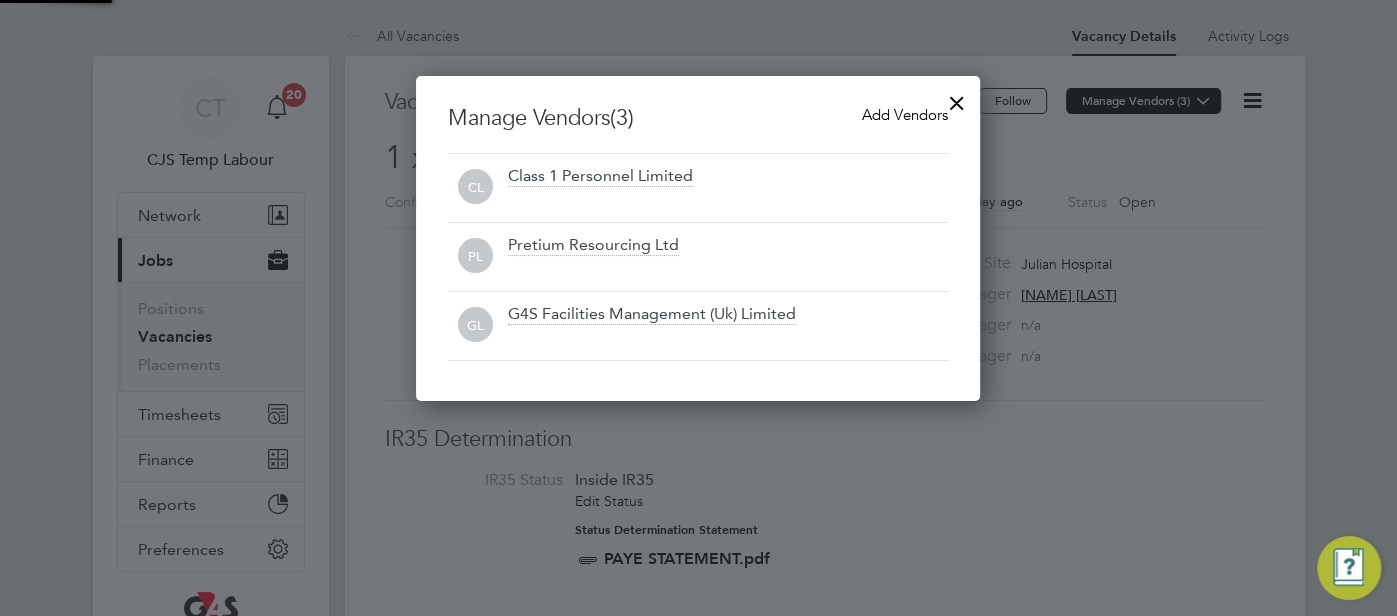 scroll, scrollTop: 9, scrollLeft: 10, axis: both 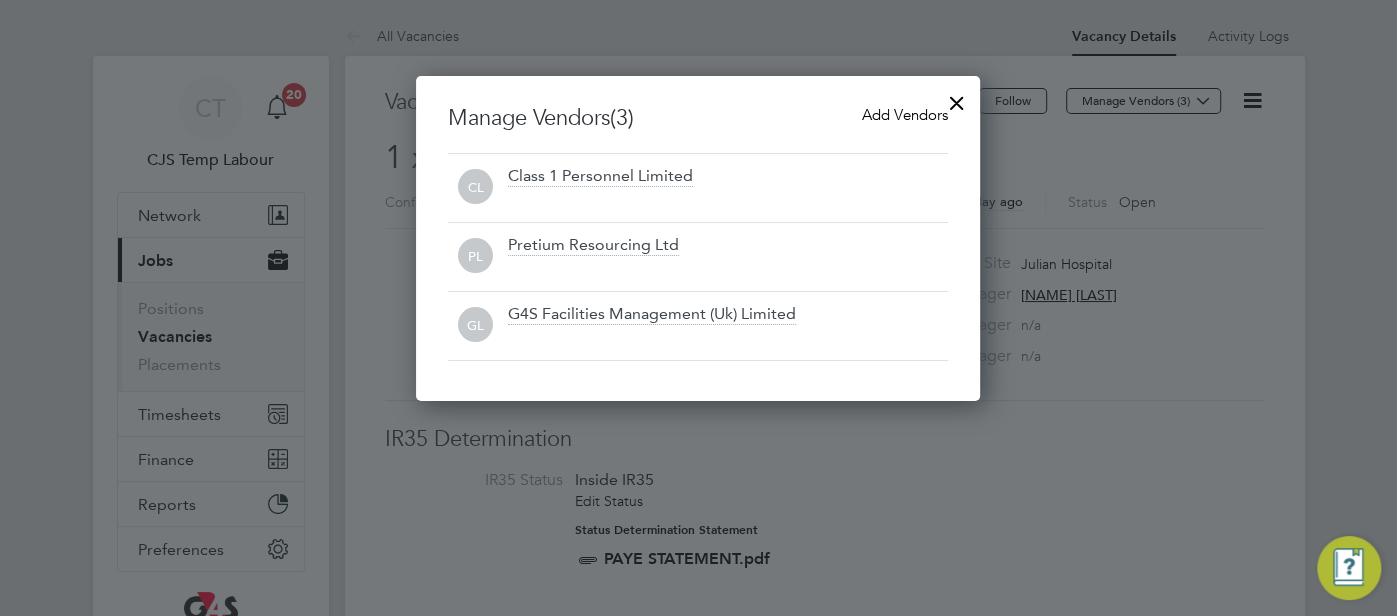 click 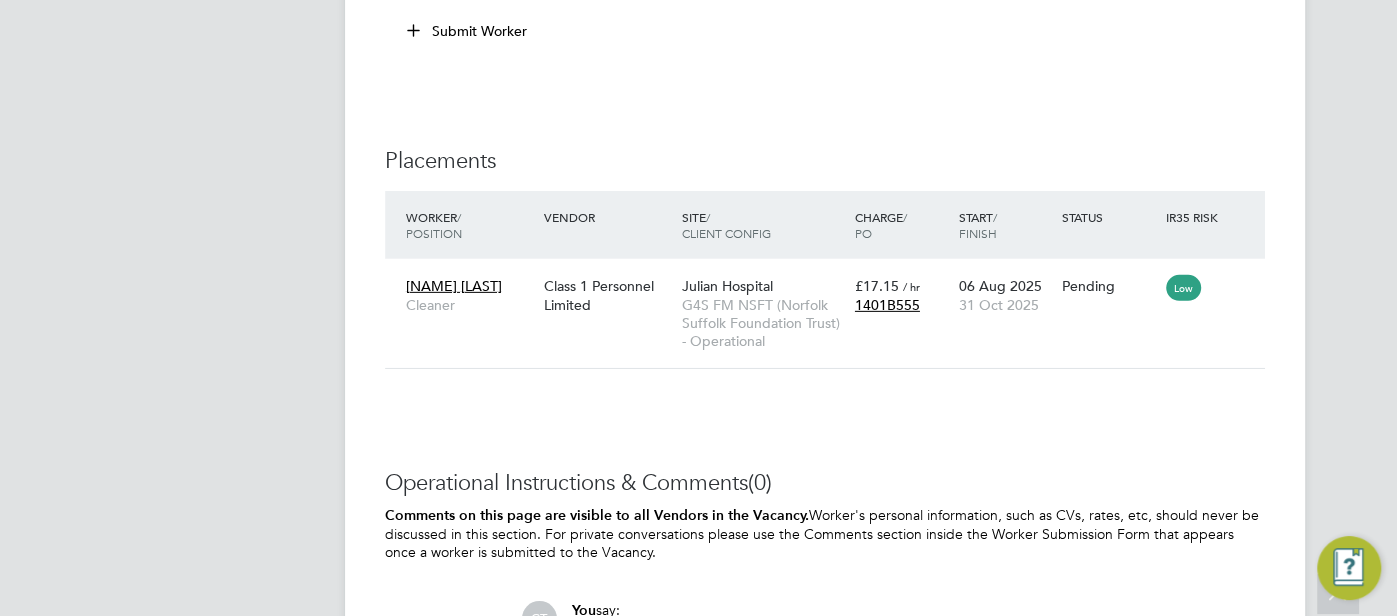 scroll, scrollTop: 3809, scrollLeft: 0, axis: vertical 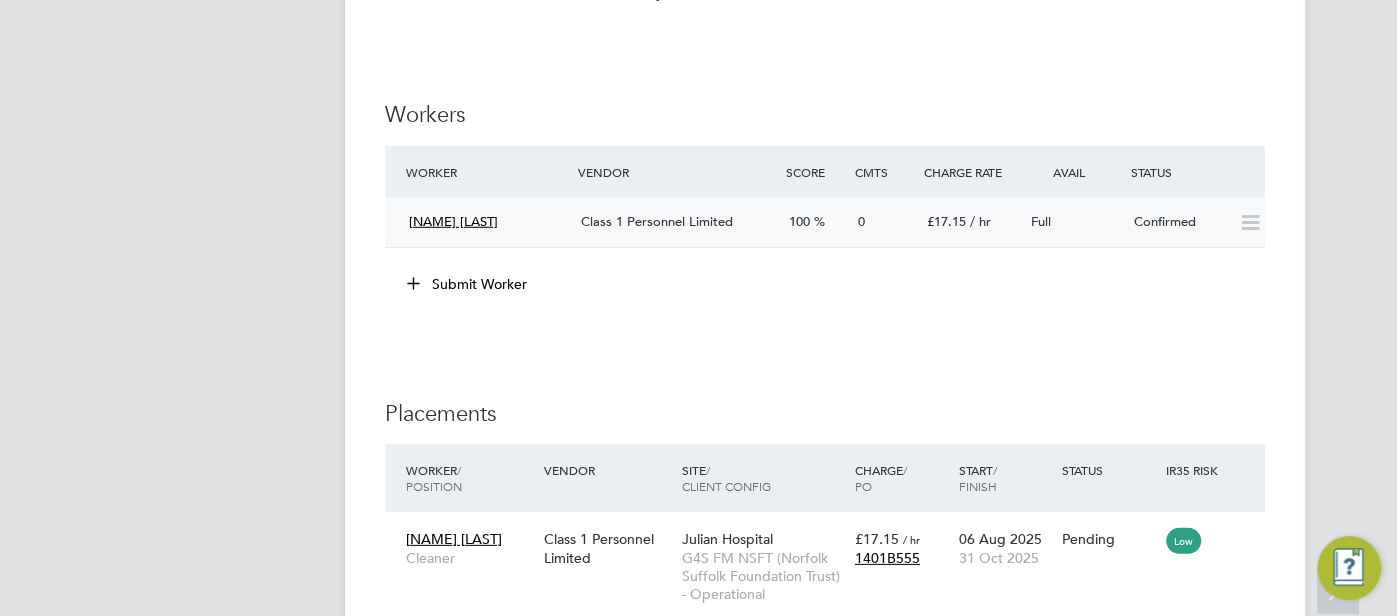 click on "Confirmed" 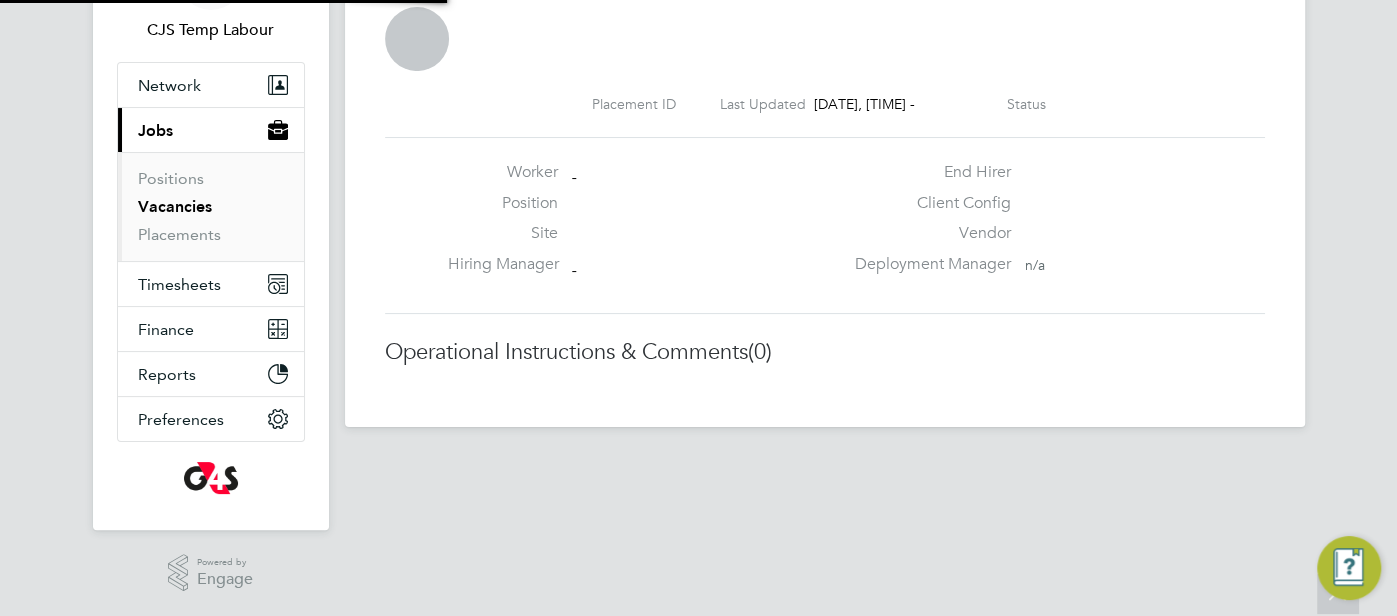 scroll, scrollTop: 127, scrollLeft: 0, axis: vertical 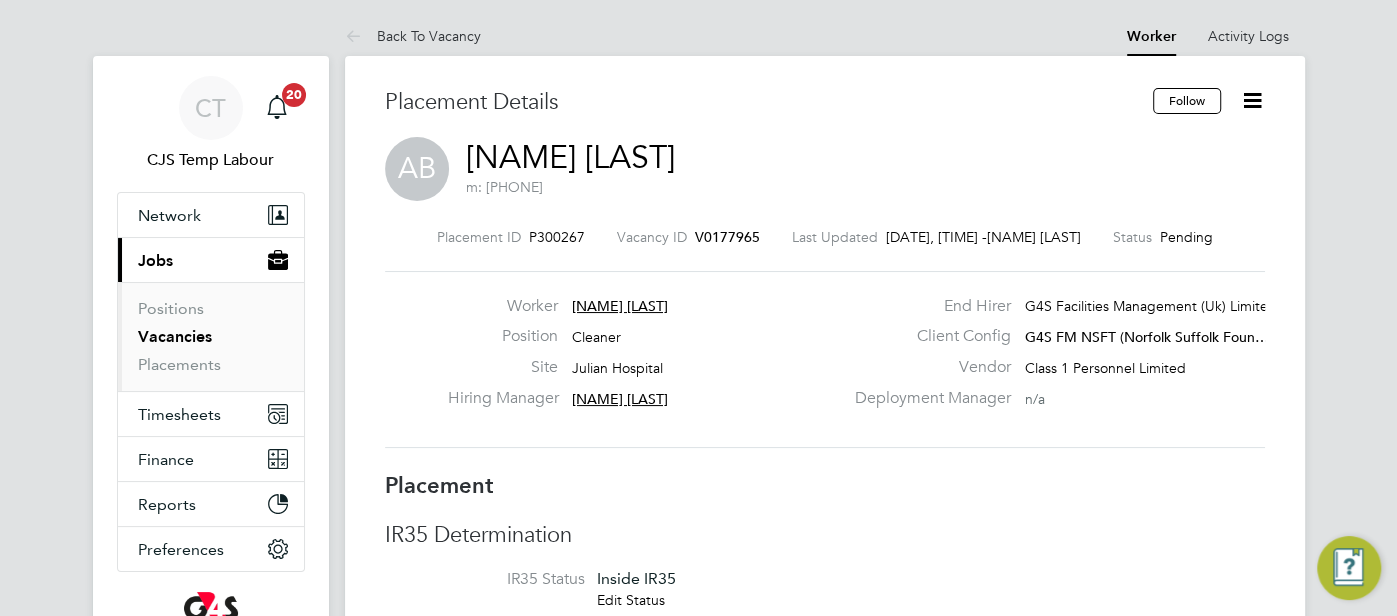 click on "Anthony Barrett" 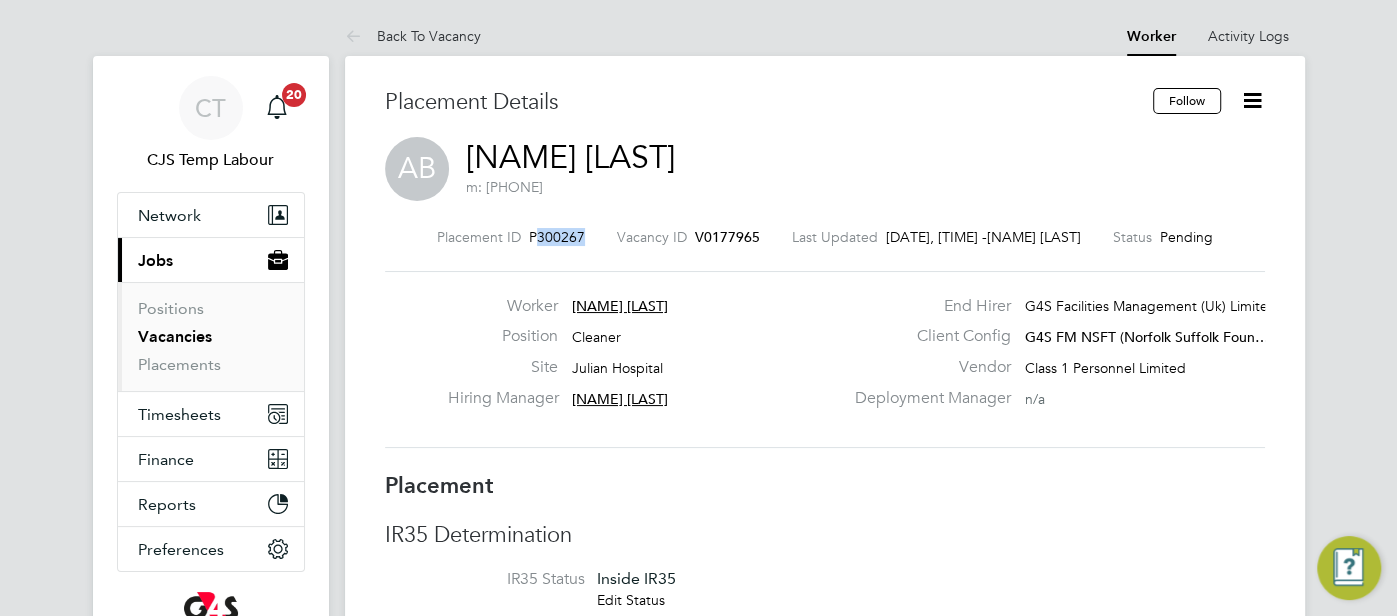 drag, startPoint x: 562, startPoint y: 239, endPoint x: 516, endPoint y: 237, distance: 46.043457 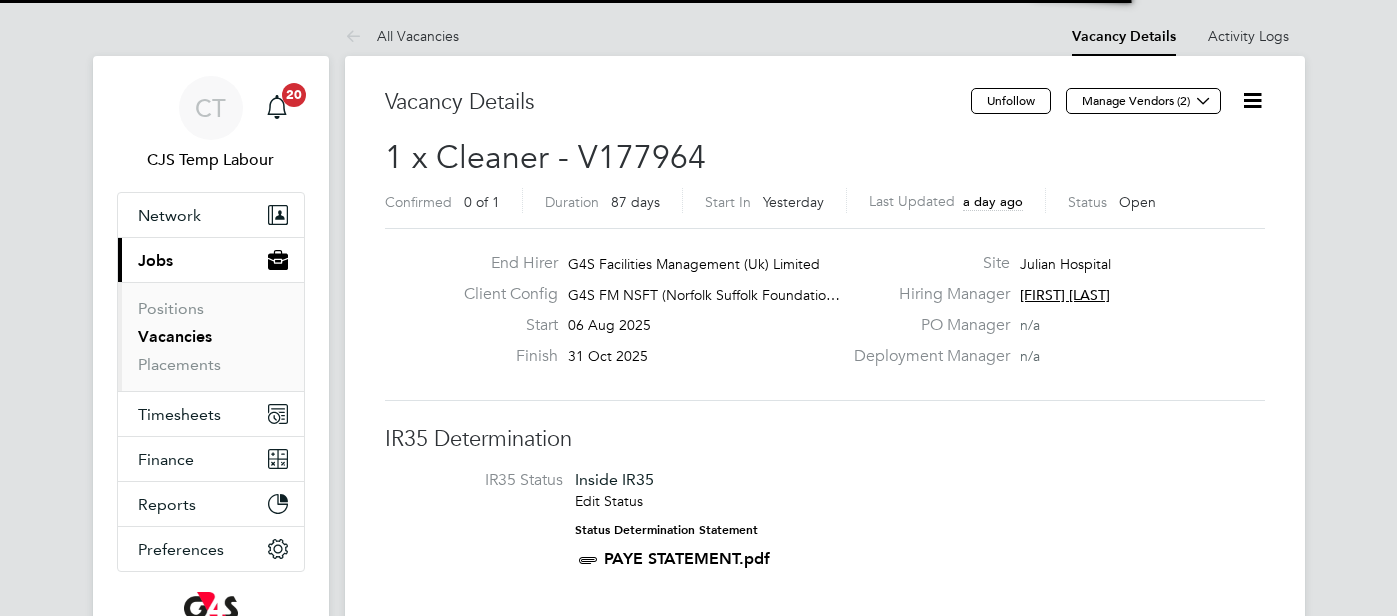 scroll, scrollTop: 0, scrollLeft: 0, axis: both 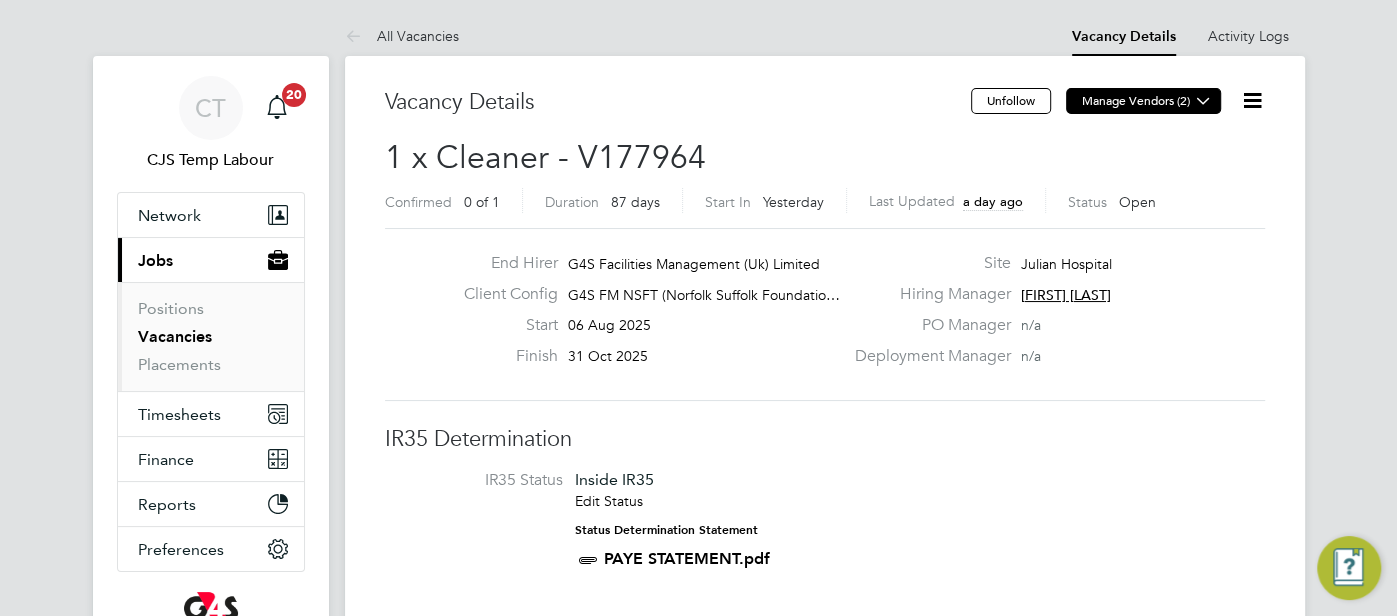 click 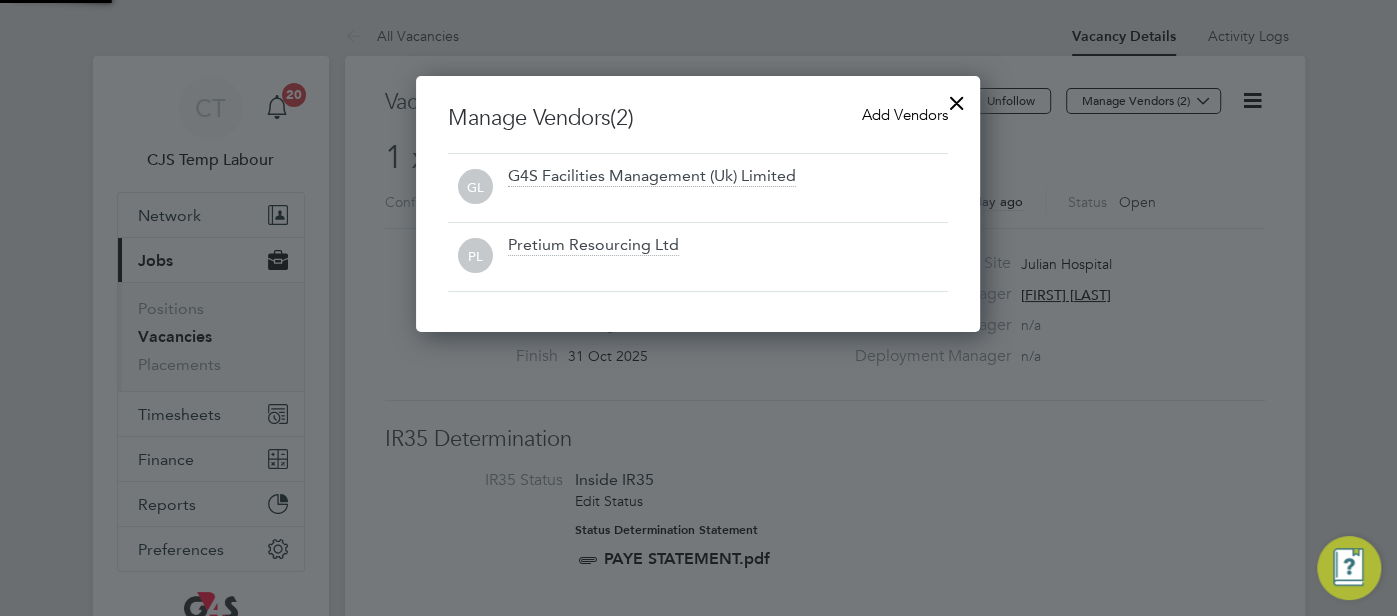 scroll, scrollTop: 10, scrollLeft: 10, axis: both 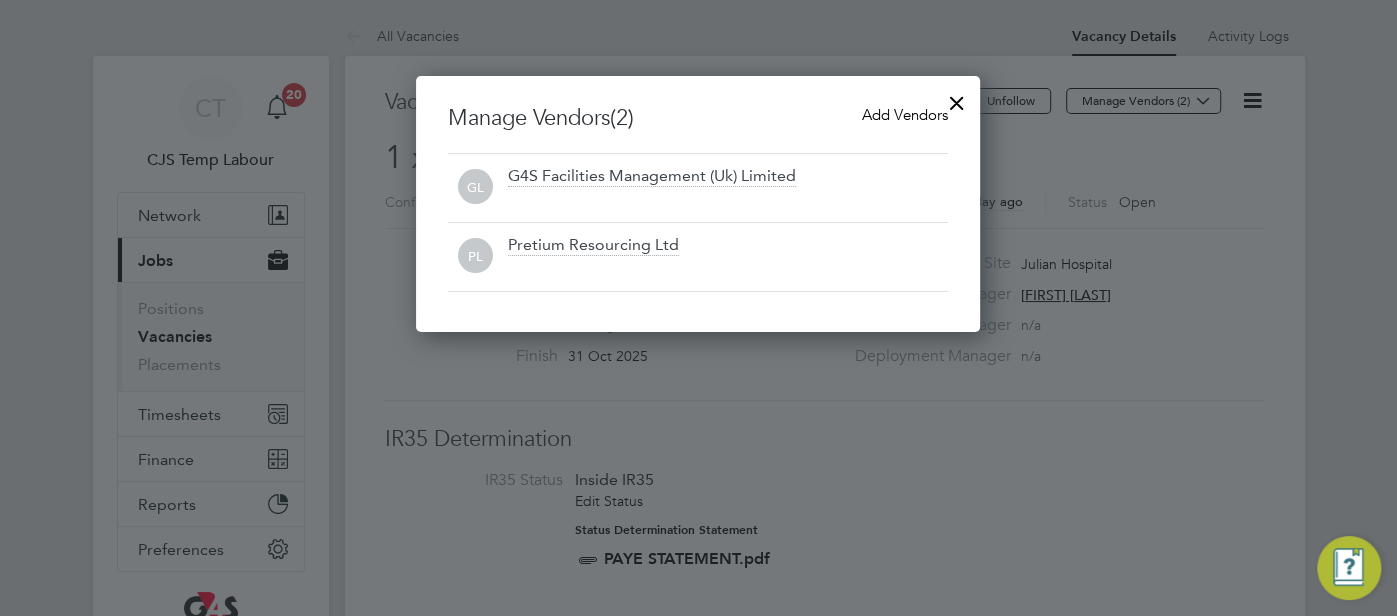 click on "Add Vendors" at bounding box center [905, 114] 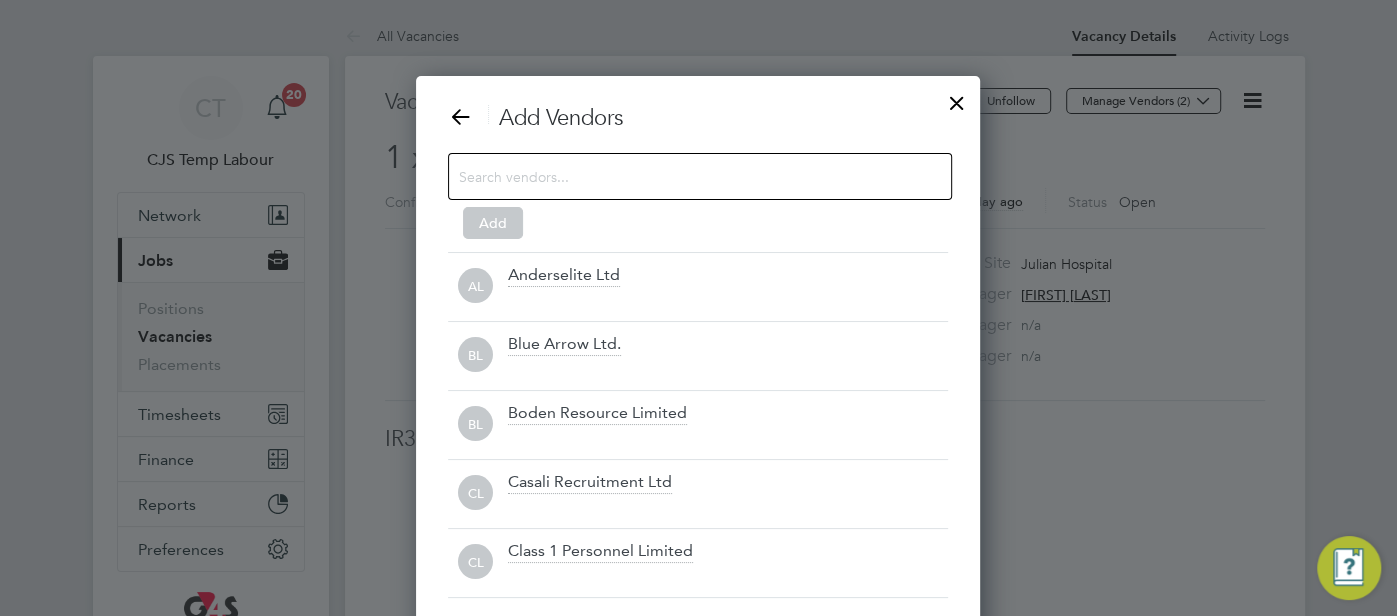 scroll, scrollTop: 10, scrollLeft: 10, axis: both 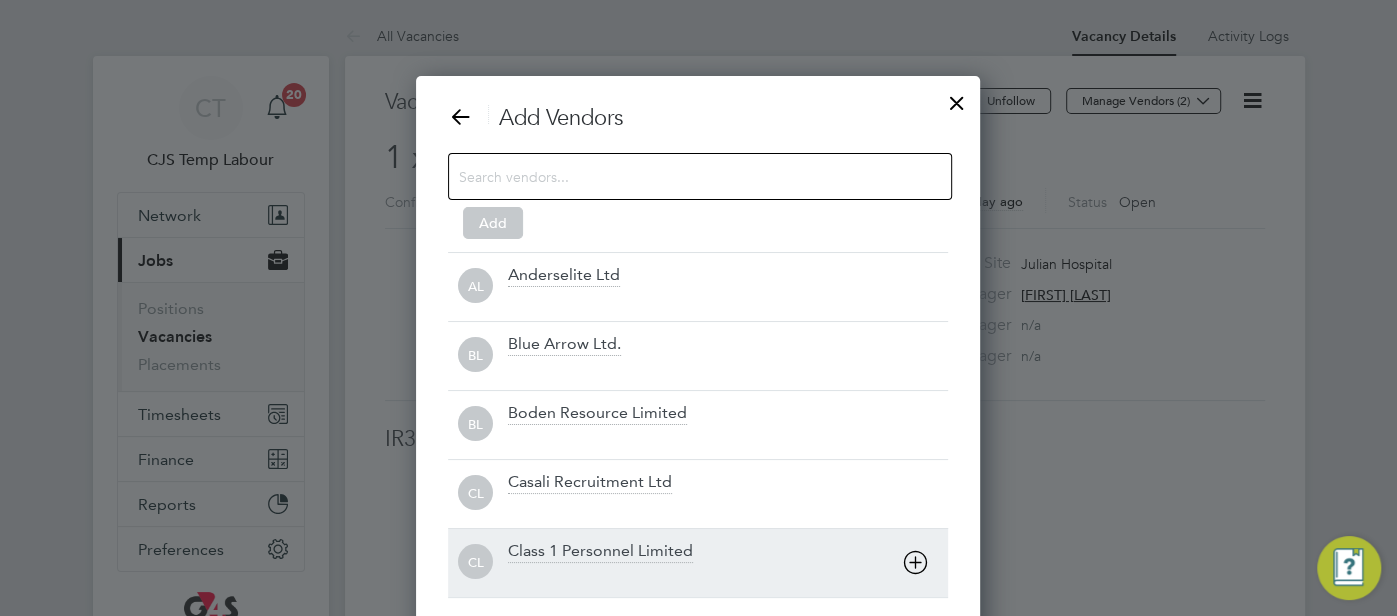 click on "Class 1 Personnel Limited" at bounding box center [600, 552] 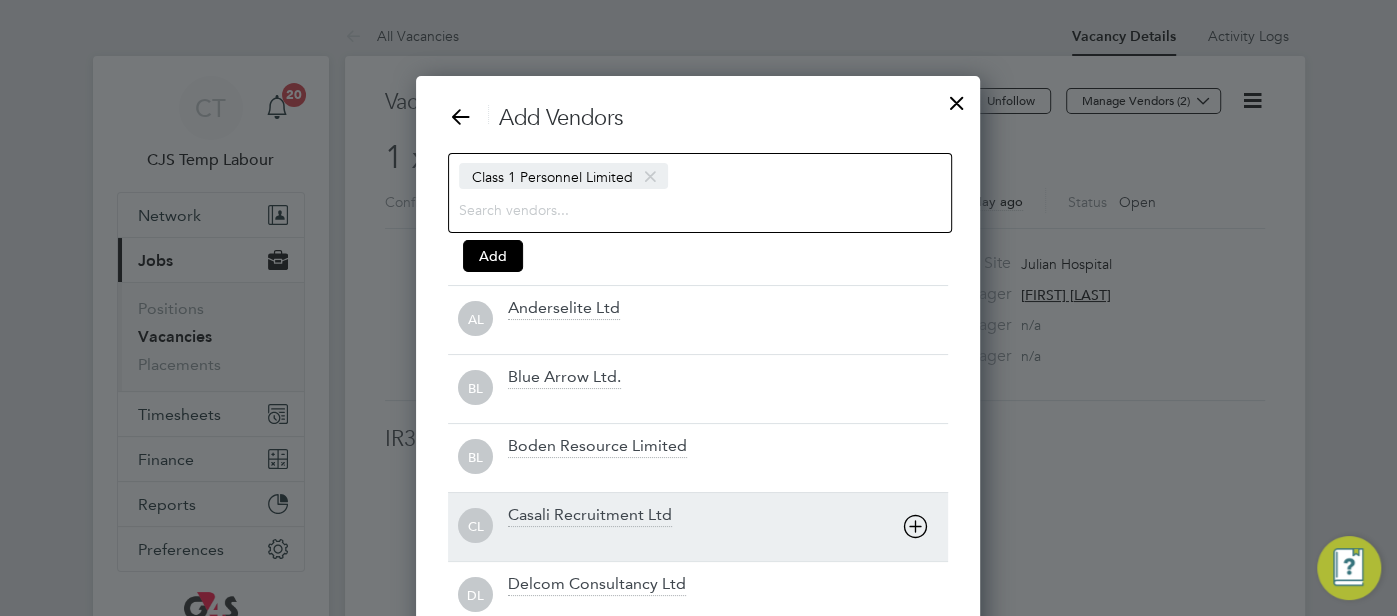 scroll, scrollTop: 9, scrollLeft: 10, axis: both 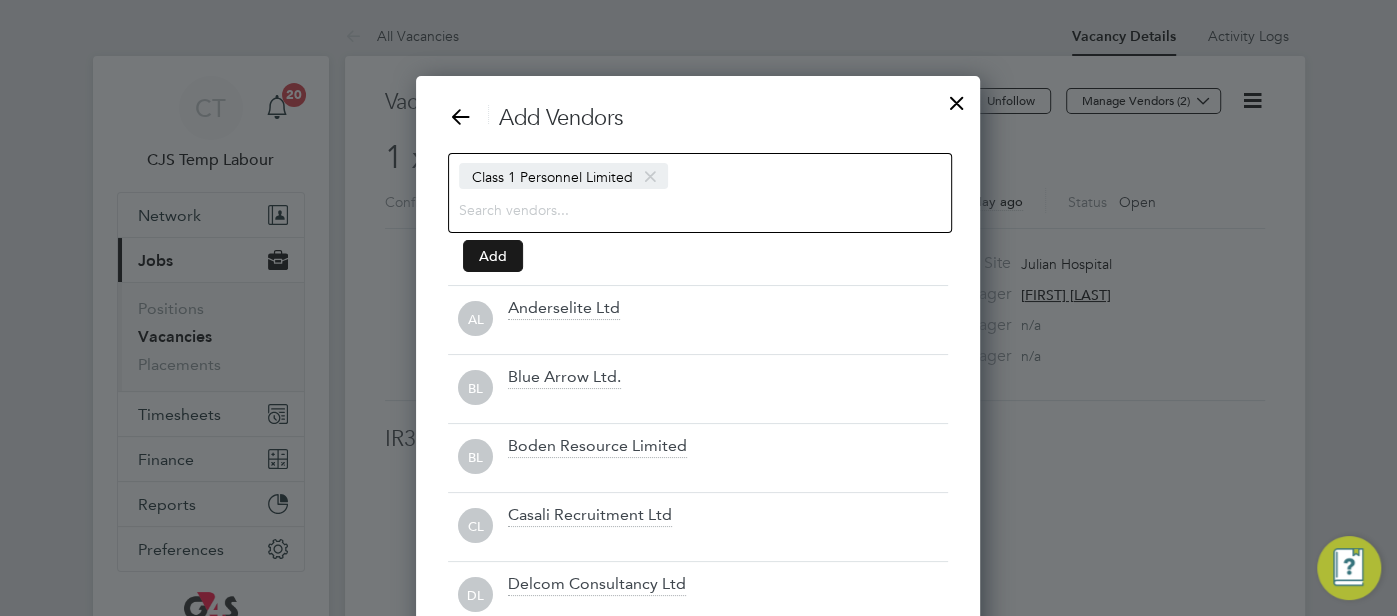 click on "Add" at bounding box center (493, 256) 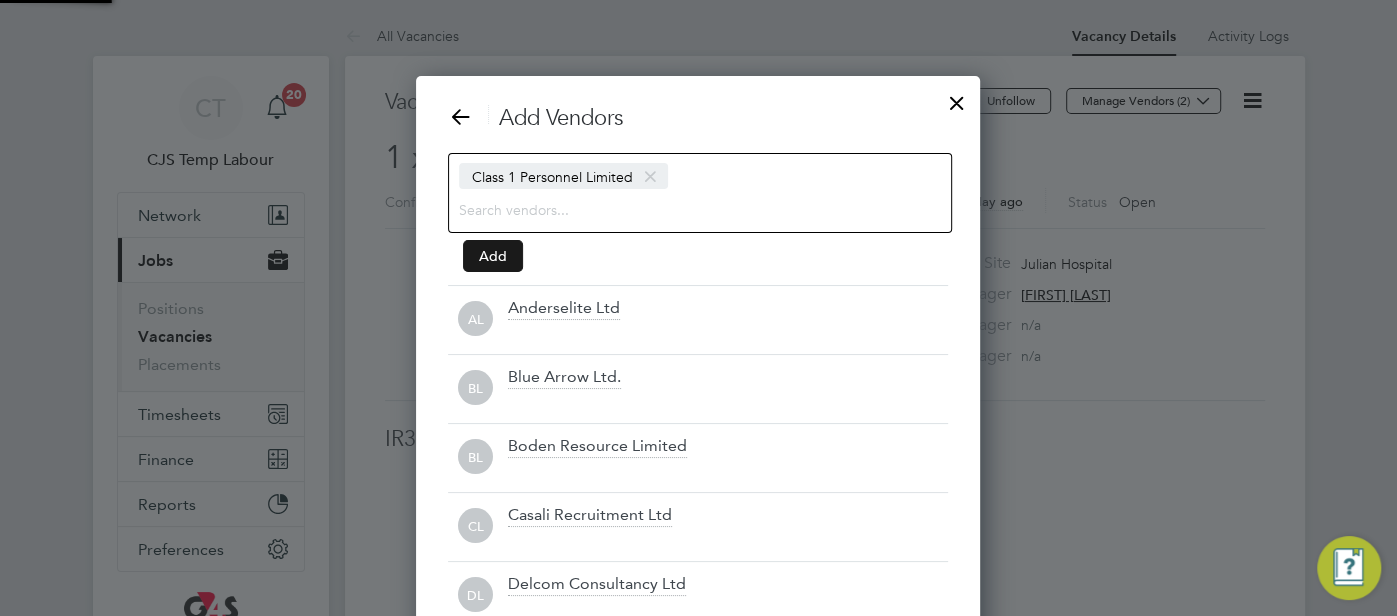 scroll, scrollTop: 9, scrollLeft: 10, axis: both 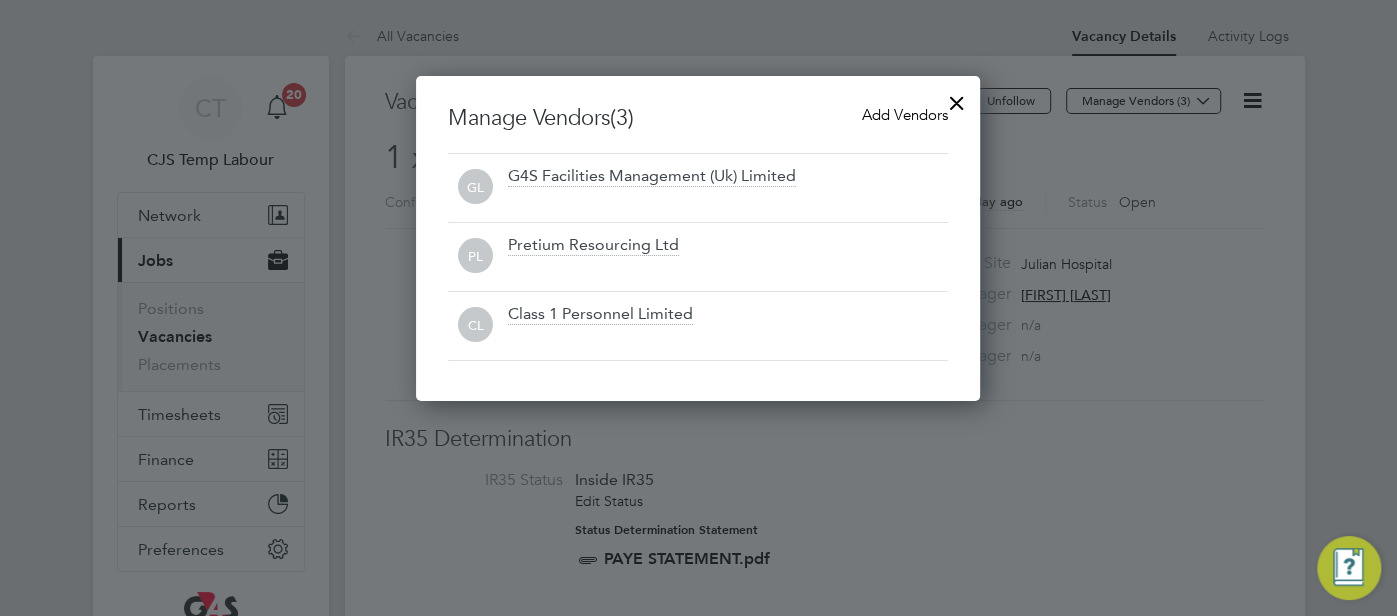 click at bounding box center [957, 98] 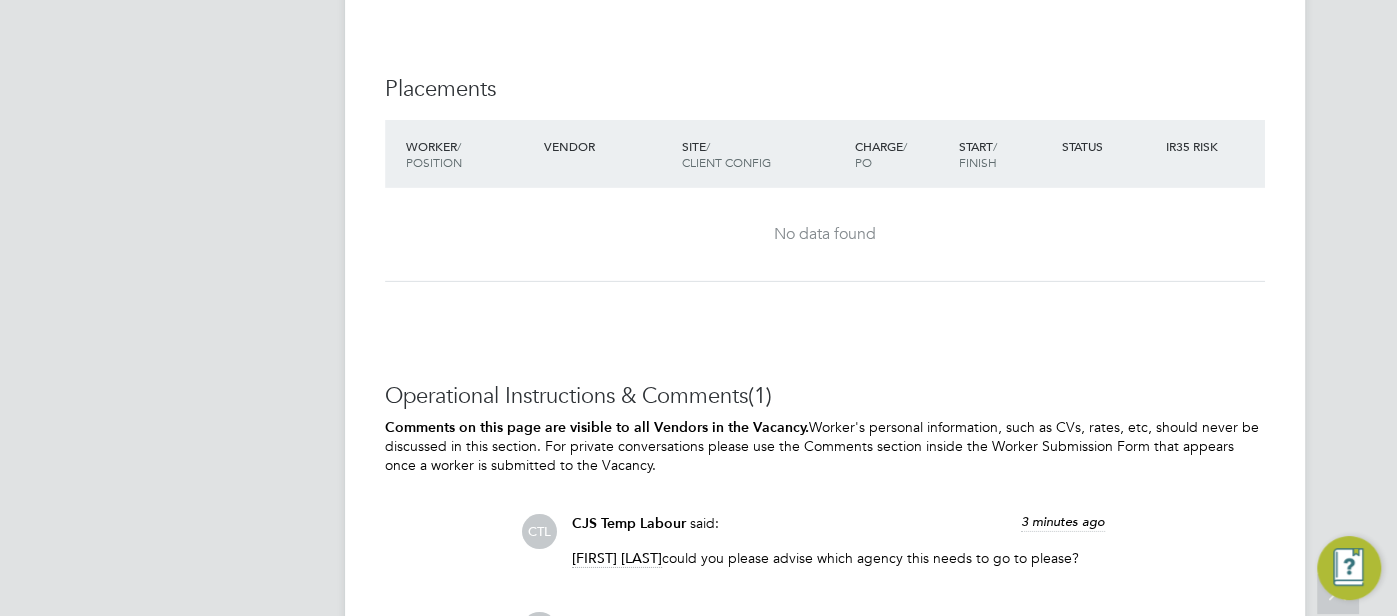scroll, scrollTop: 4329, scrollLeft: 0, axis: vertical 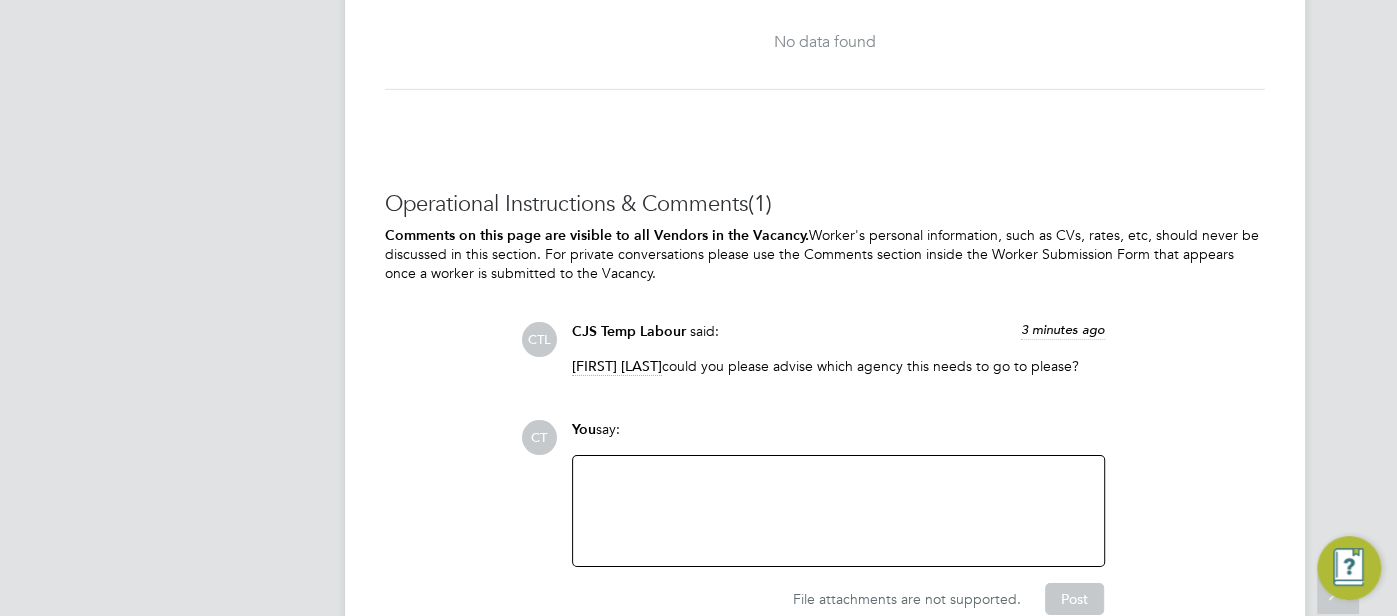 click 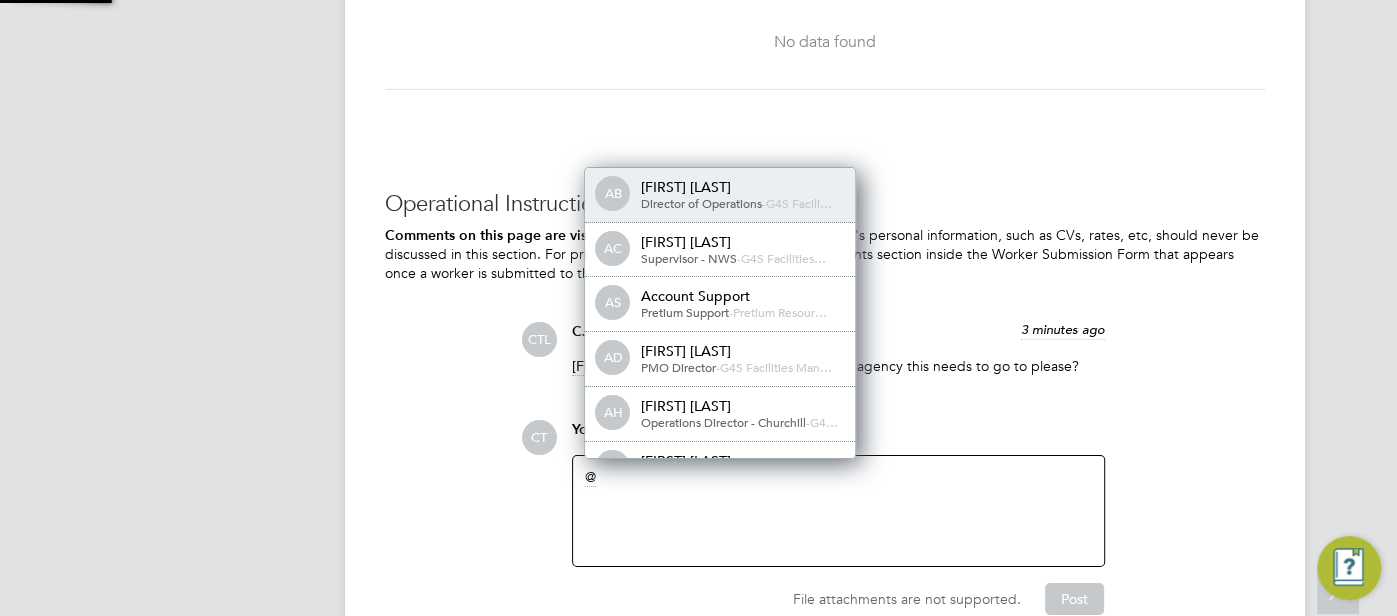 scroll, scrollTop: 10, scrollLeft: 10, axis: both 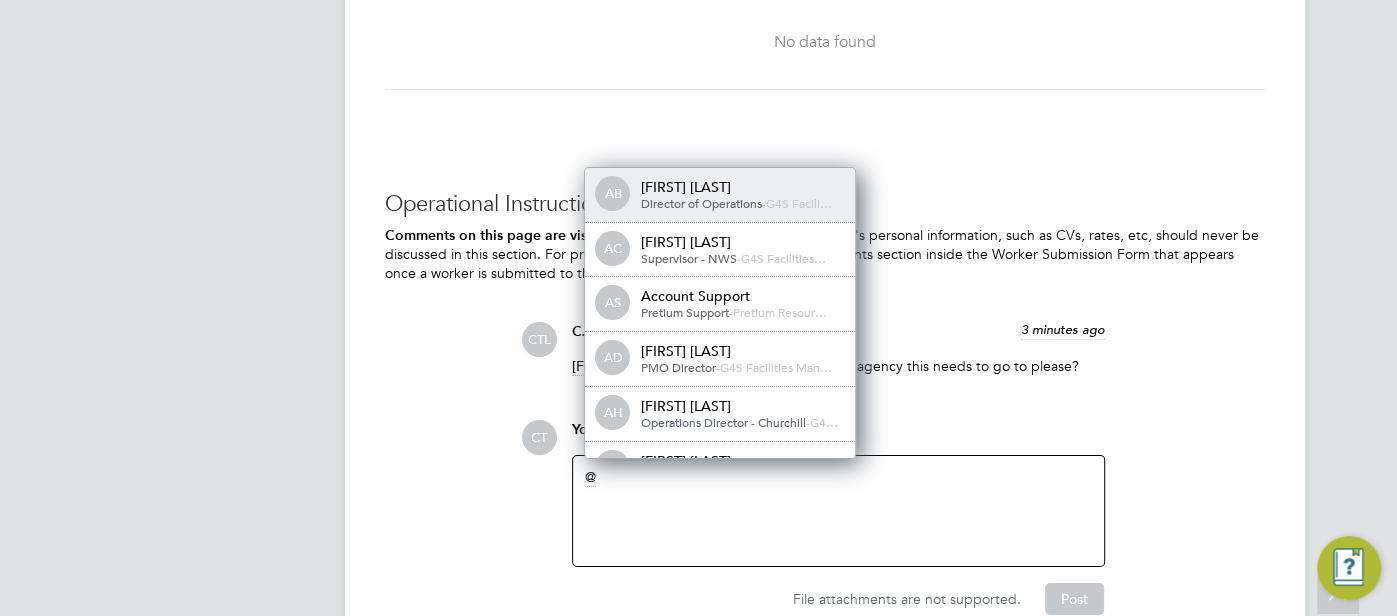 type 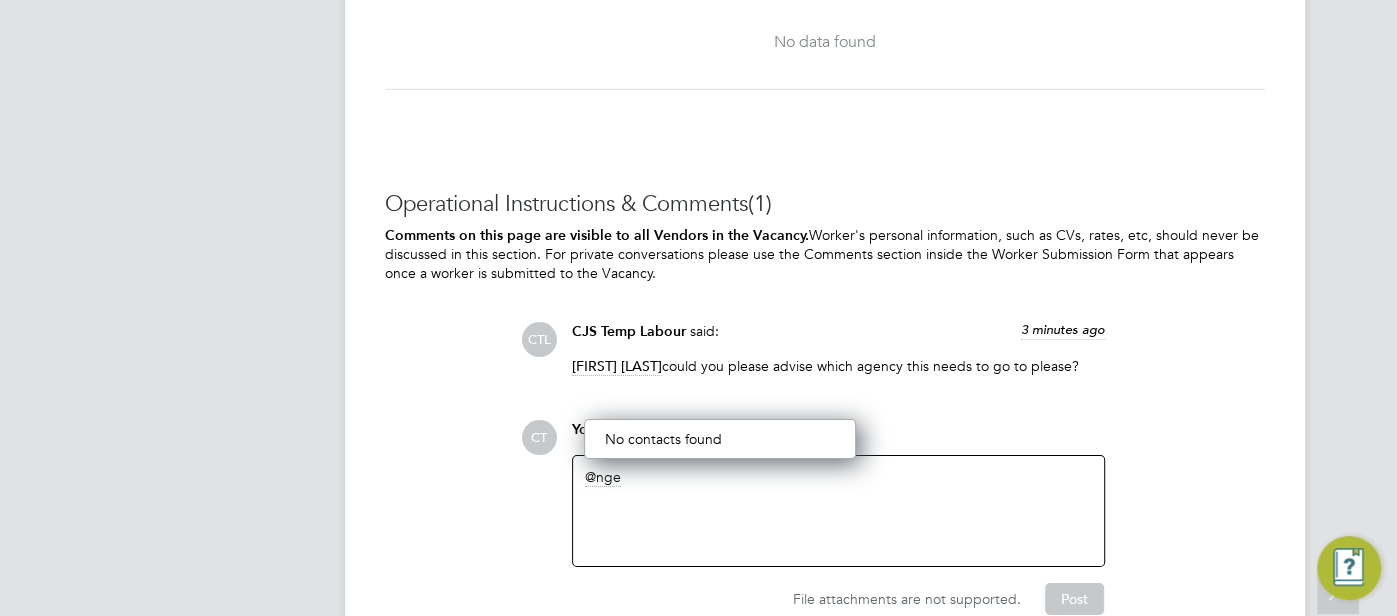 click on "nge" 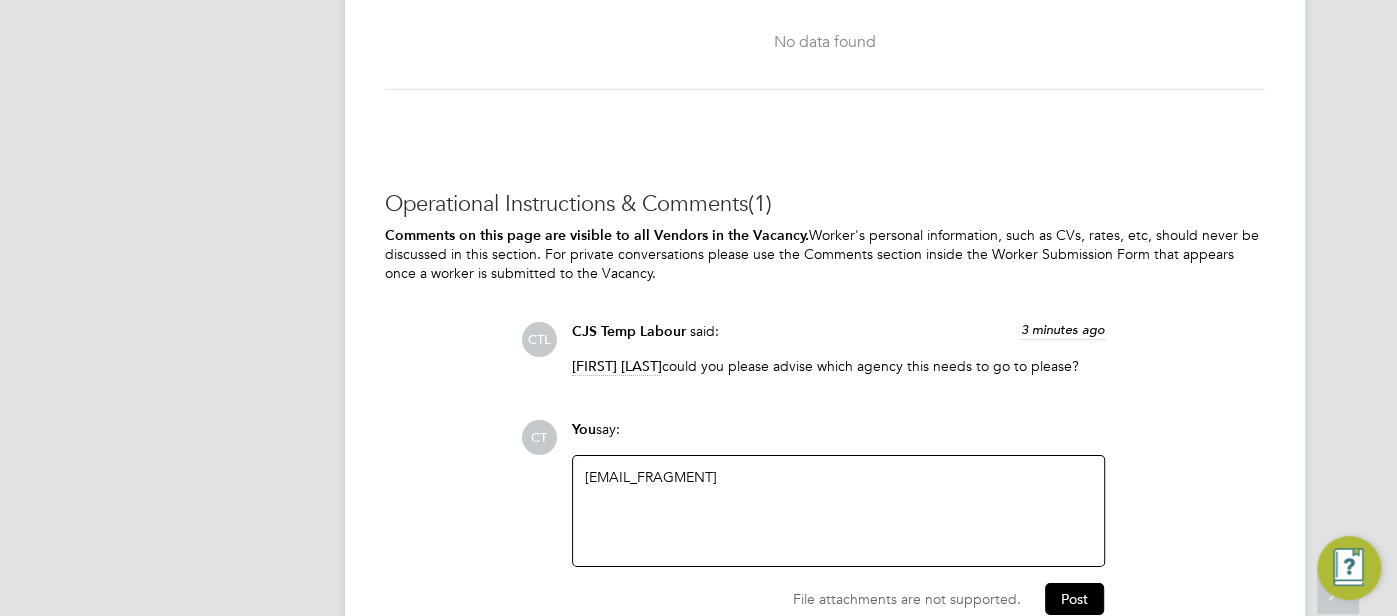 type 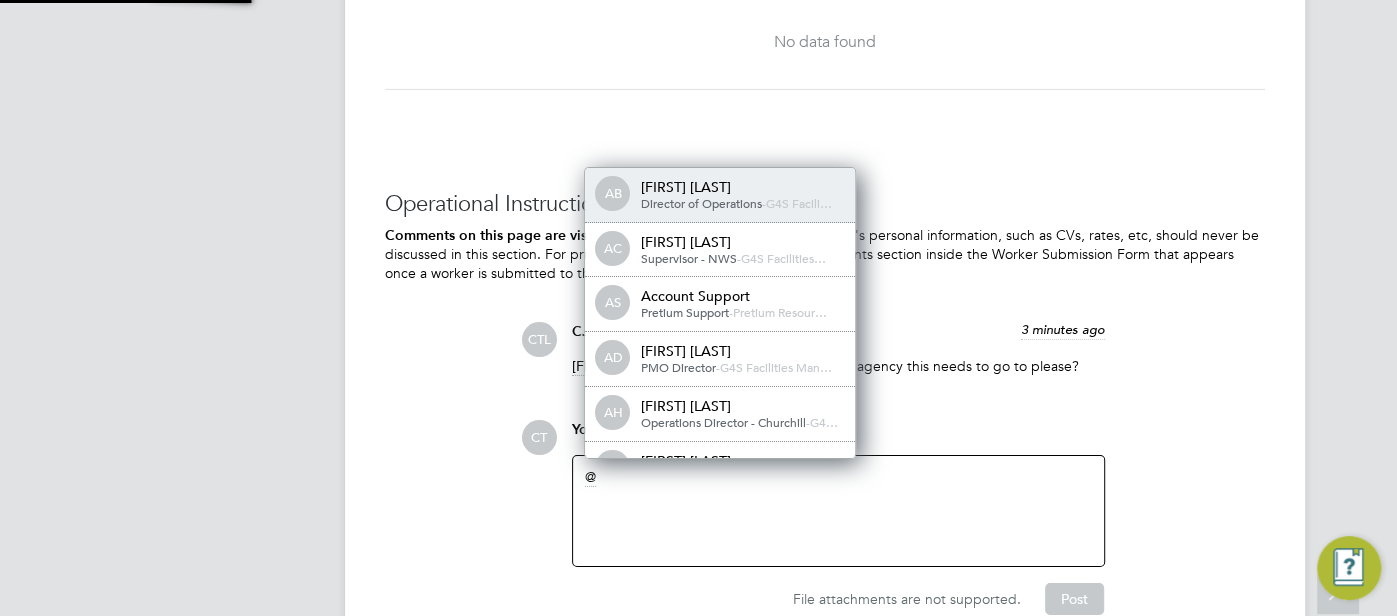 type 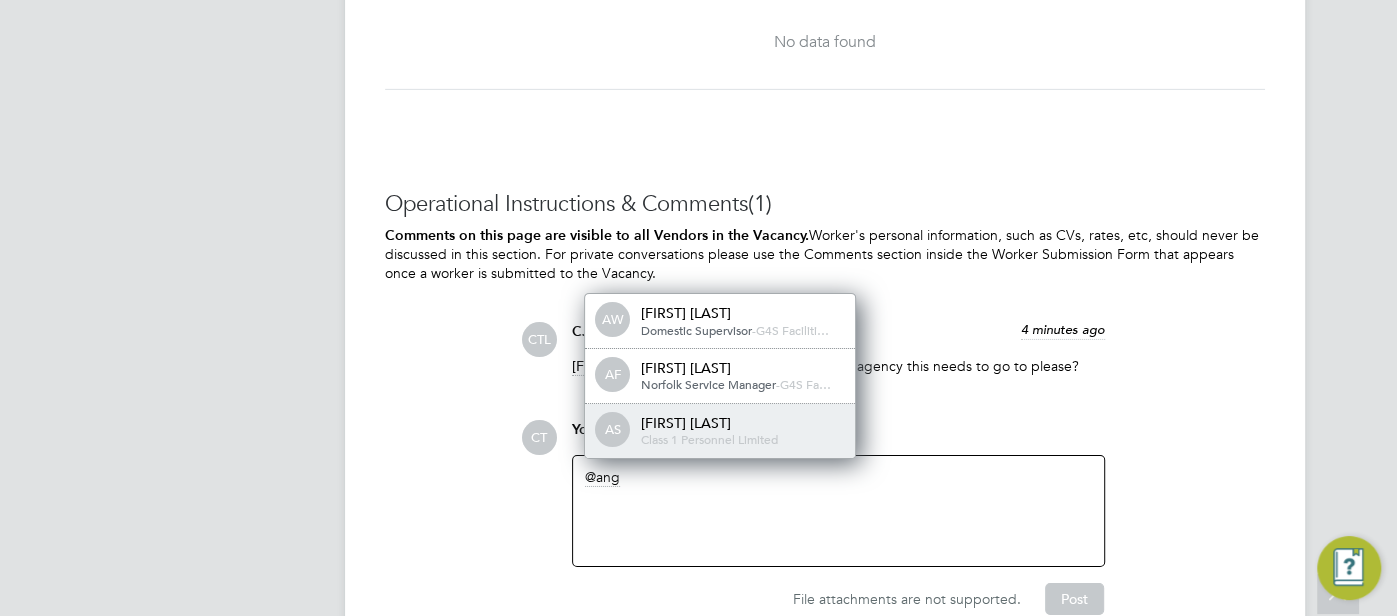 click on "[FIRST] [LAST]" 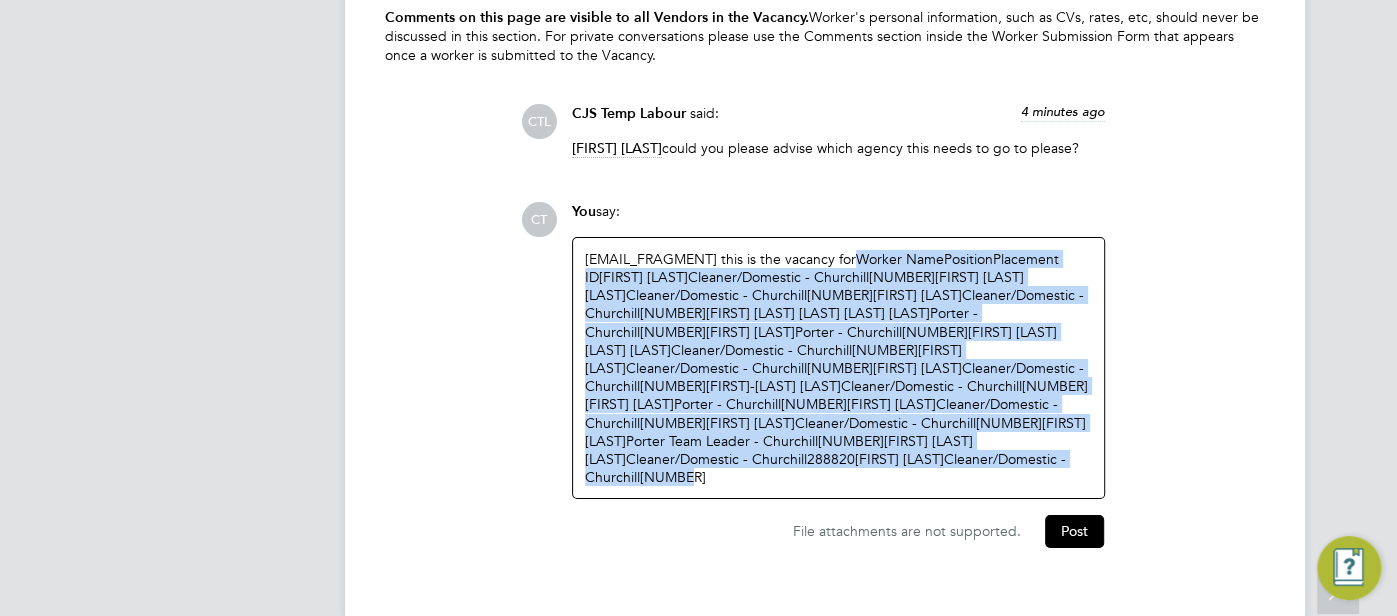 drag, startPoint x: 852, startPoint y: 263, endPoint x: 1138, endPoint y: 479, distance: 358.402 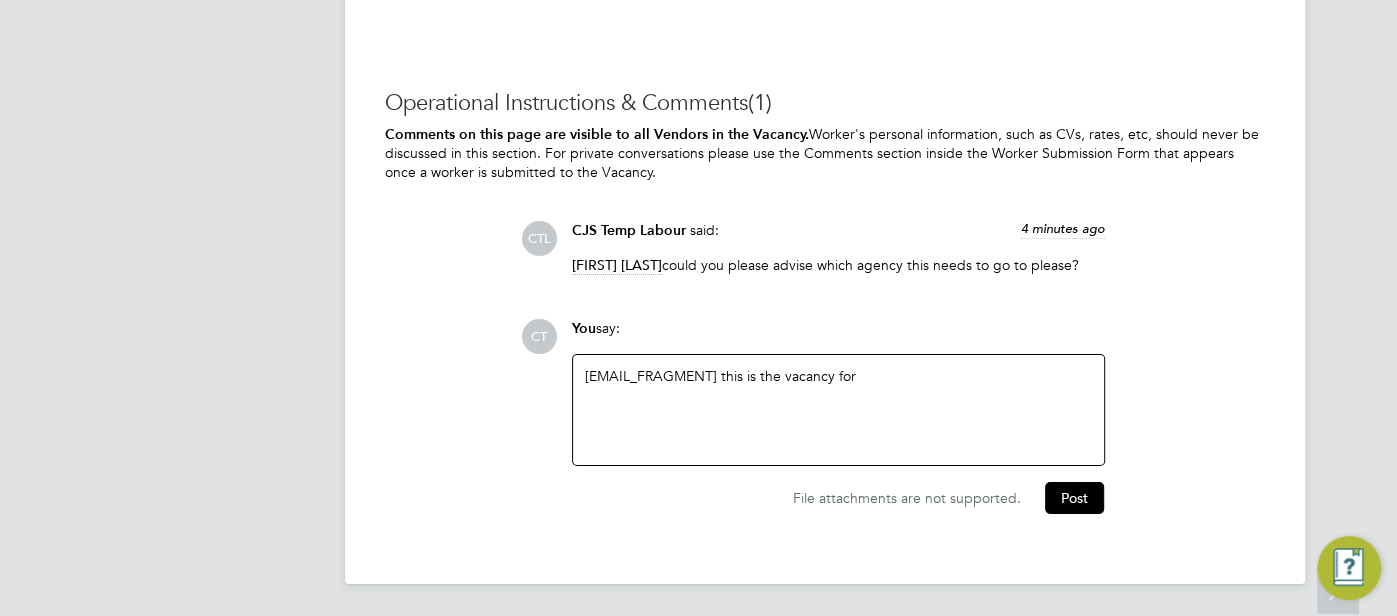 click on "@Angela Sabaroche ​ this is the vacancy for" 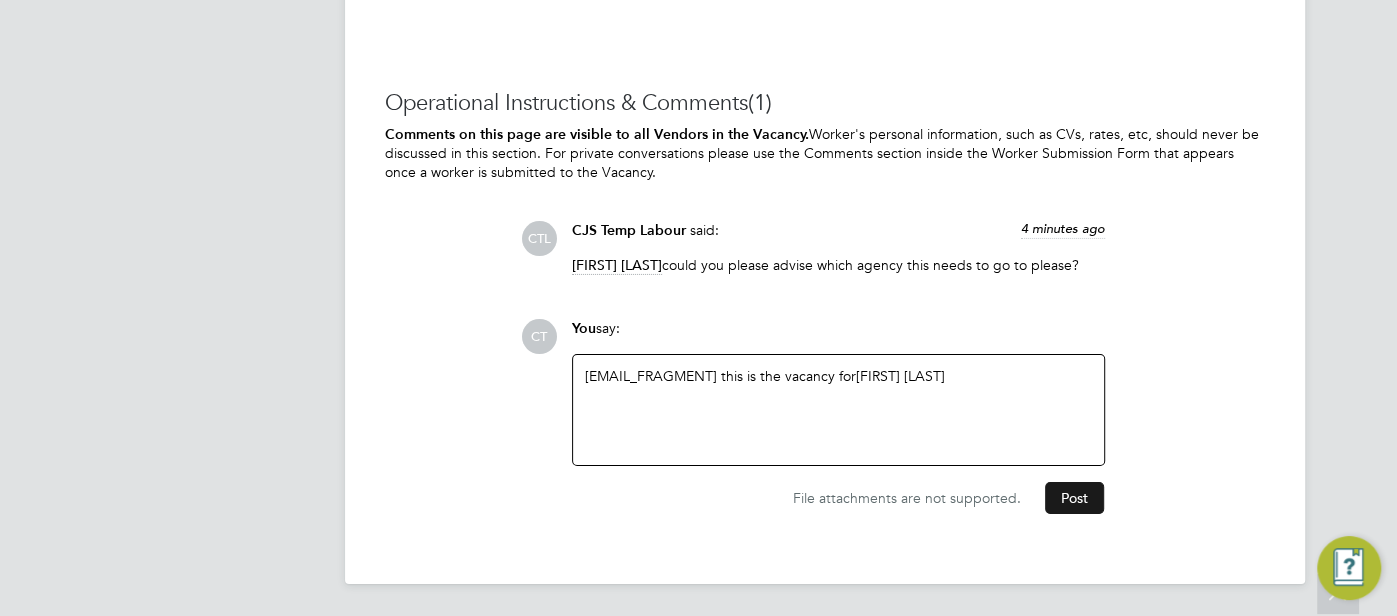 click on "Post" 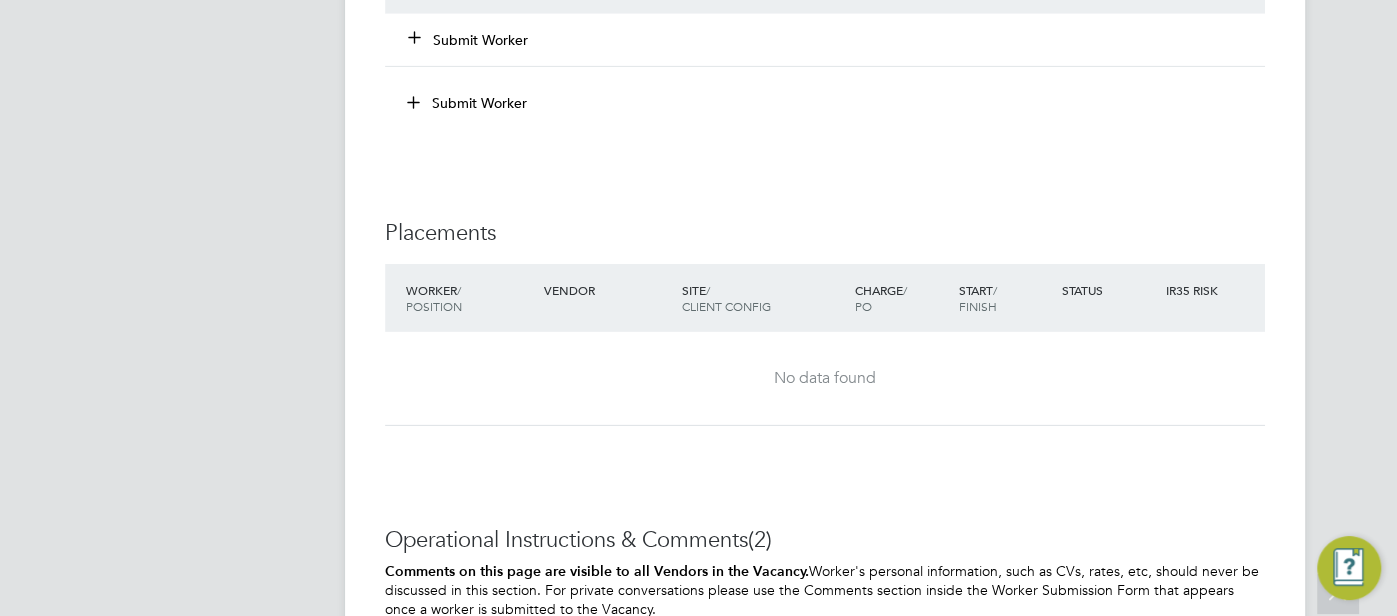 scroll, scrollTop: 3783, scrollLeft: 0, axis: vertical 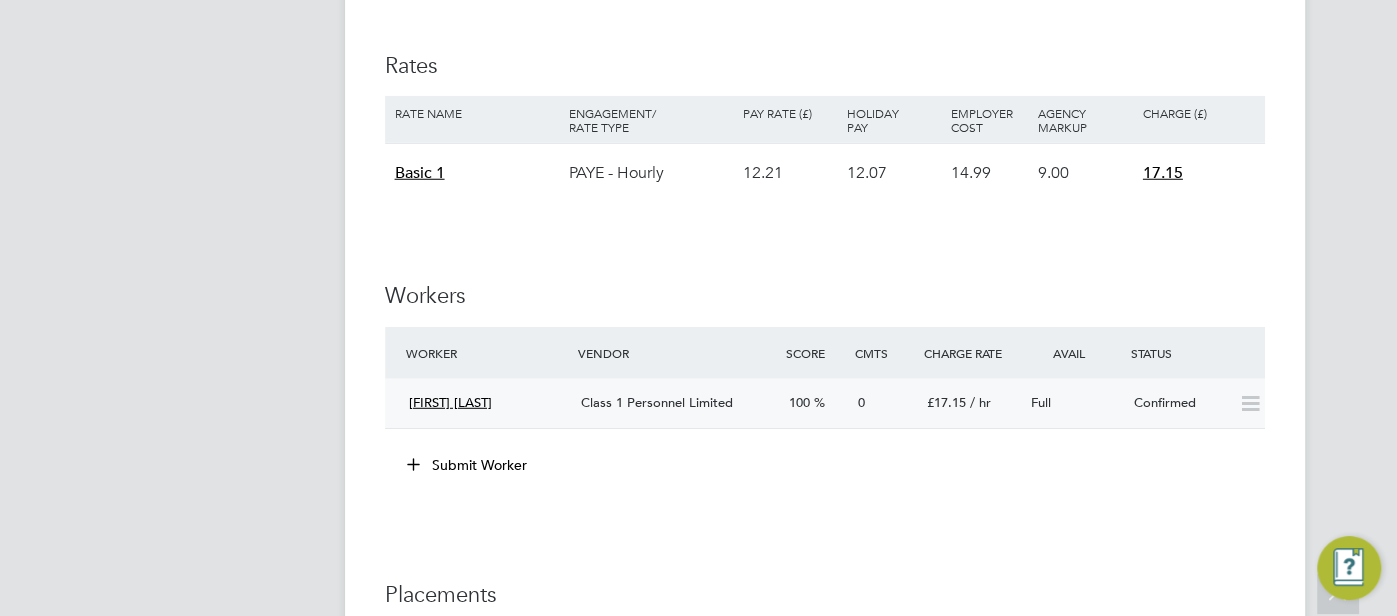 click on "Full" 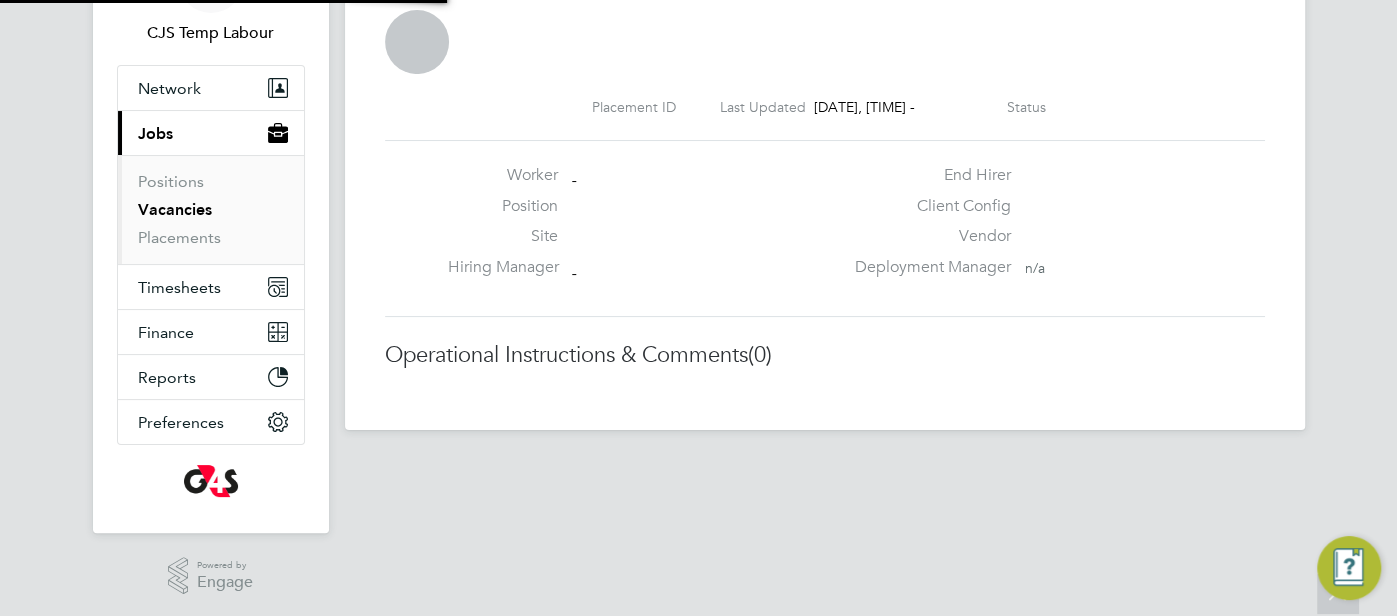scroll, scrollTop: 10, scrollLeft: 10, axis: both 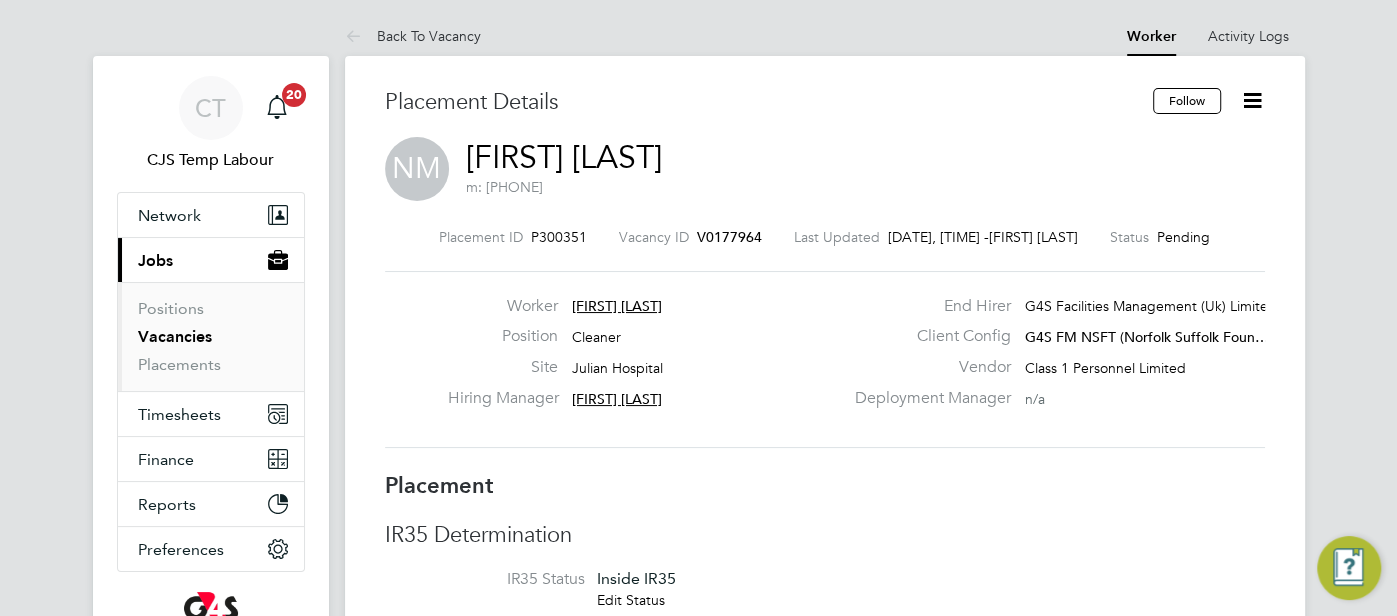 click on "Nelson Martins" 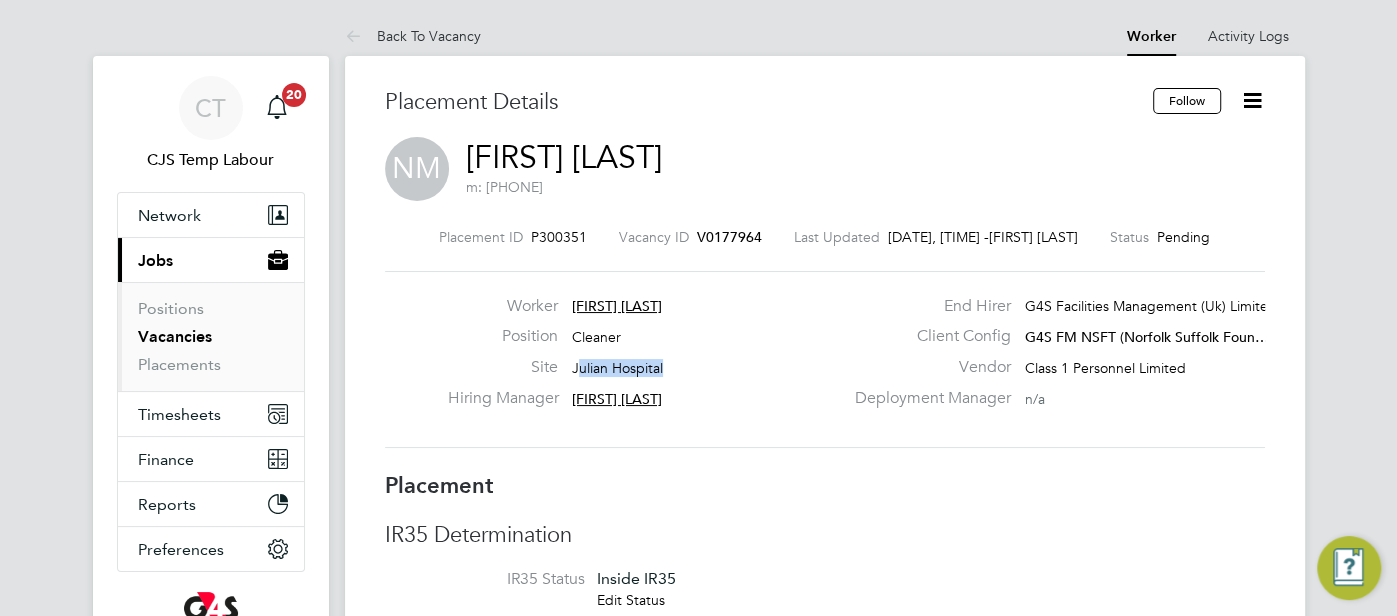 drag, startPoint x: 663, startPoint y: 366, endPoint x: 575, endPoint y: 363, distance: 88.051125 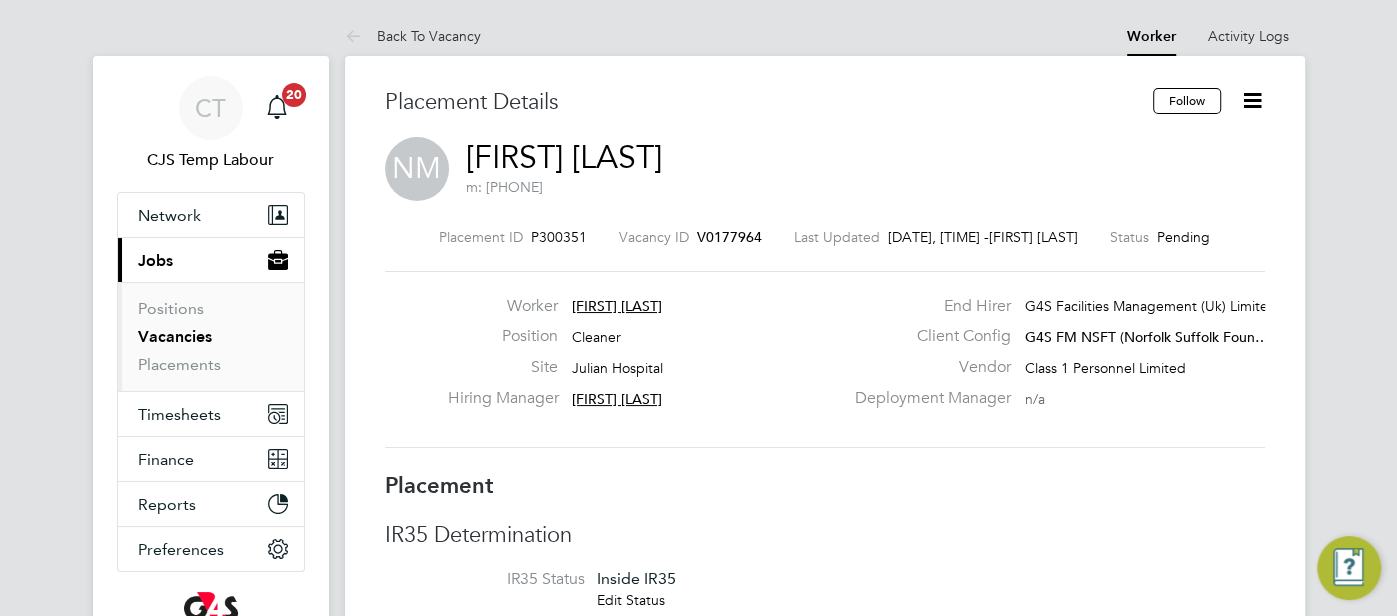 click on "Site   Julian Hospital" 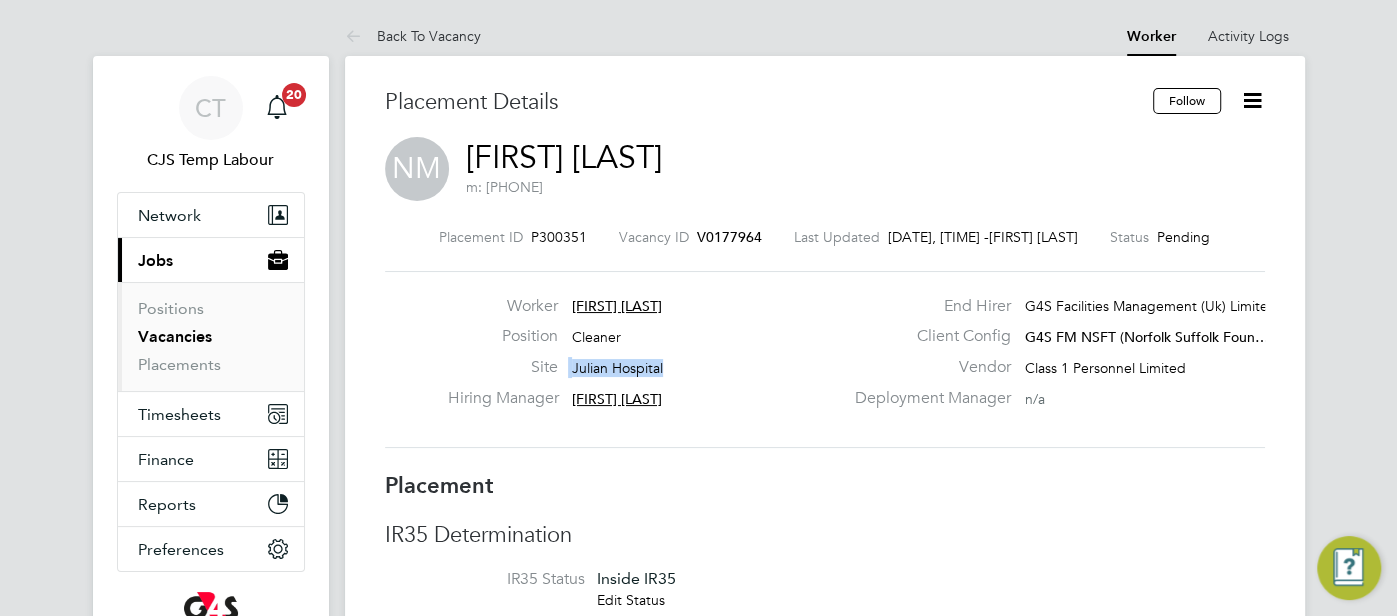 drag, startPoint x: 664, startPoint y: 369, endPoint x: 567, endPoint y: 371, distance: 97.020615 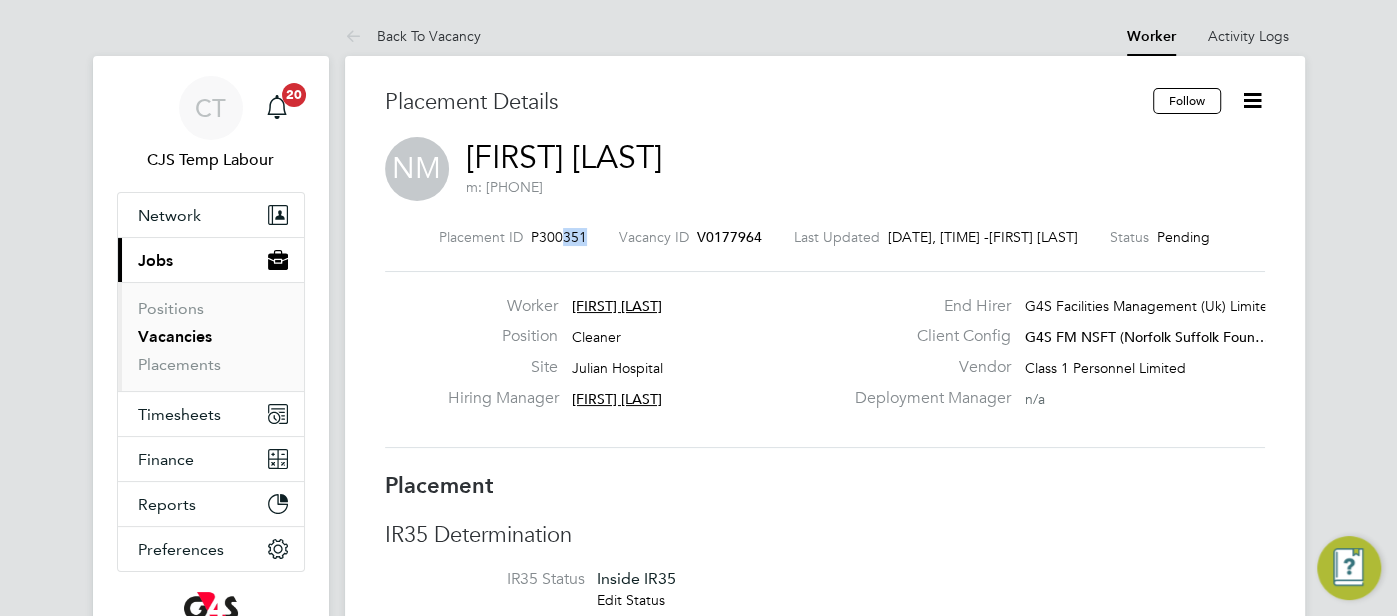 drag, startPoint x: 559, startPoint y: 239, endPoint x: 528, endPoint y: 235, distance: 31.257 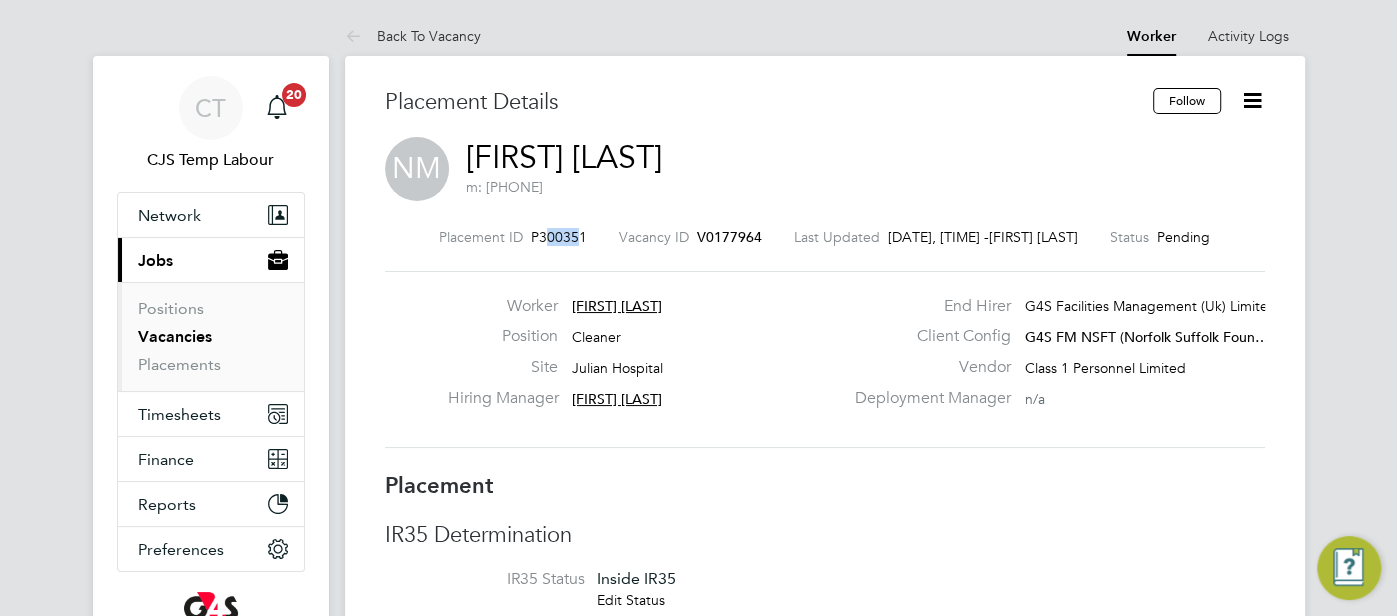 drag, startPoint x: 521, startPoint y: 235, endPoint x: 552, endPoint y: 237, distance: 31.06445 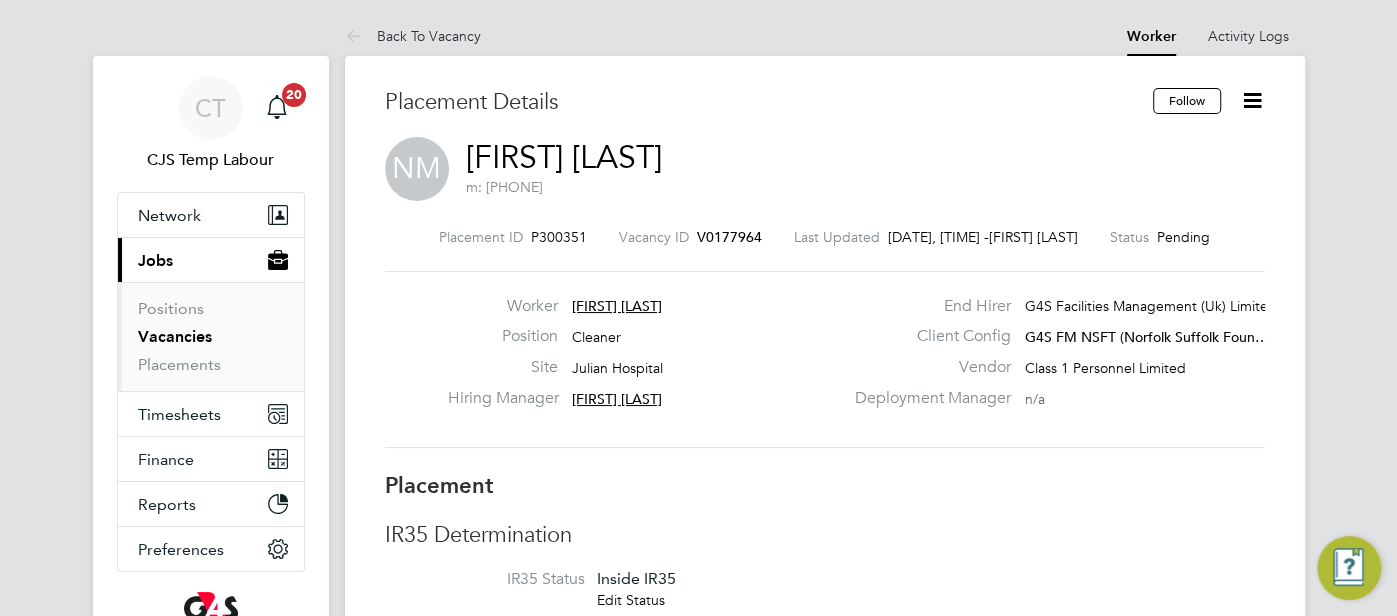 click on "Placement ID   P300351 Vacancy ID   V0177964   Last Updated   07 Aug 2025, 12:16 -  Angela Sabaroche Status   Pending" 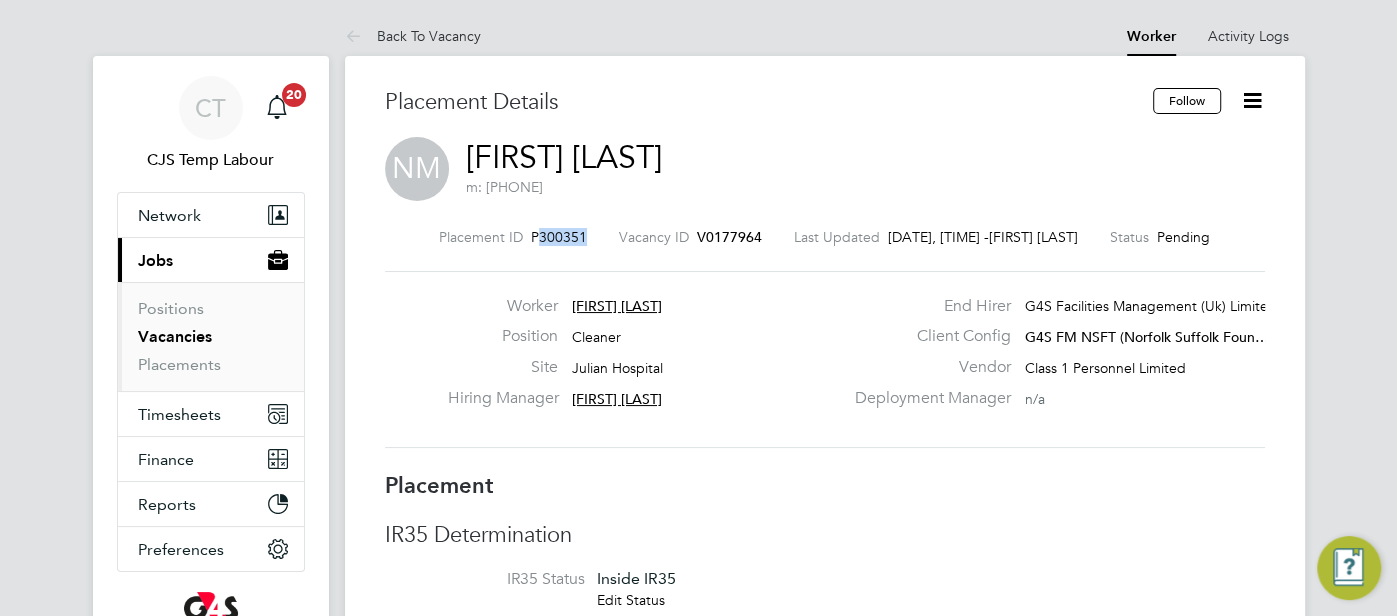 drag, startPoint x: 569, startPoint y: 237, endPoint x: 514, endPoint y: 235, distance: 55.03635 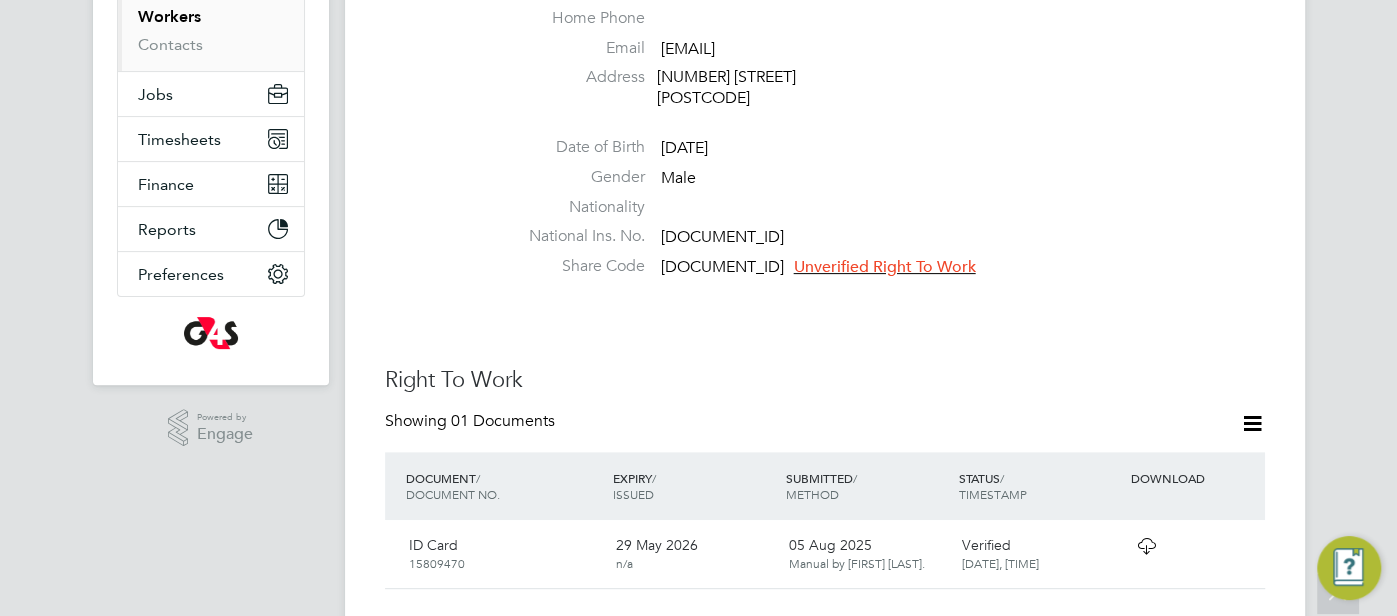 scroll, scrollTop: 469, scrollLeft: 0, axis: vertical 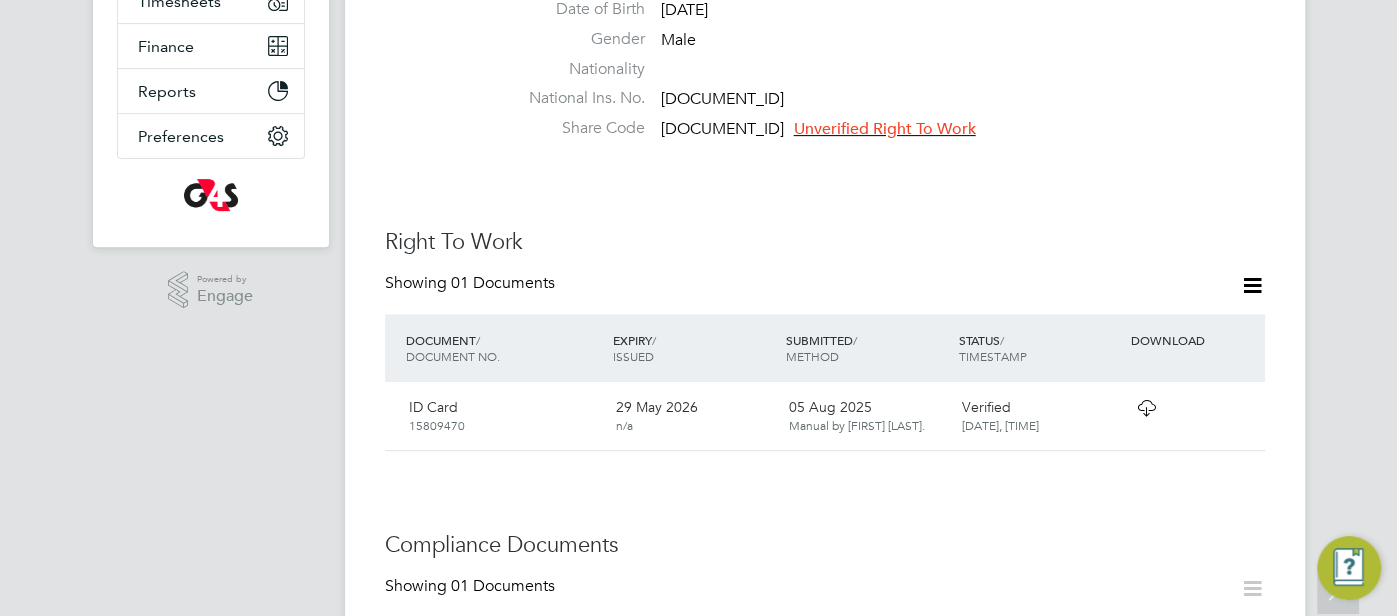 click 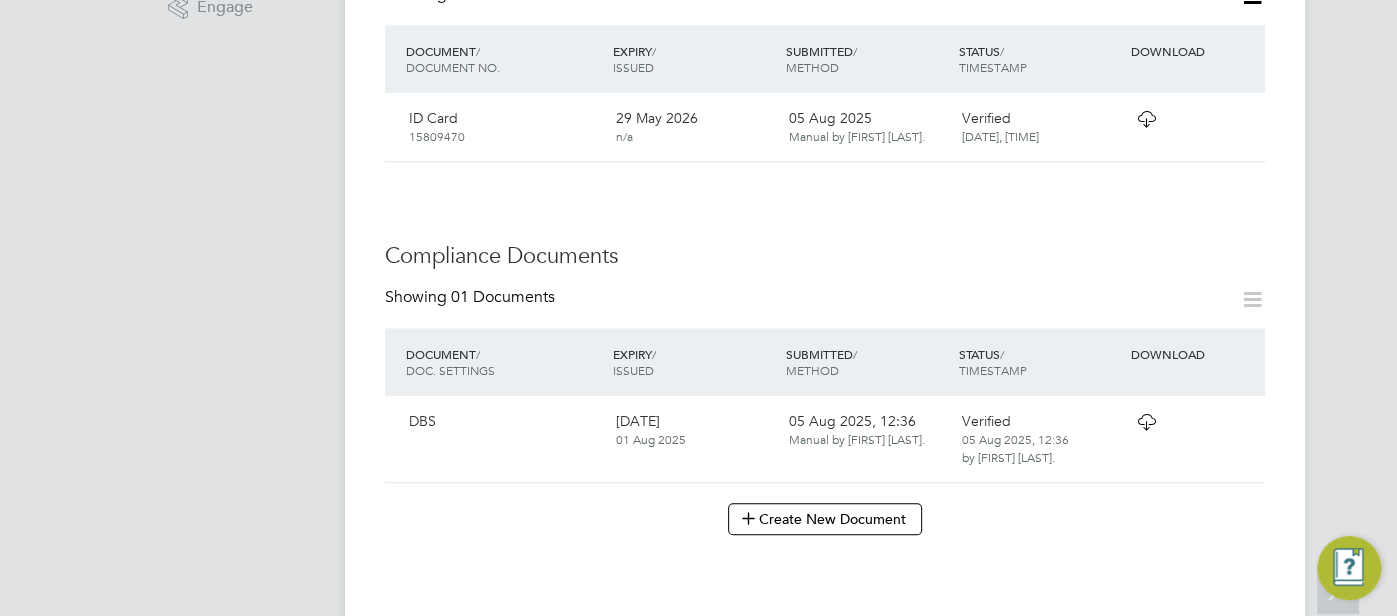 scroll, scrollTop: 788, scrollLeft: 0, axis: vertical 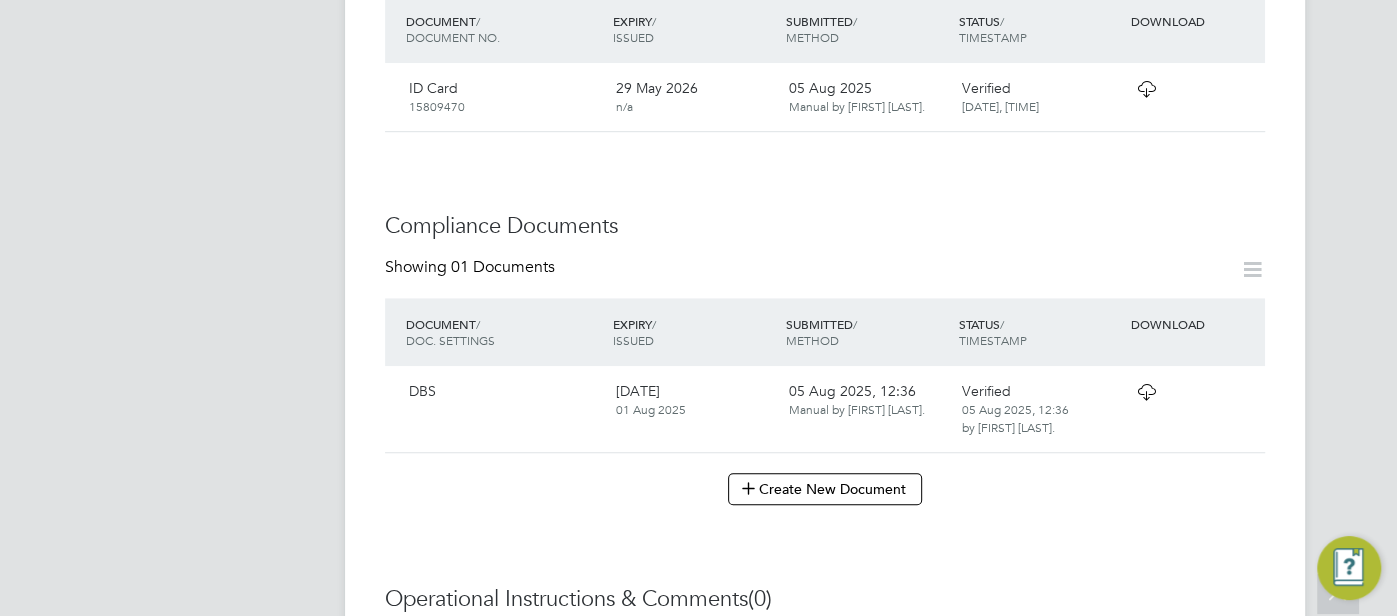 click on "Verified [DATE], [TIME] by [FIRST] [LAST]." 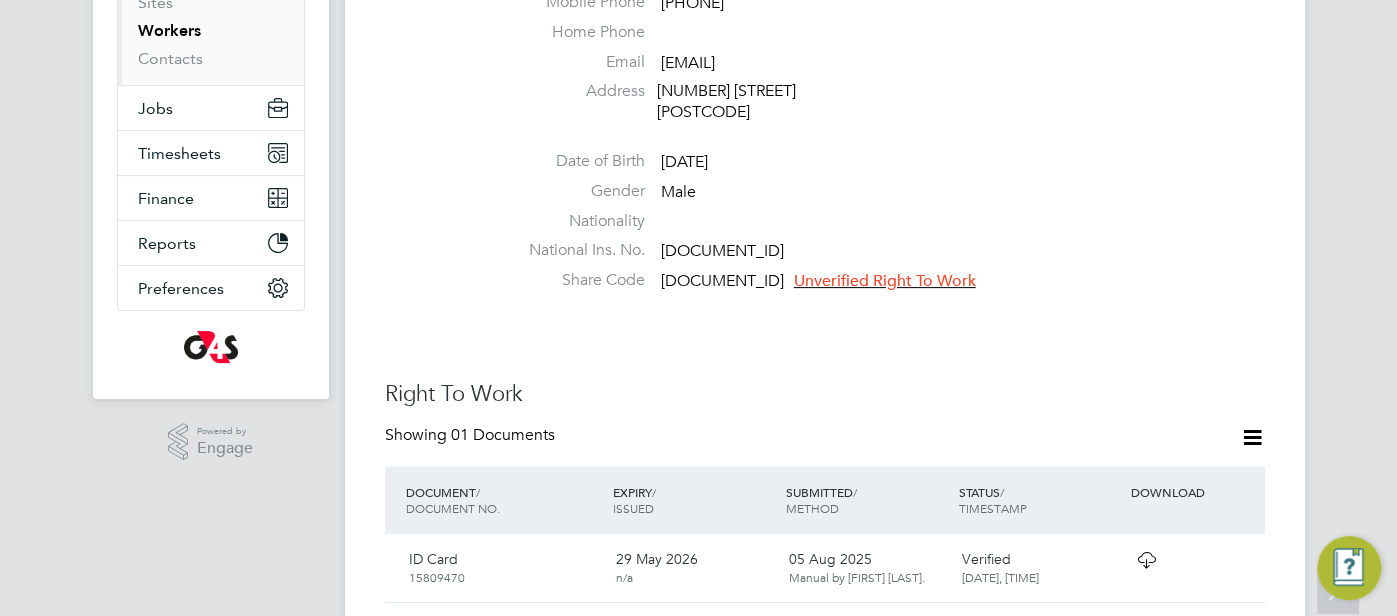 scroll, scrollTop: 316, scrollLeft: 0, axis: vertical 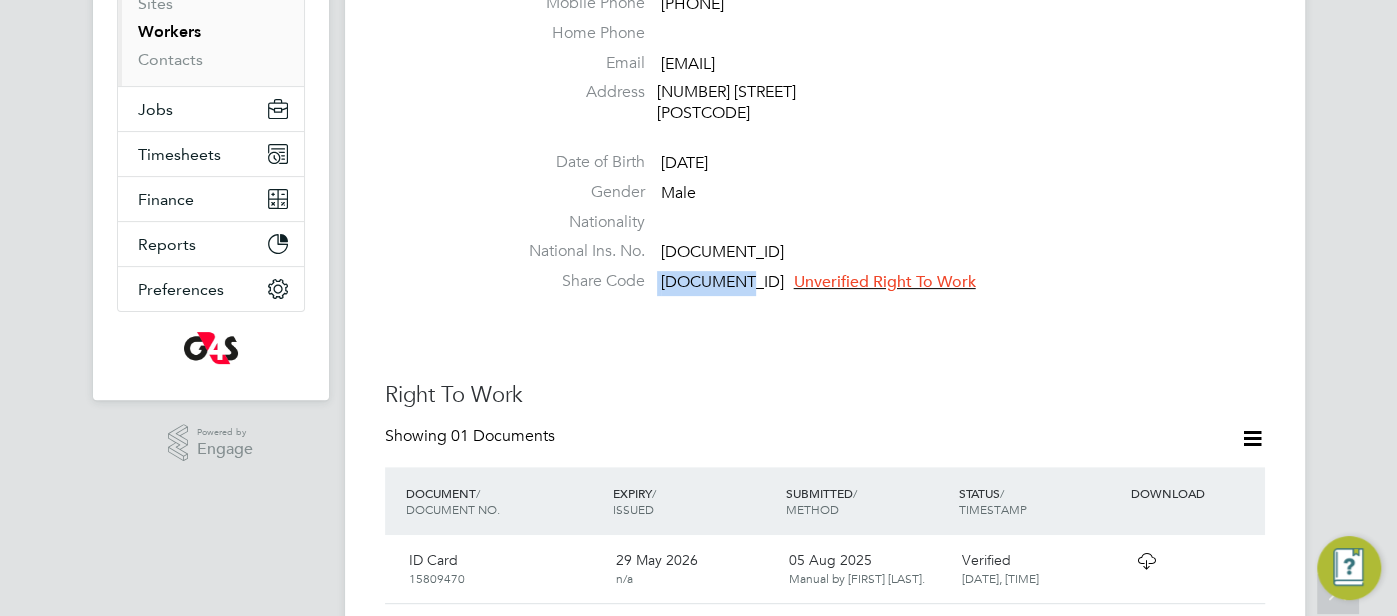drag, startPoint x: 751, startPoint y: 281, endPoint x: 652, endPoint y: 277, distance: 99.08077 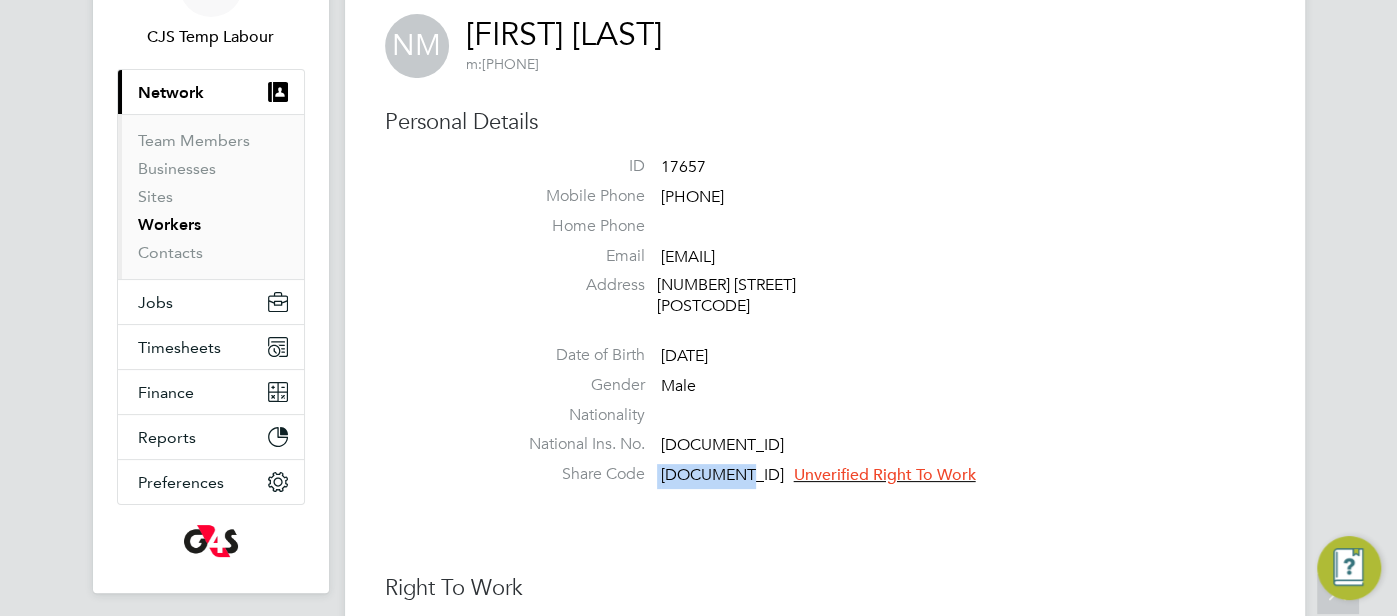 scroll, scrollTop: 0, scrollLeft: 0, axis: both 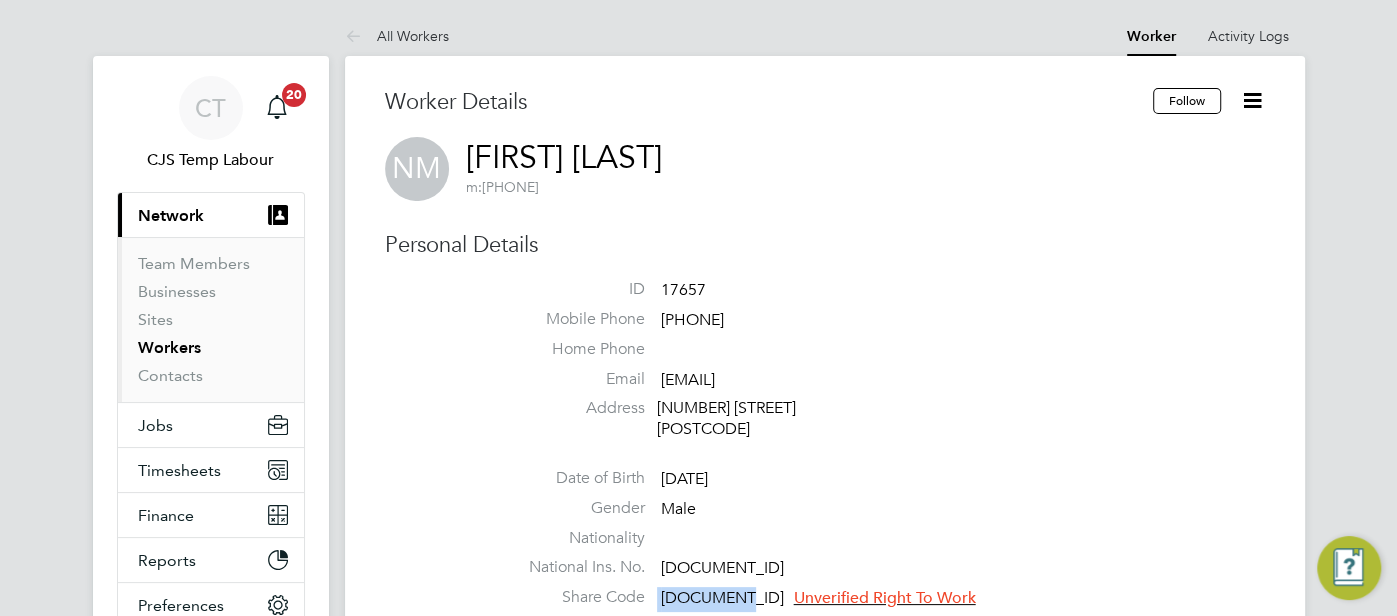 click on "[FIRST] [LAST]" 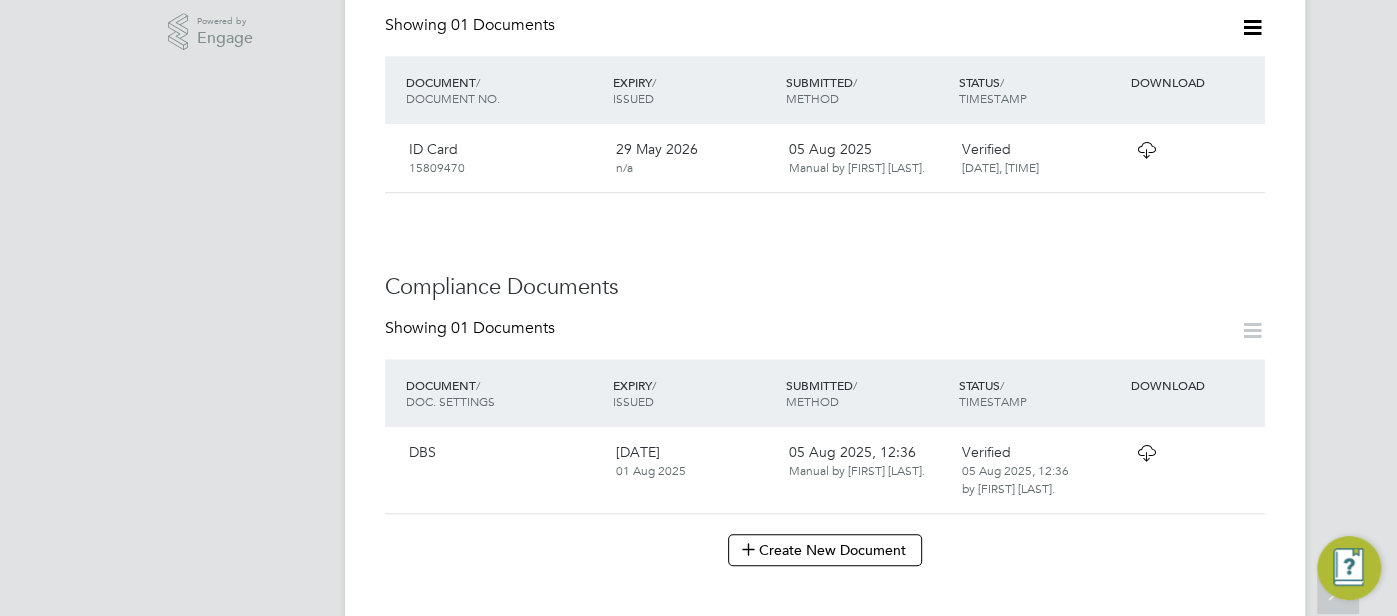 scroll, scrollTop: 729, scrollLeft: 0, axis: vertical 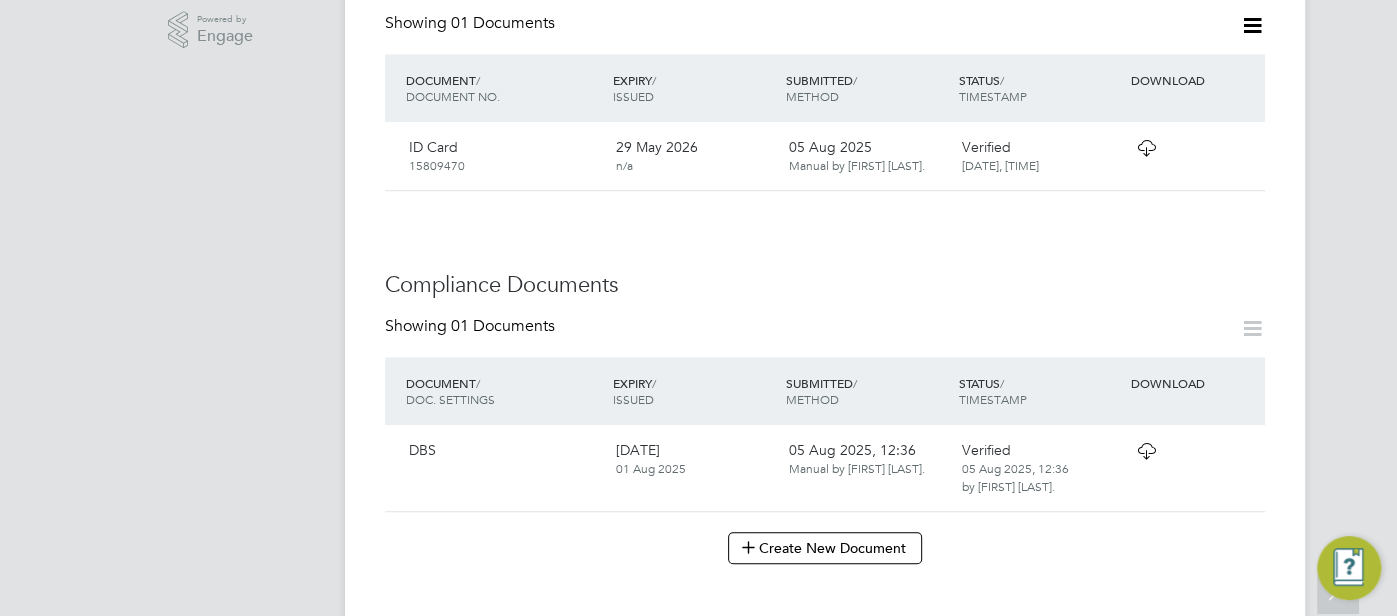 click 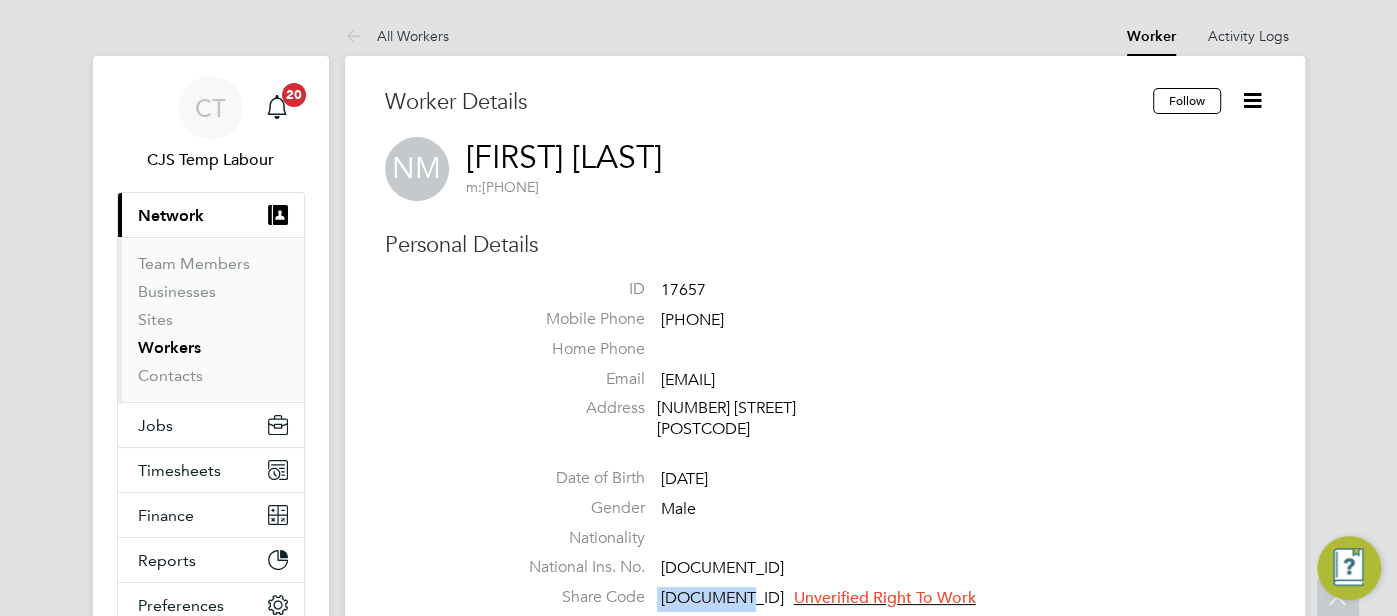scroll, scrollTop: 0, scrollLeft: 0, axis: both 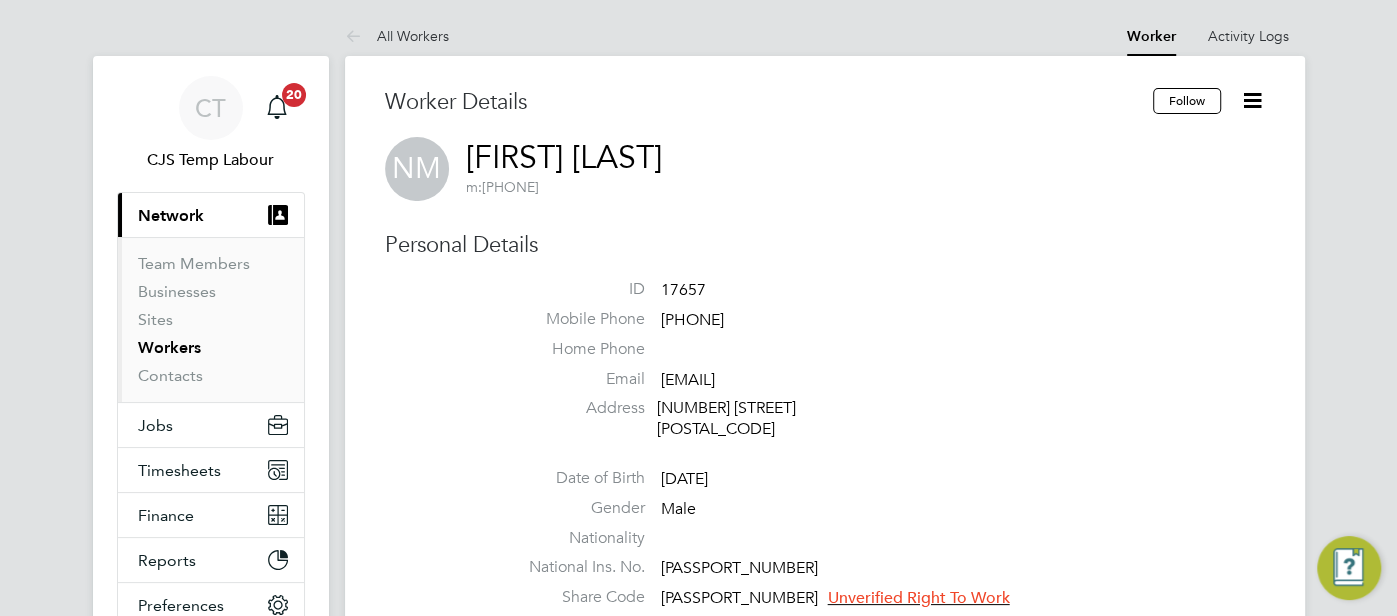 drag, startPoint x: 681, startPoint y: 165, endPoint x: 478, endPoint y: 169, distance: 203.0394 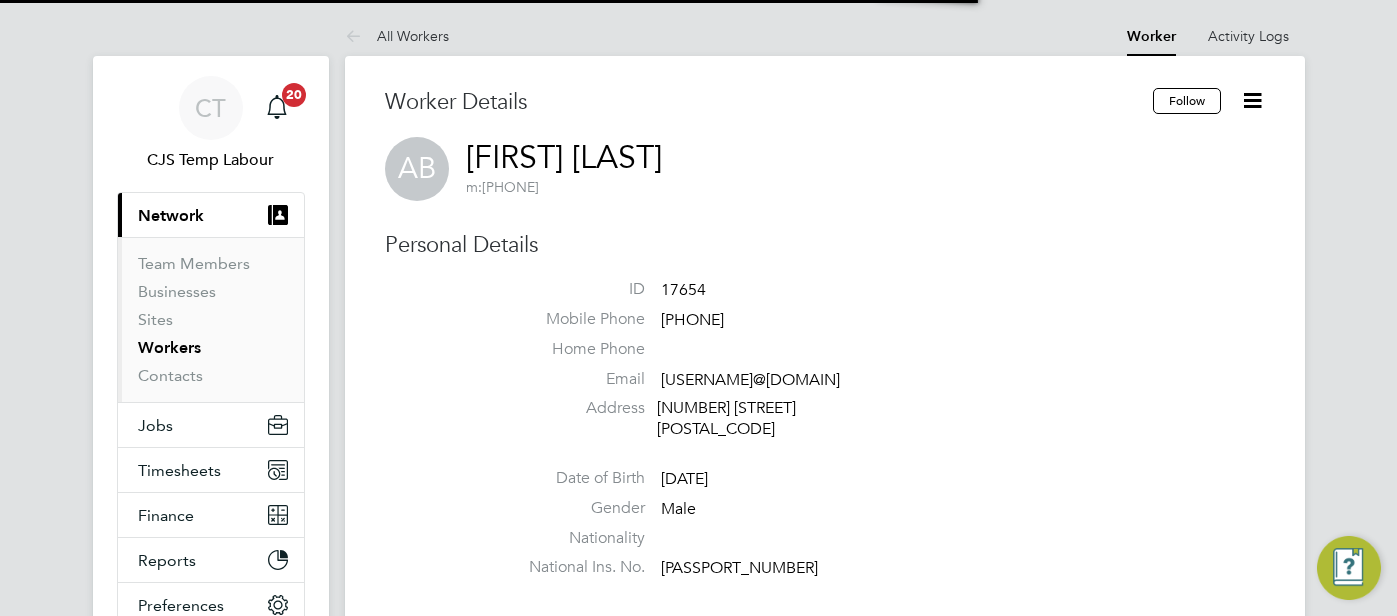 scroll, scrollTop: 0, scrollLeft: 0, axis: both 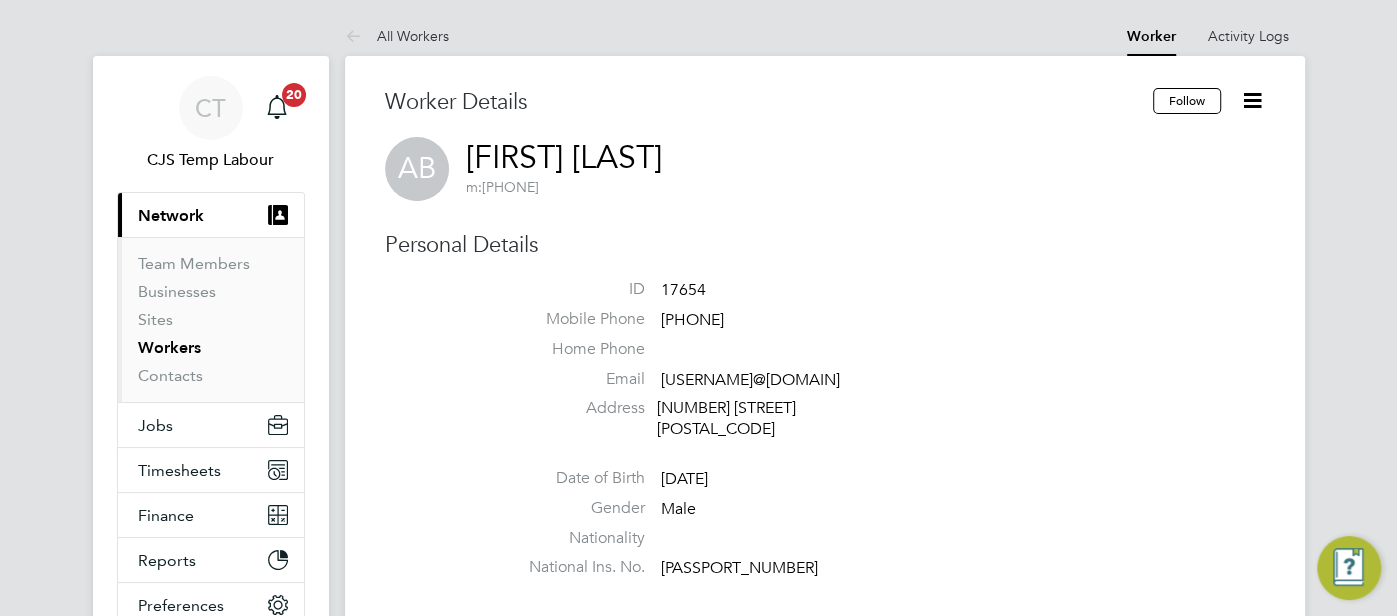 click on "[FIRST] [LAST]     m:  [PHONE]" 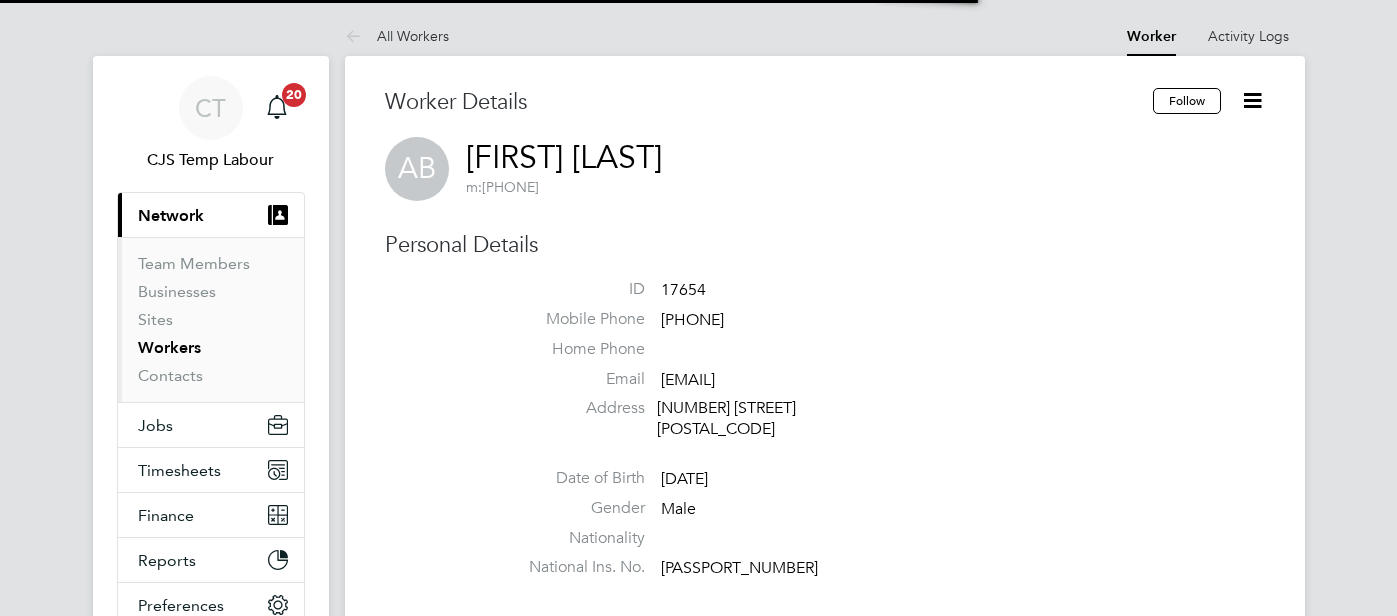 scroll, scrollTop: 0, scrollLeft: 0, axis: both 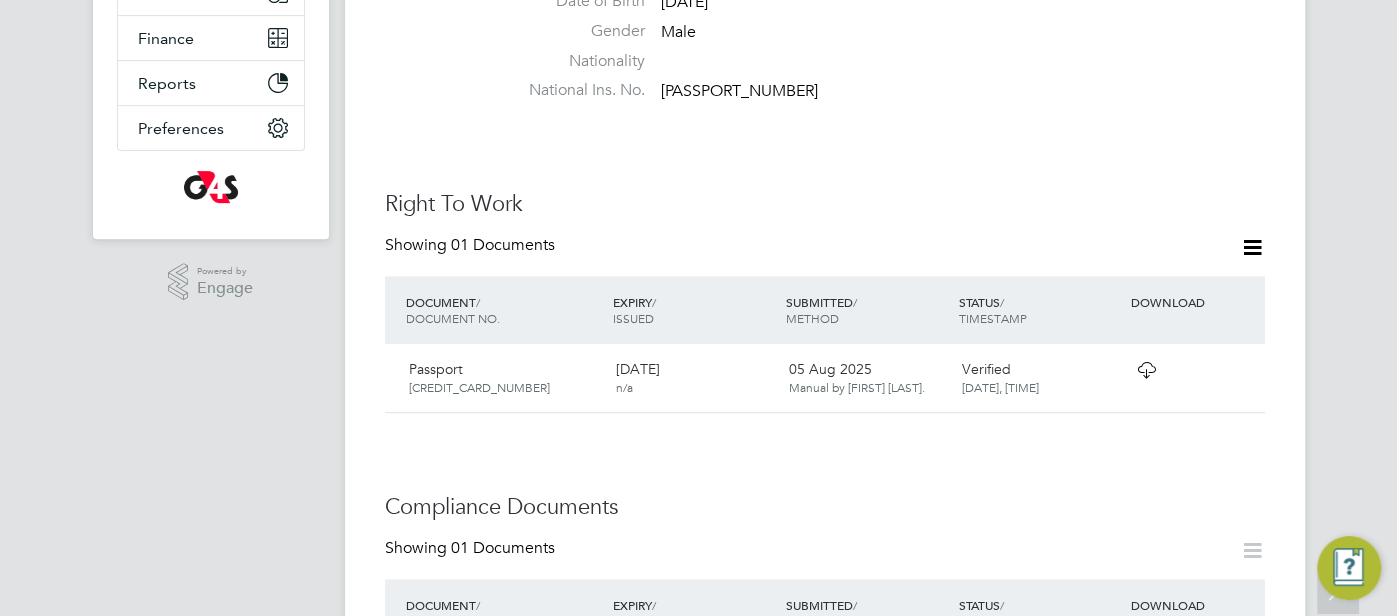 click 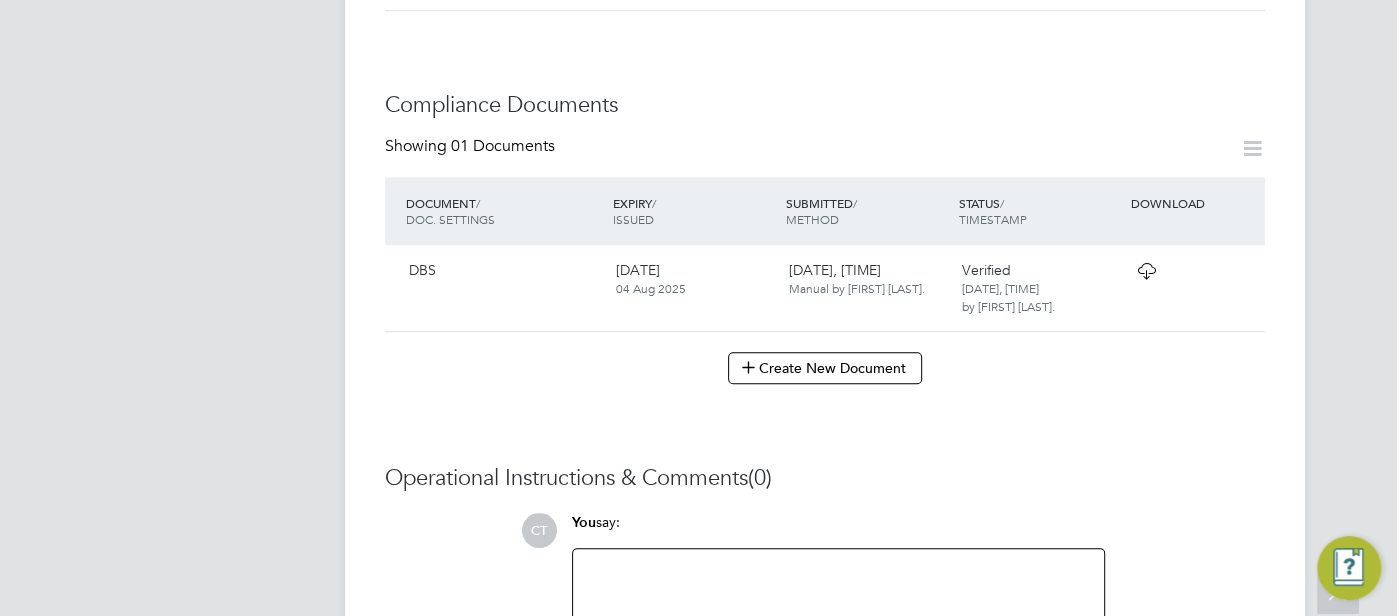 scroll, scrollTop: 721, scrollLeft: 0, axis: vertical 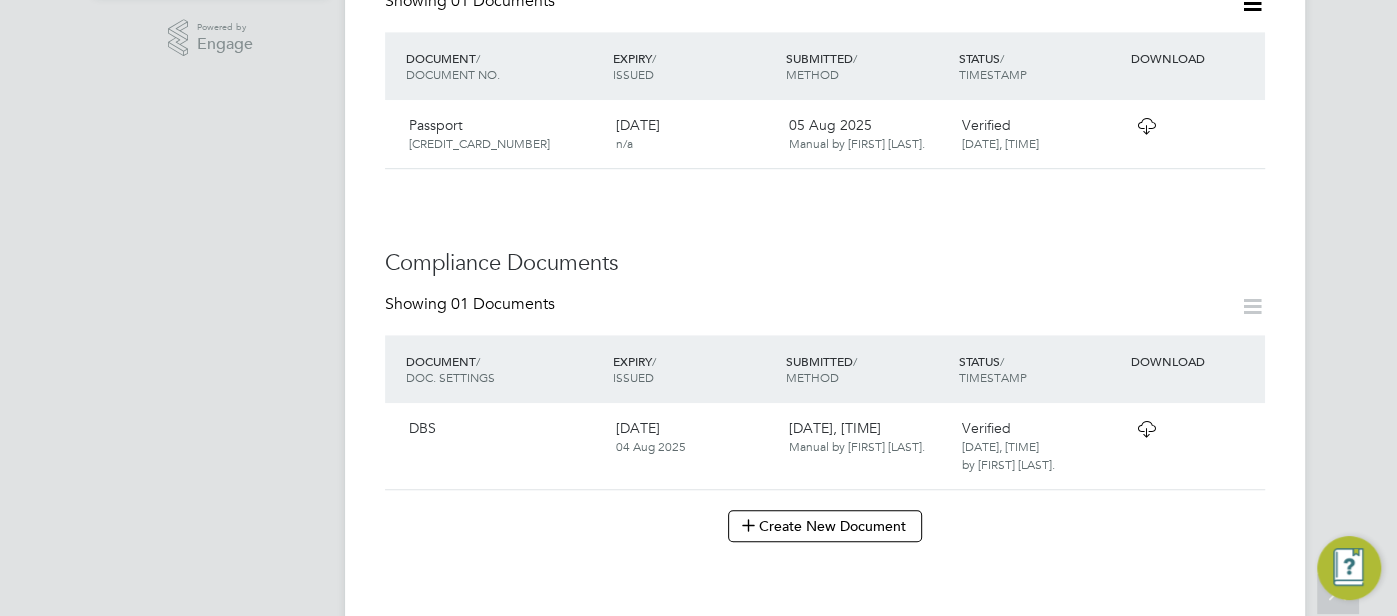 click 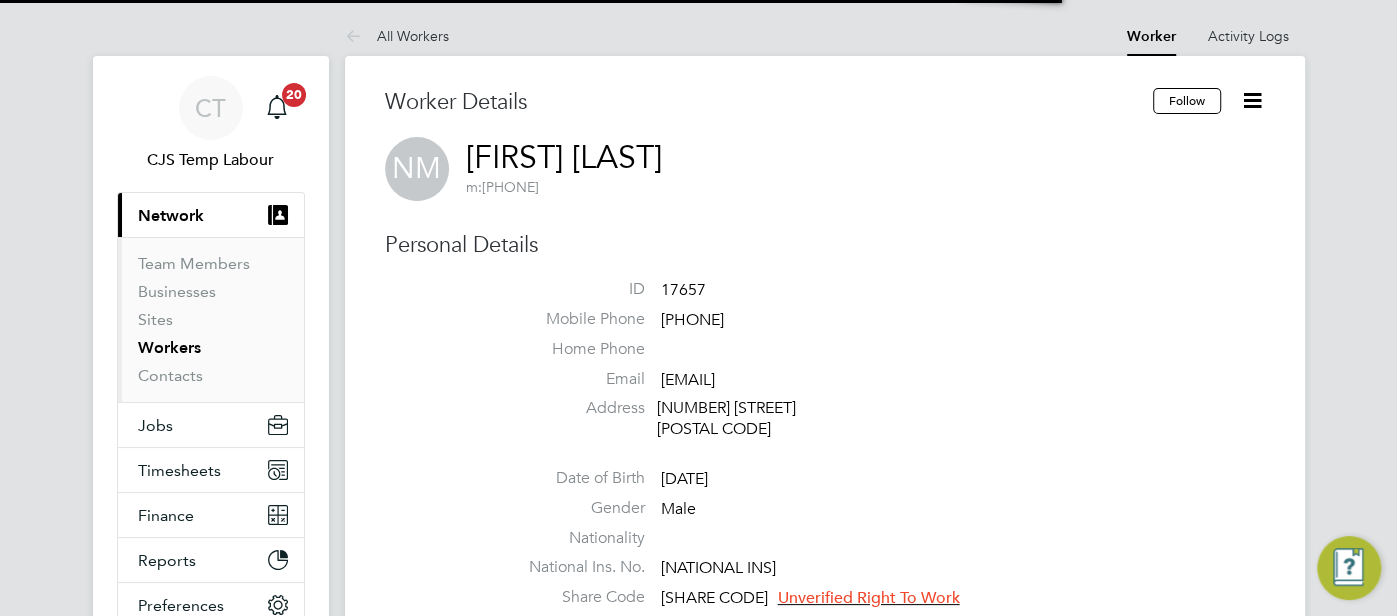 scroll, scrollTop: 141, scrollLeft: 0, axis: vertical 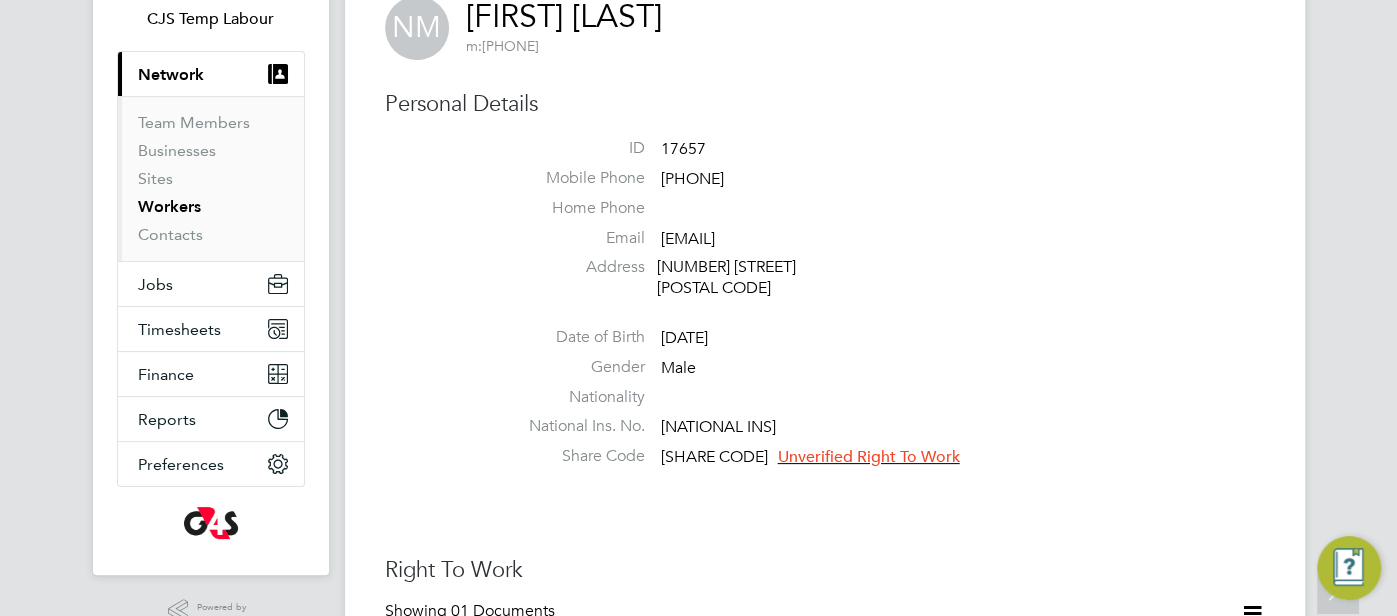 click on "Unverified Right To Work" 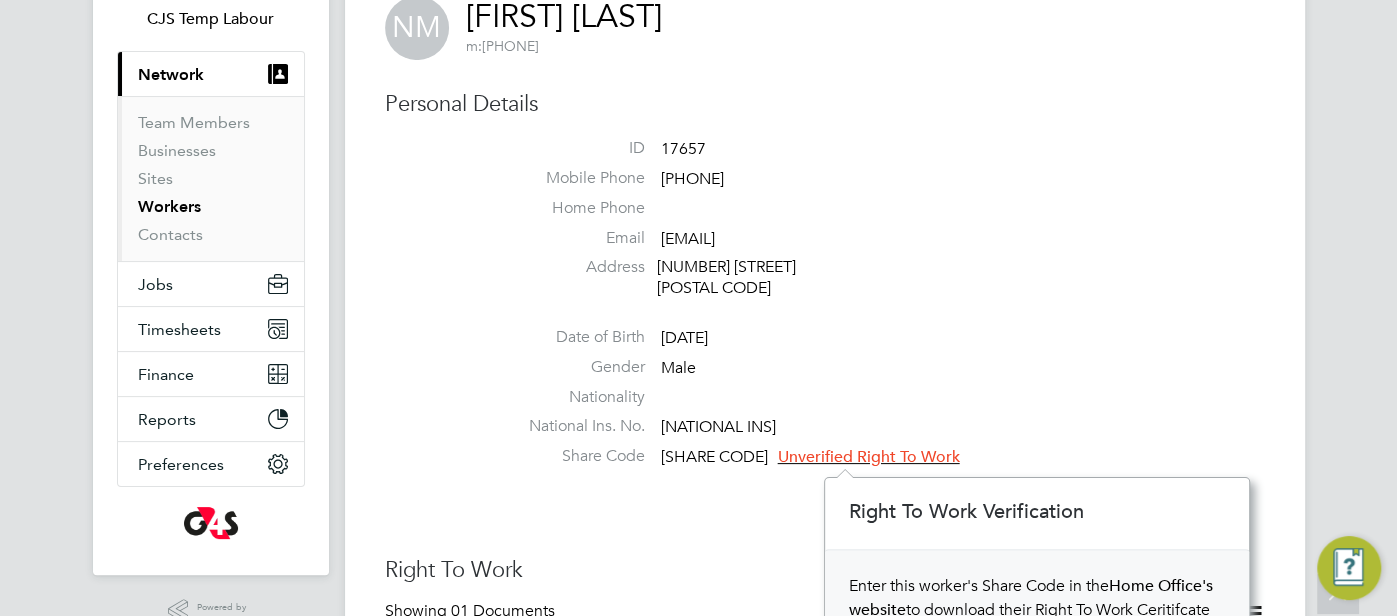 scroll, scrollTop: 11, scrollLeft: 10, axis: both 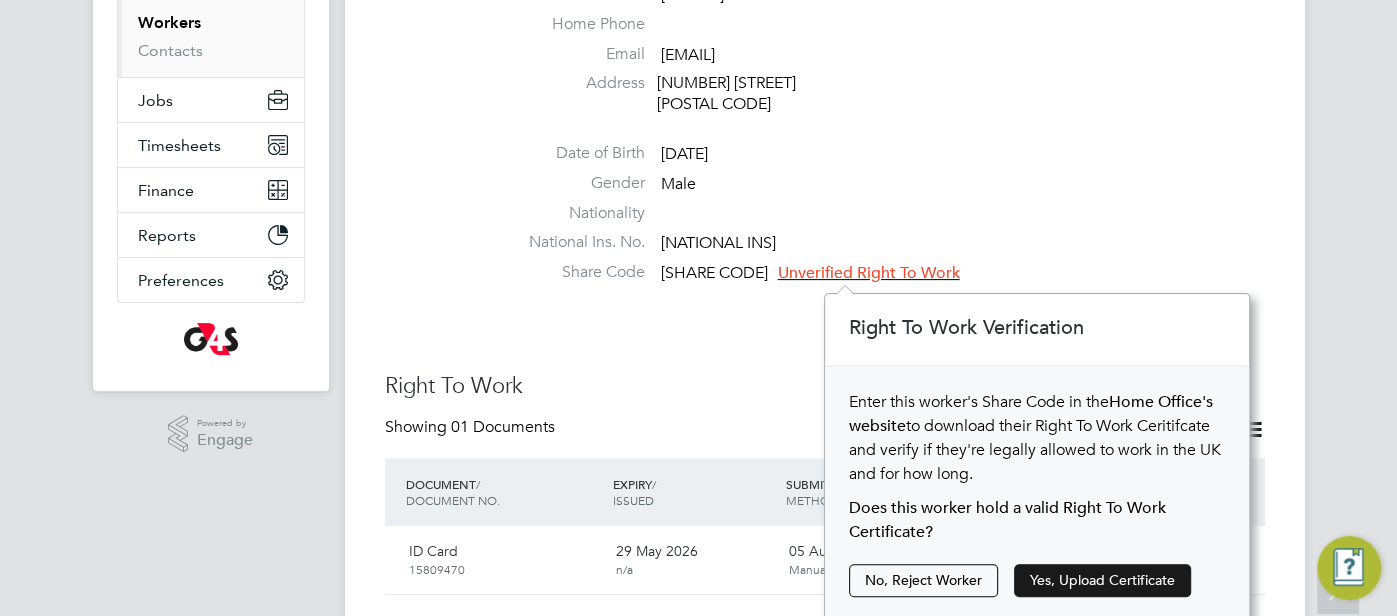 click on "Yes, Upload Certificate" 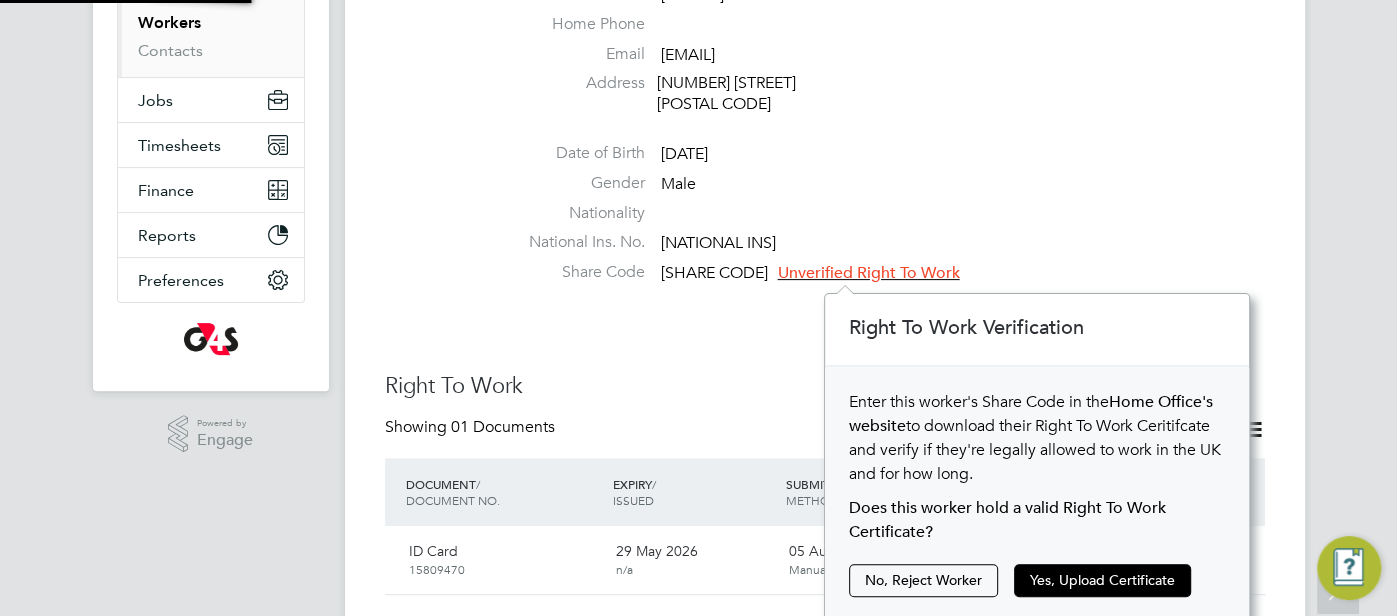 scroll, scrollTop: 10, scrollLeft: 10, axis: both 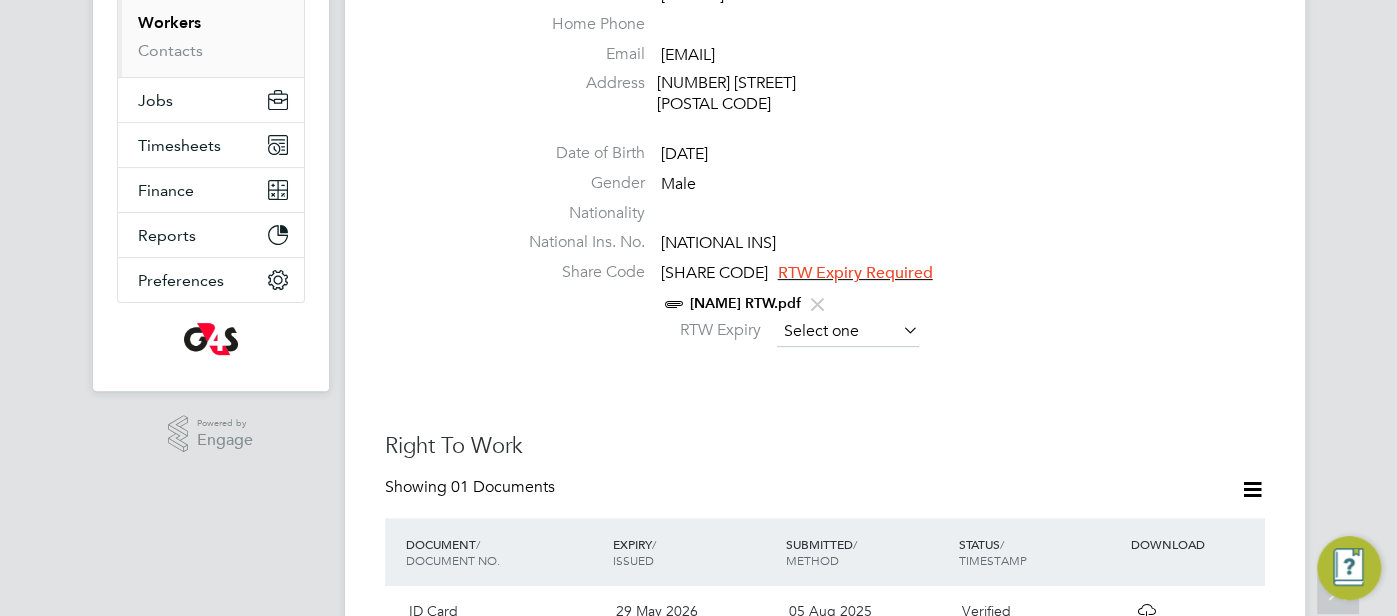 click 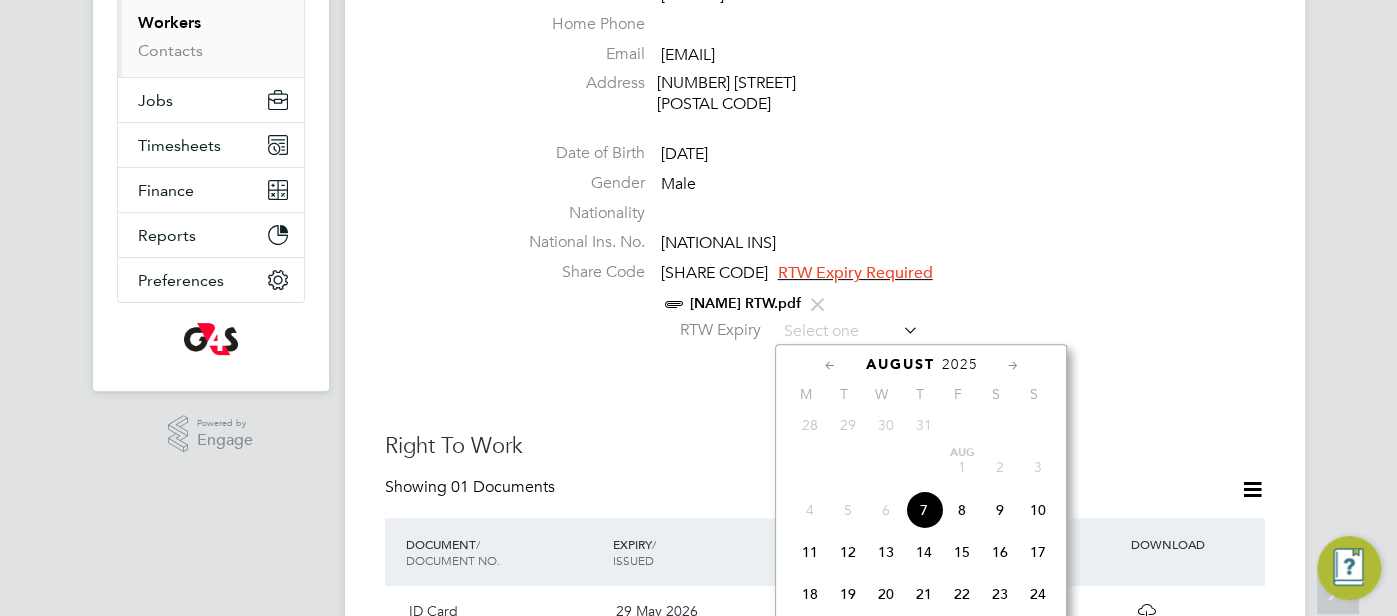 click on "2025" 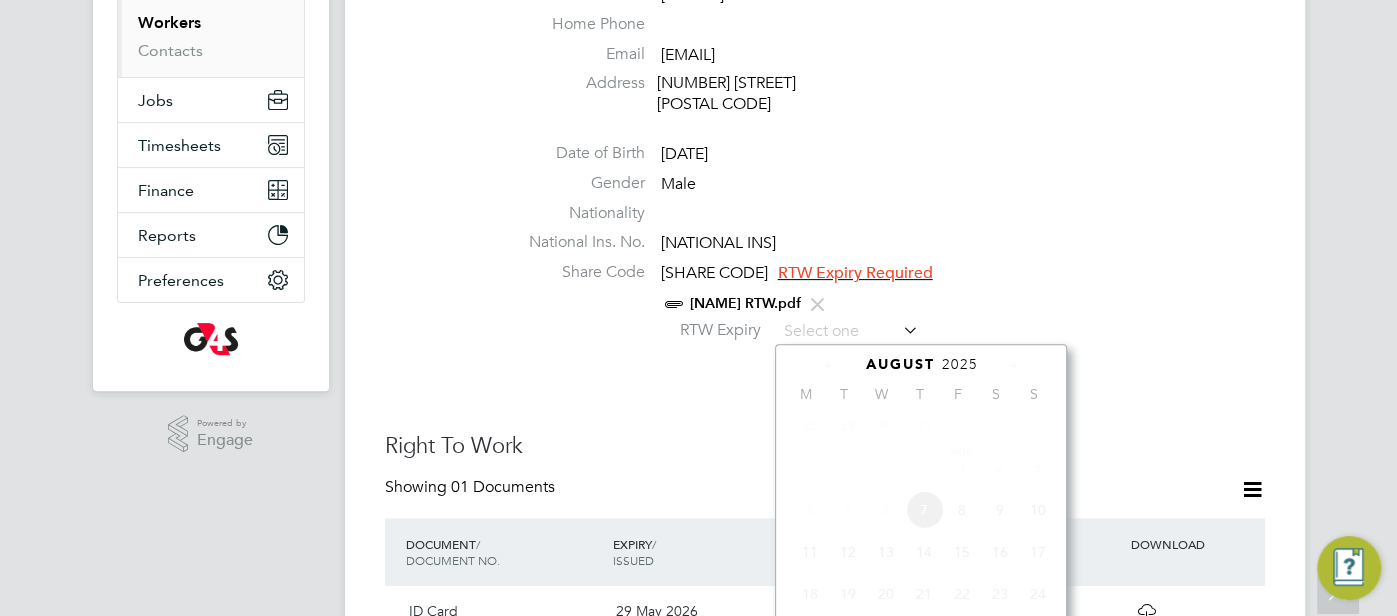 scroll, scrollTop: 528, scrollLeft: 0, axis: vertical 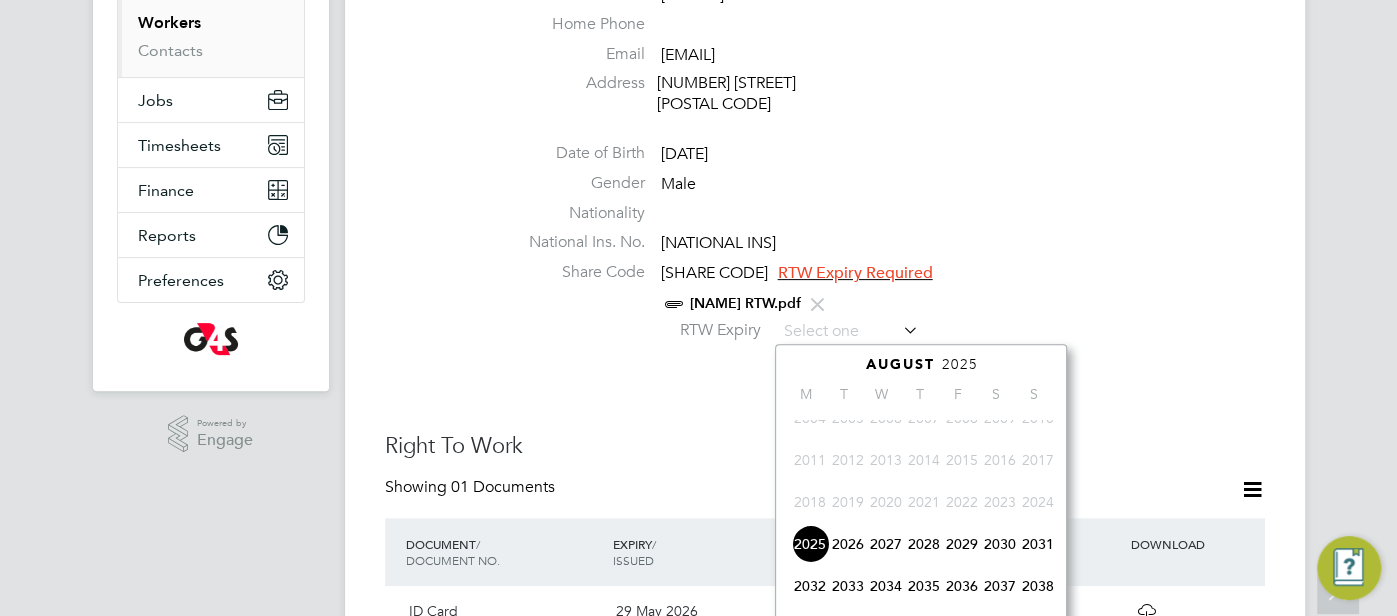 click on "2031" 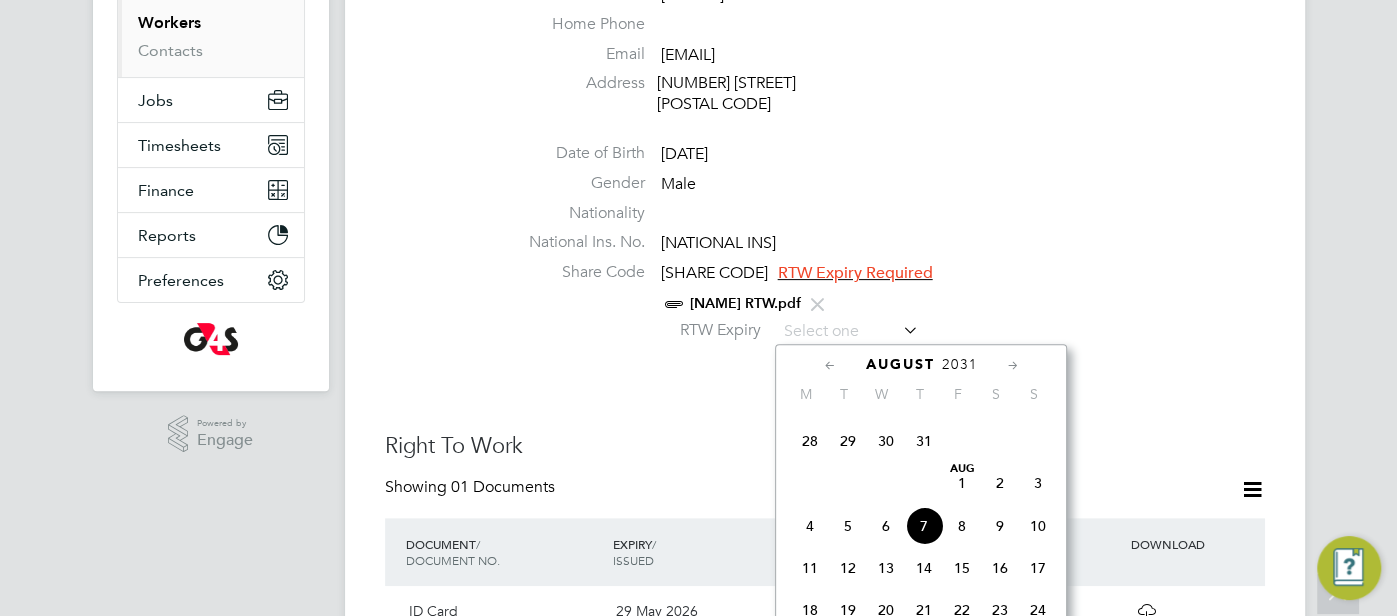 scroll, scrollTop: 634, scrollLeft: 0, axis: vertical 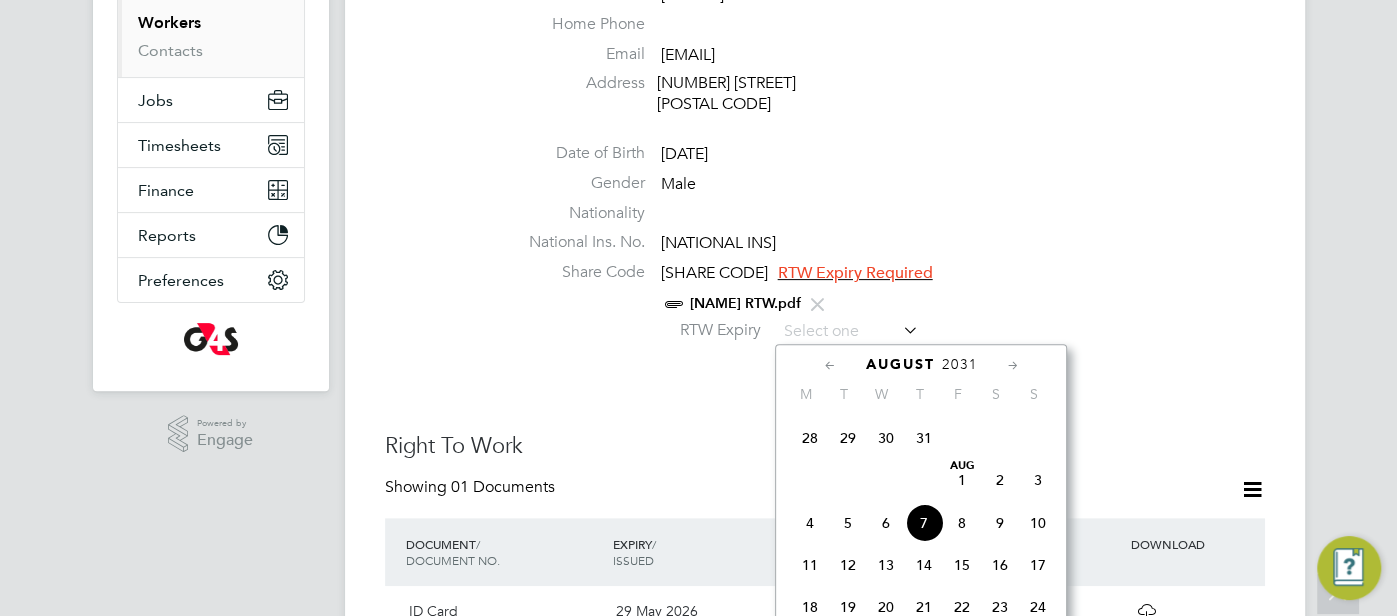 click on "7" 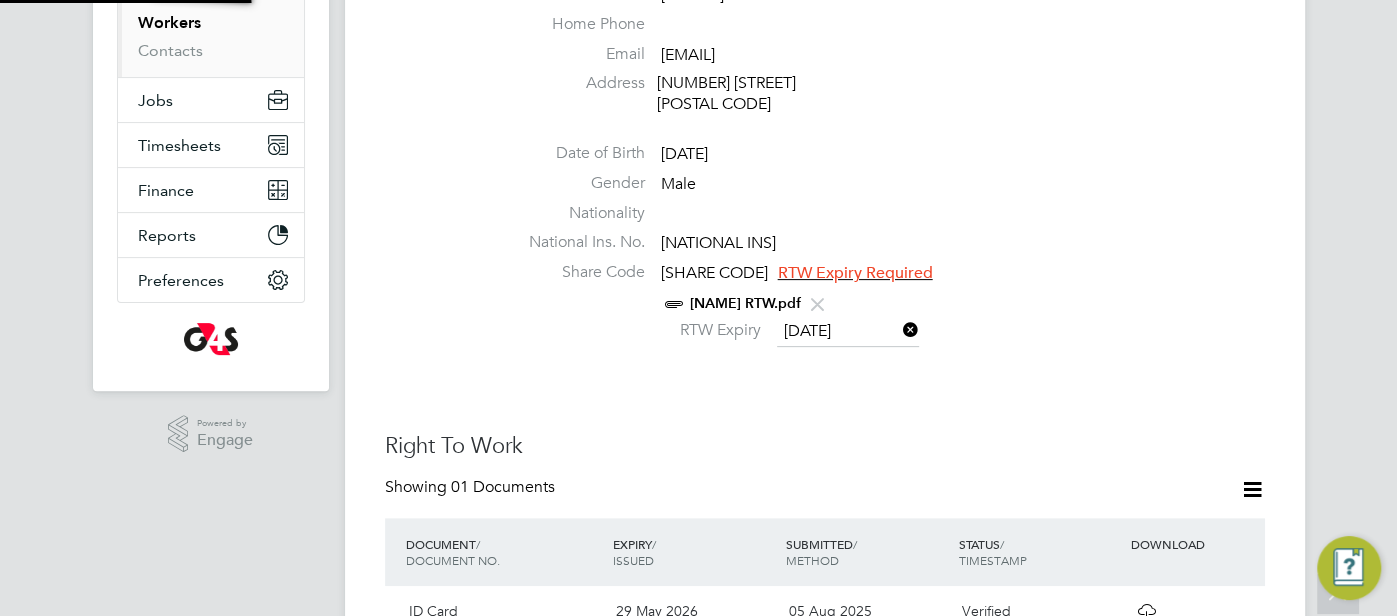 scroll, scrollTop: 10, scrollLeft: 9, axis: both 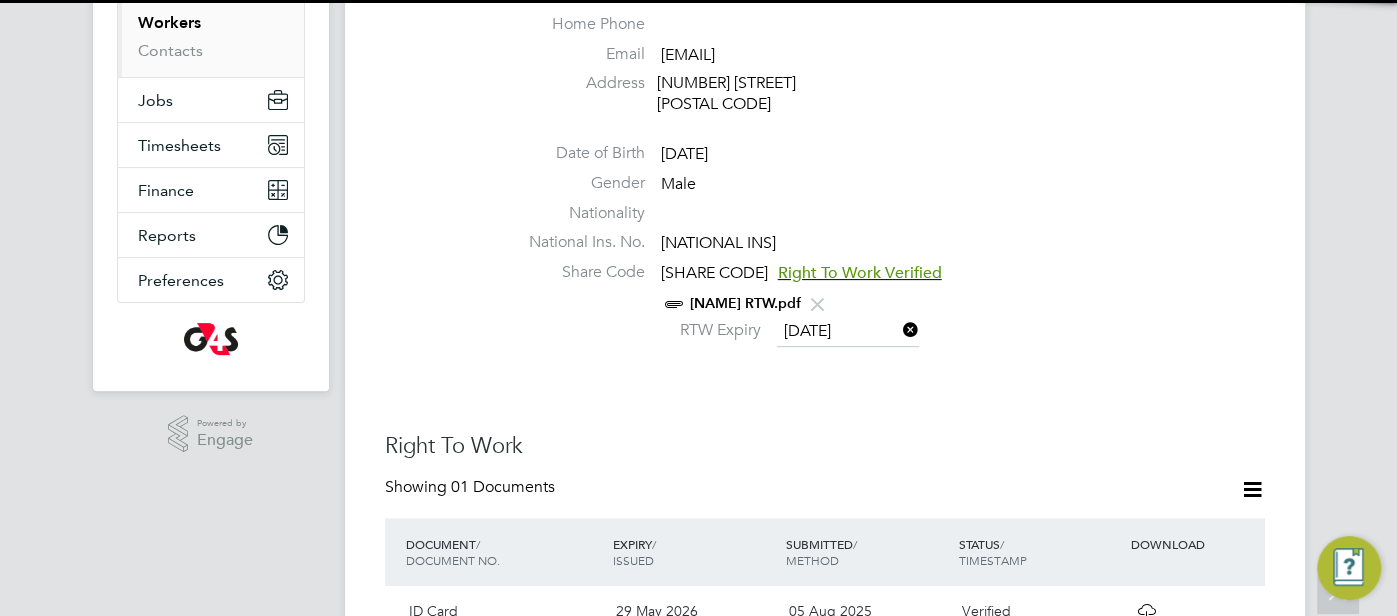 click on "Worker Details Follow   NM Nelson Martins     m:  07387758228   Personal Details ID     17657 Mobile Phone   07387758228 Home Phone   Email   nelmartins2001@gmail.com Address 50 Southwell Road NR1 3HS Date of Birth   08 Feb 2001 Gender   Male Nationality   National Ins. No.   SK912461B Share Code   W7F9596GK Right To Work Verified     Nelson Martins RTW.pdf     RTW Expiry   07 Aug 2031 Right To Work Showing   01 Documents DOCUMENT  / DOCUMENT NO. EXPIRY  / ISSUED SUBMITTED  / METHOD STATUS  / TIMESTAMP DOWNLOAD ID Card 15809470 29 May 2026 n/a 05 Aug 2025  Manual by Esther Isaac. Verified 05 Aug 2025, 12:34   Compliance Documents Showing   01 Documents DOCUMENT  / DOC. SETTINGS EXPIRY  / ISSUED SUBMITTED  / METHOD STATUS  / TIMESTAMP DOWNLOAD DBS 01 Aug 2028 01 Aug 2025  05 Aug 2025, 12:36 Manual by Esther Isaac.  Verified 05 Aug 2025, 12:36 by Esther Isaac.  Create New Document Operational Instructions & Comments  (0) CT You  say: Attachments are not supported File attachments are not supported.  Post" 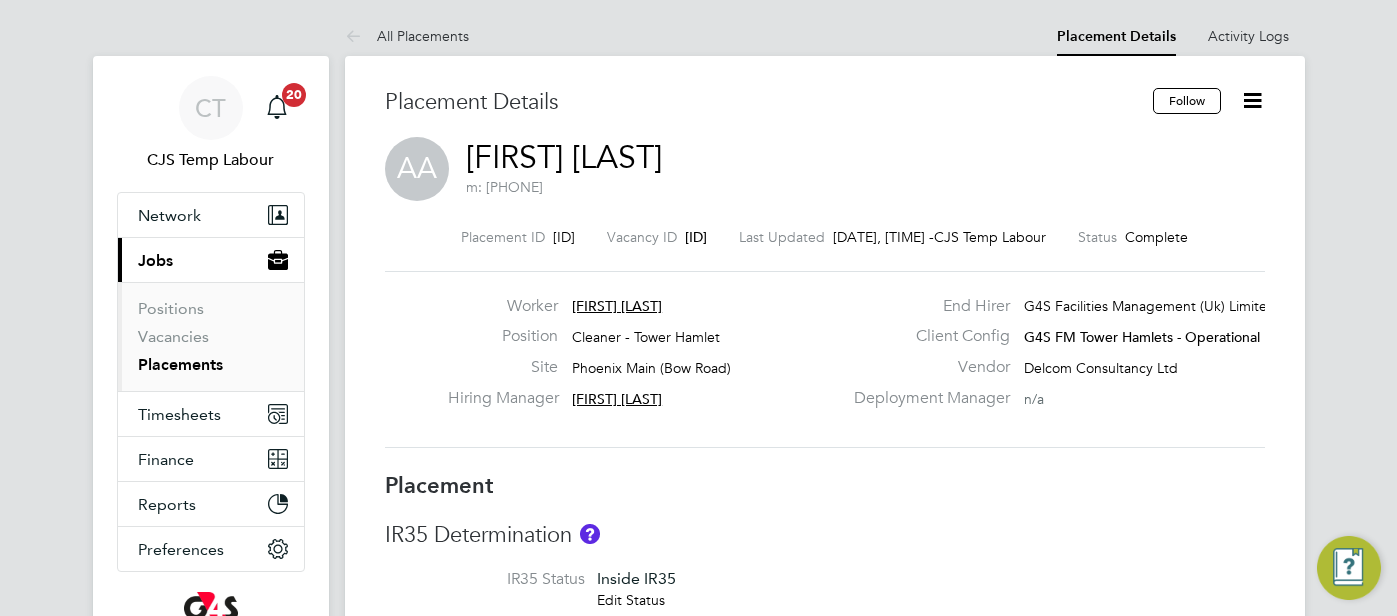 scroll, scrollTop: 0, scrollLeft: 0, axis: both 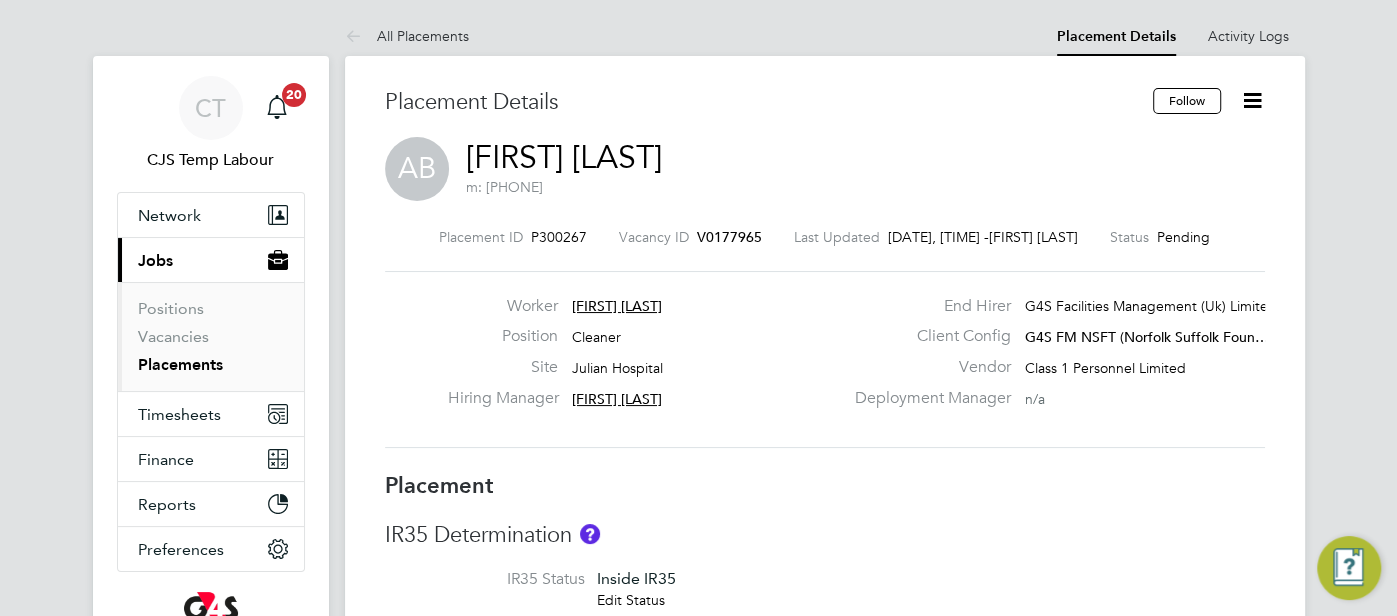 click on "[FIRST] [LAST]" 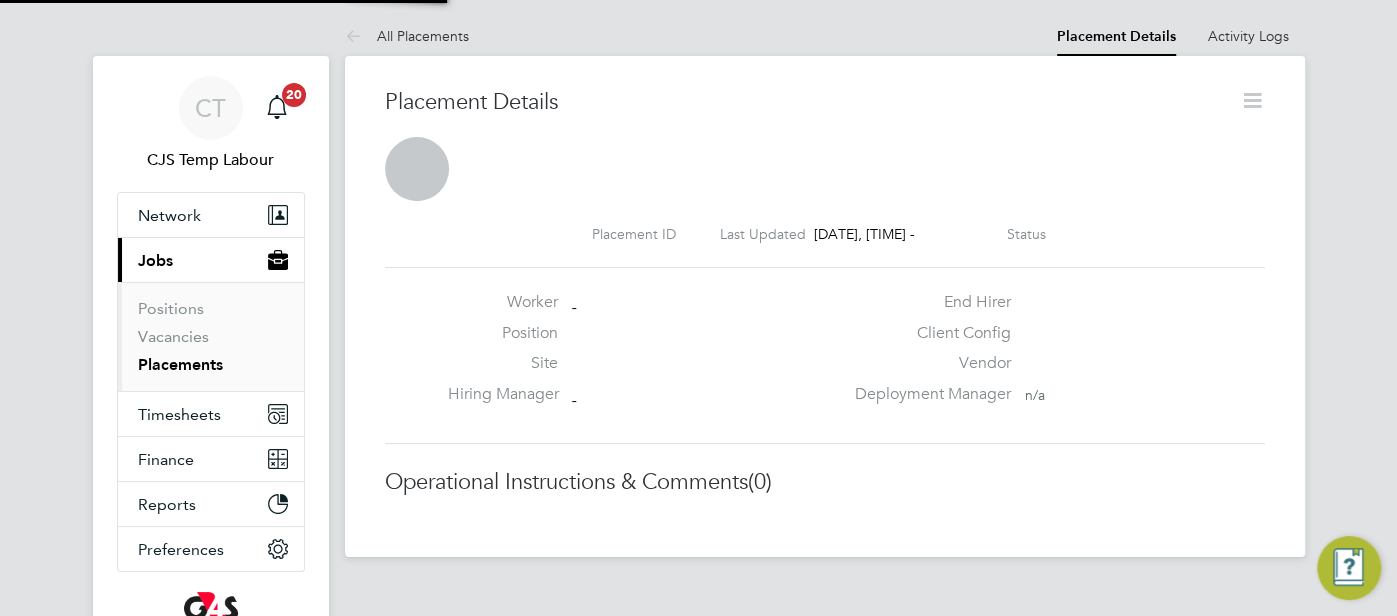 scroll, scrollTop: 10, scrollLeft: 10, axis: both 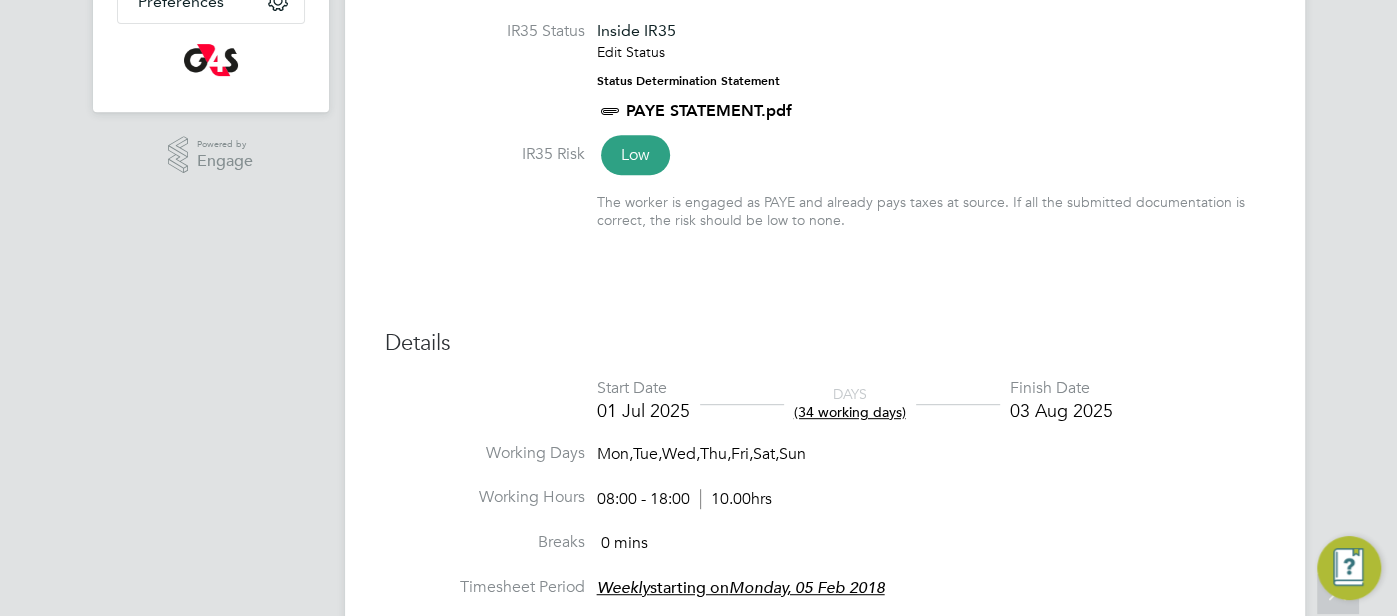 type 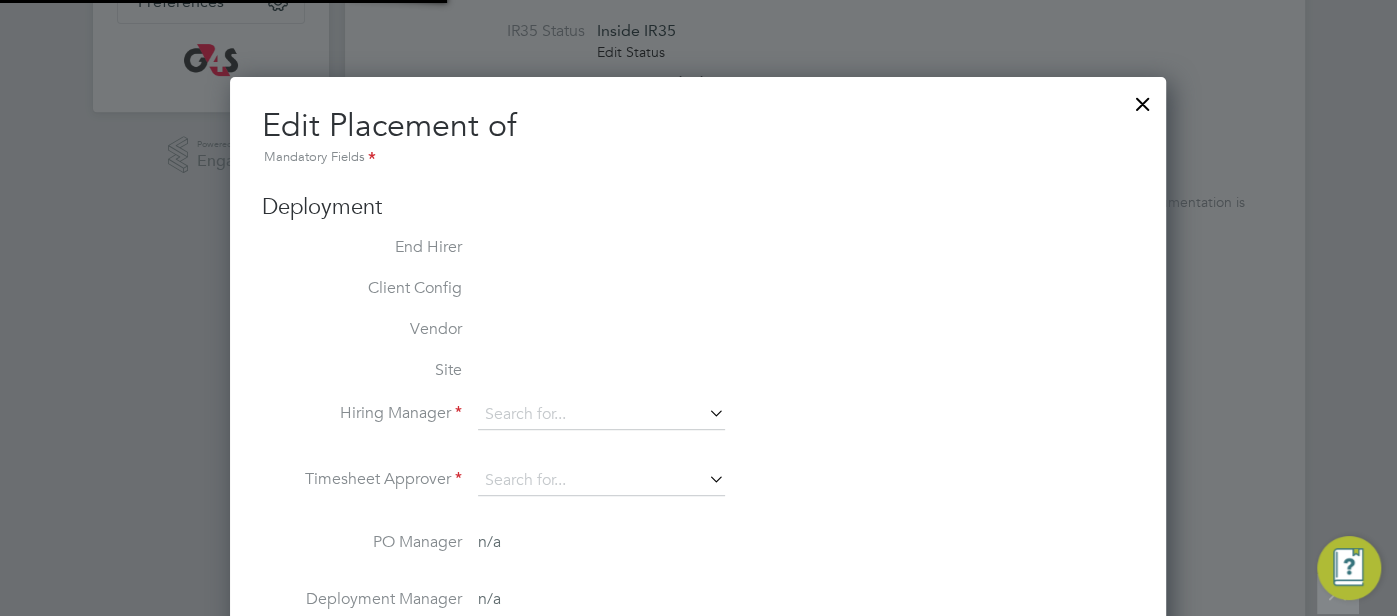 type on "Monique Maussant" 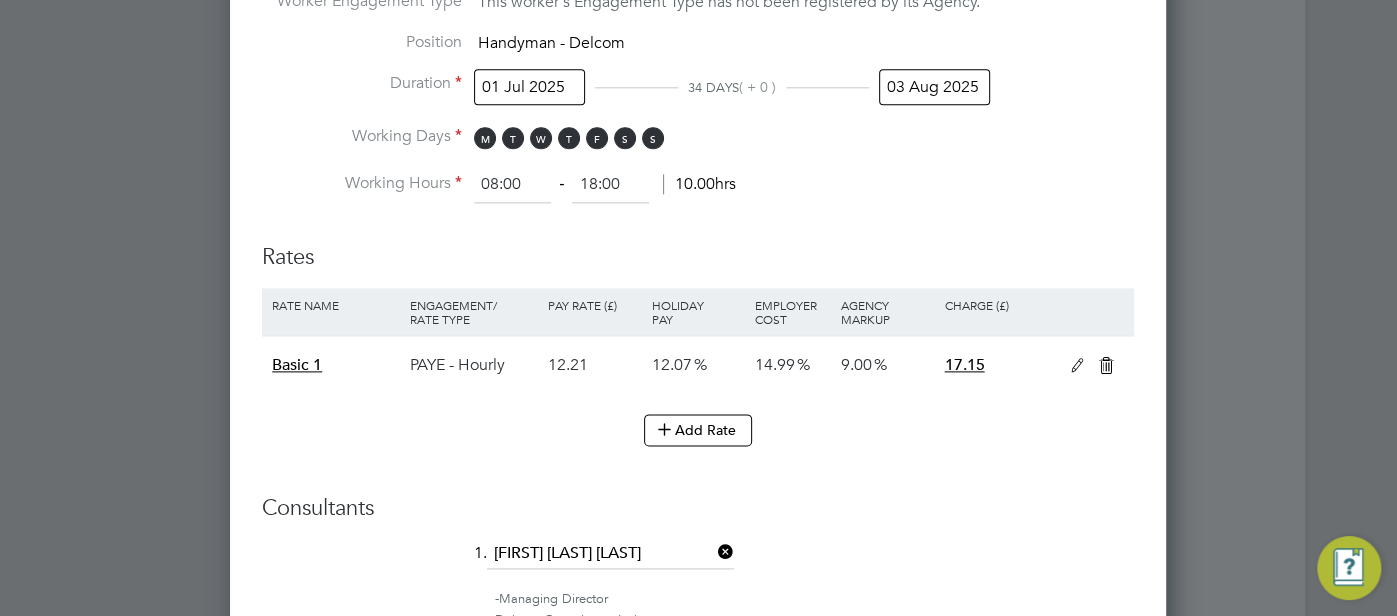 click on "03 Aug 2025" at bounding box center (934, 87) 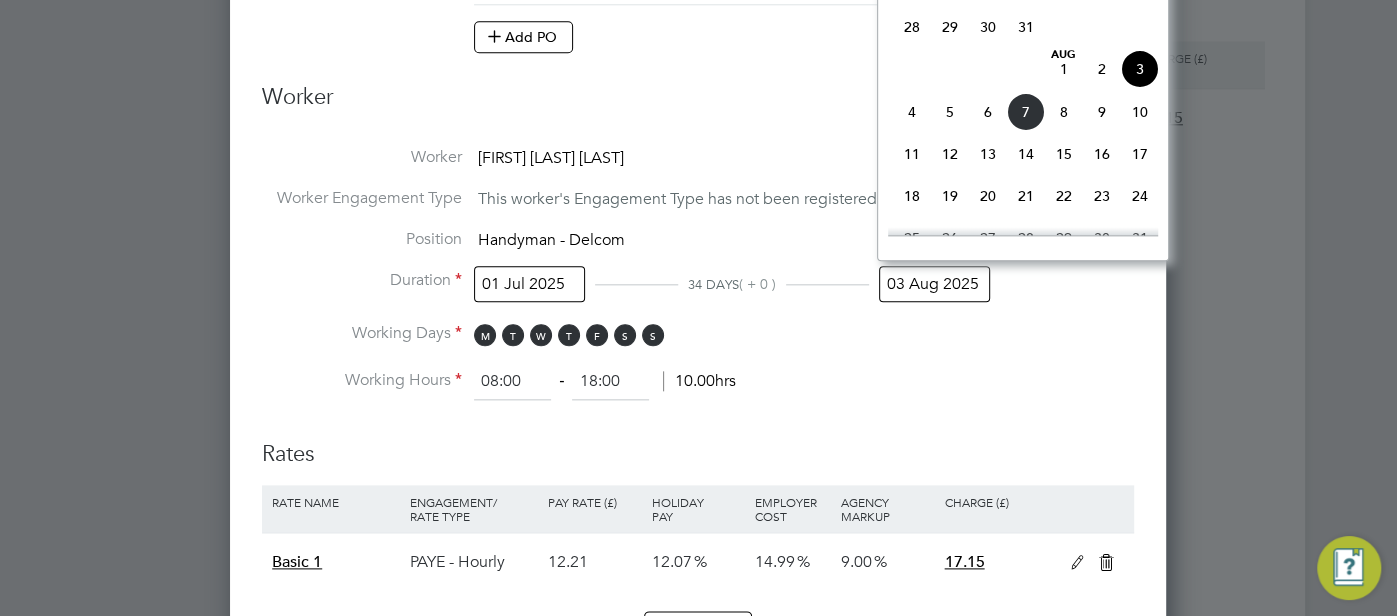 click on "10" 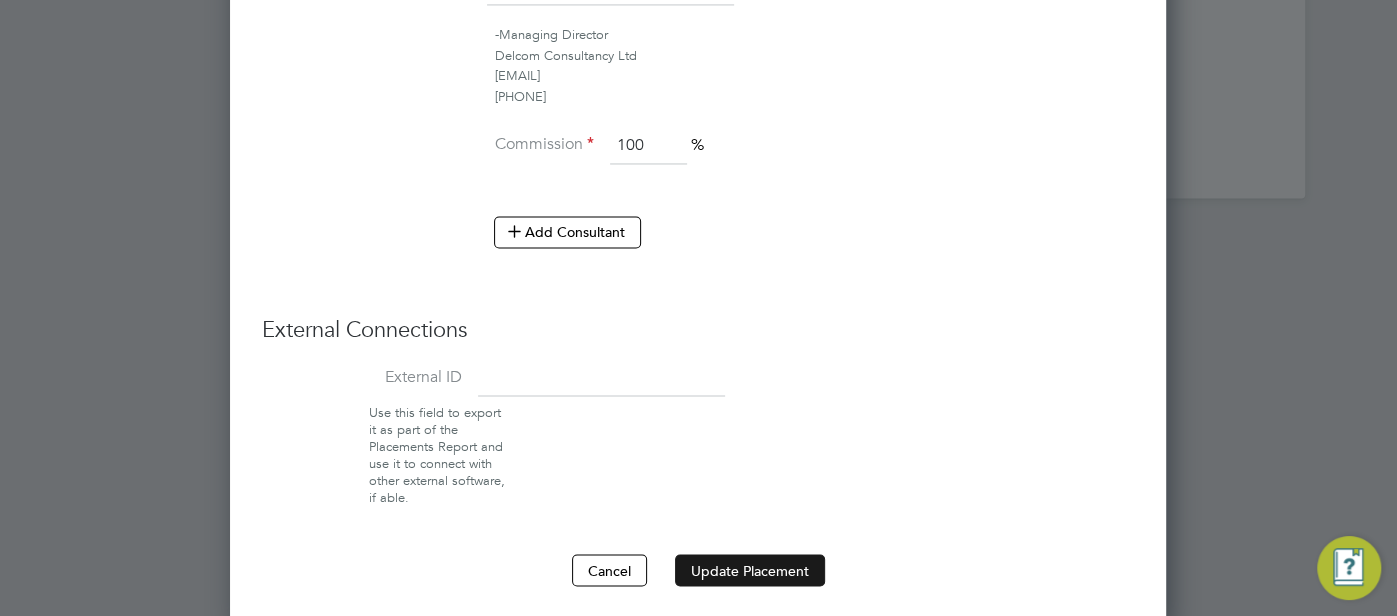 click on "Update Placement" at bounding box center (750, 570) 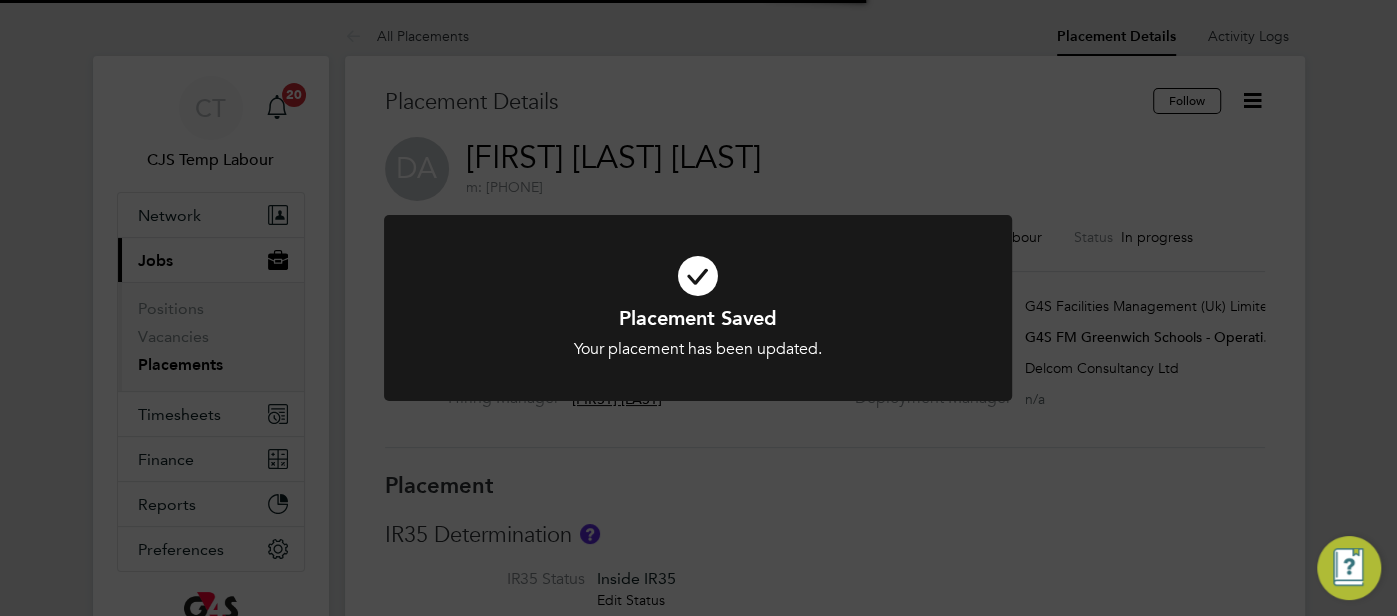 click at bounding box center (698, 276) 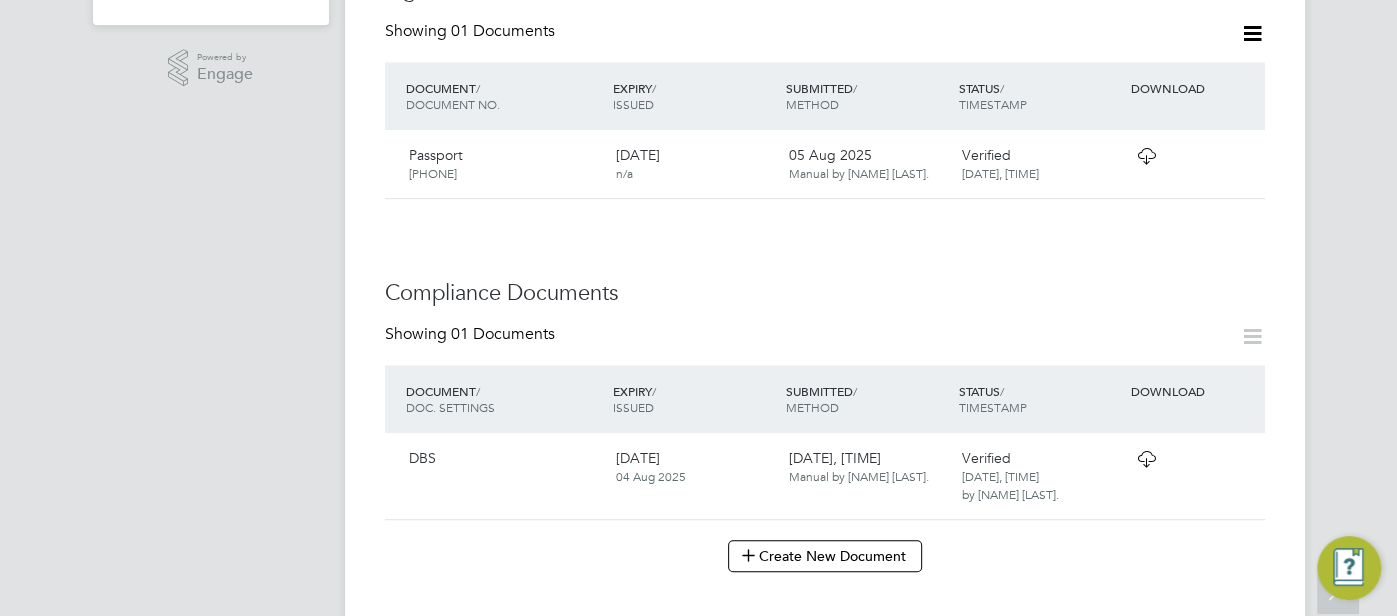 scroll, scrollTop: 951, scrollLeft: 0, axis: vertical 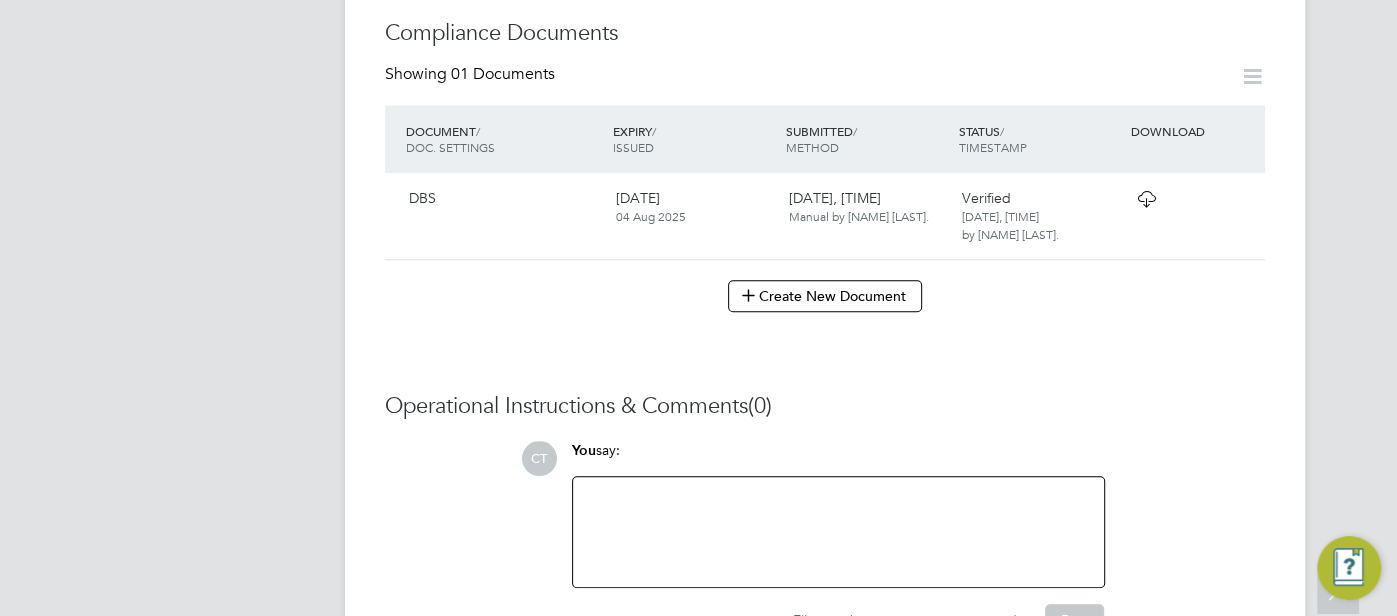 click on "Verified [DATE], [TIME] by [NAME] [LAST]." 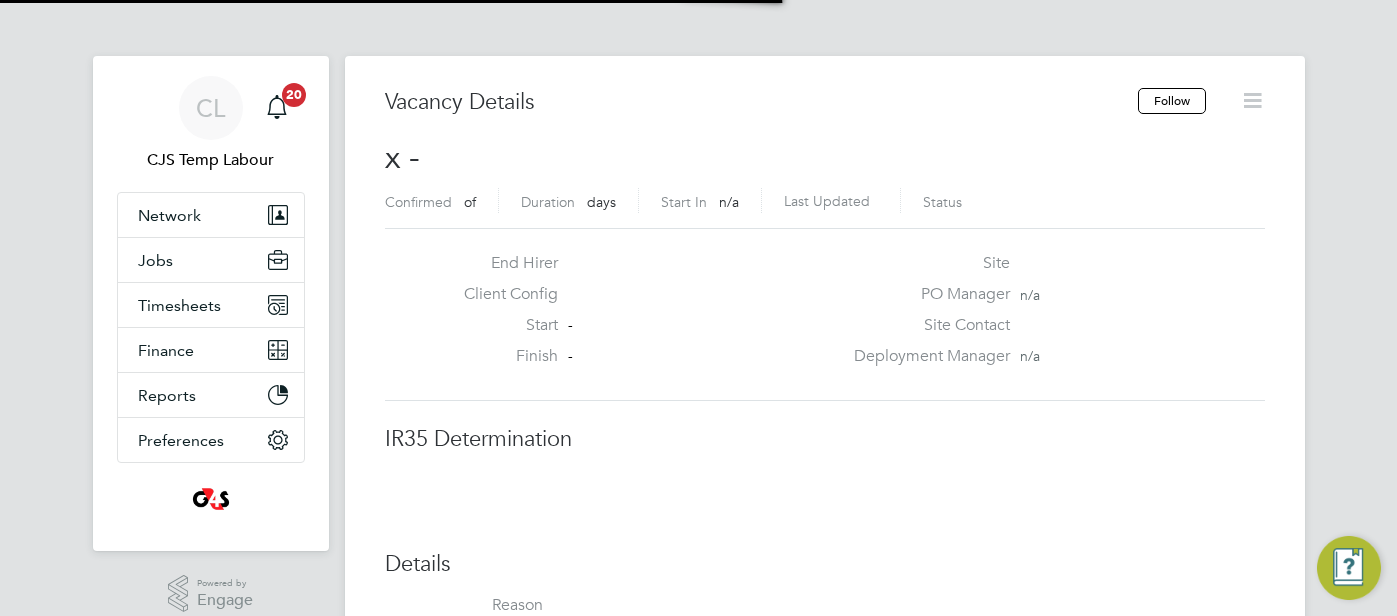 scroll, scrollTop: 0, scrollLeft: 0, axis: both 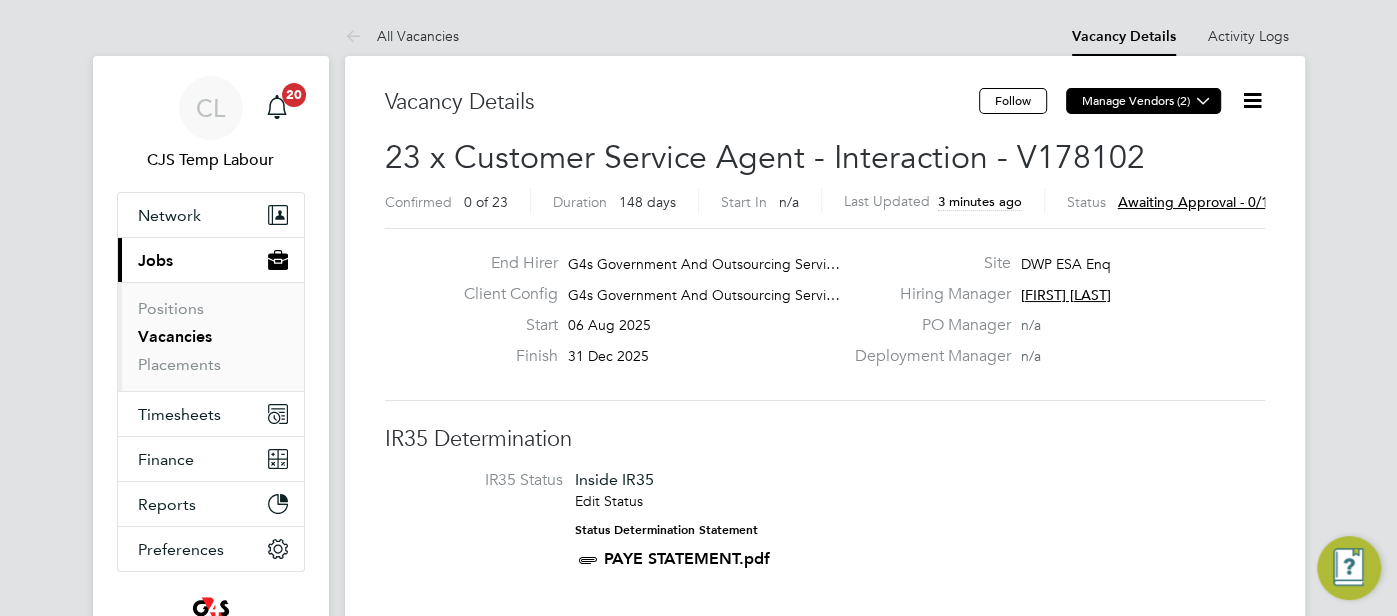 click 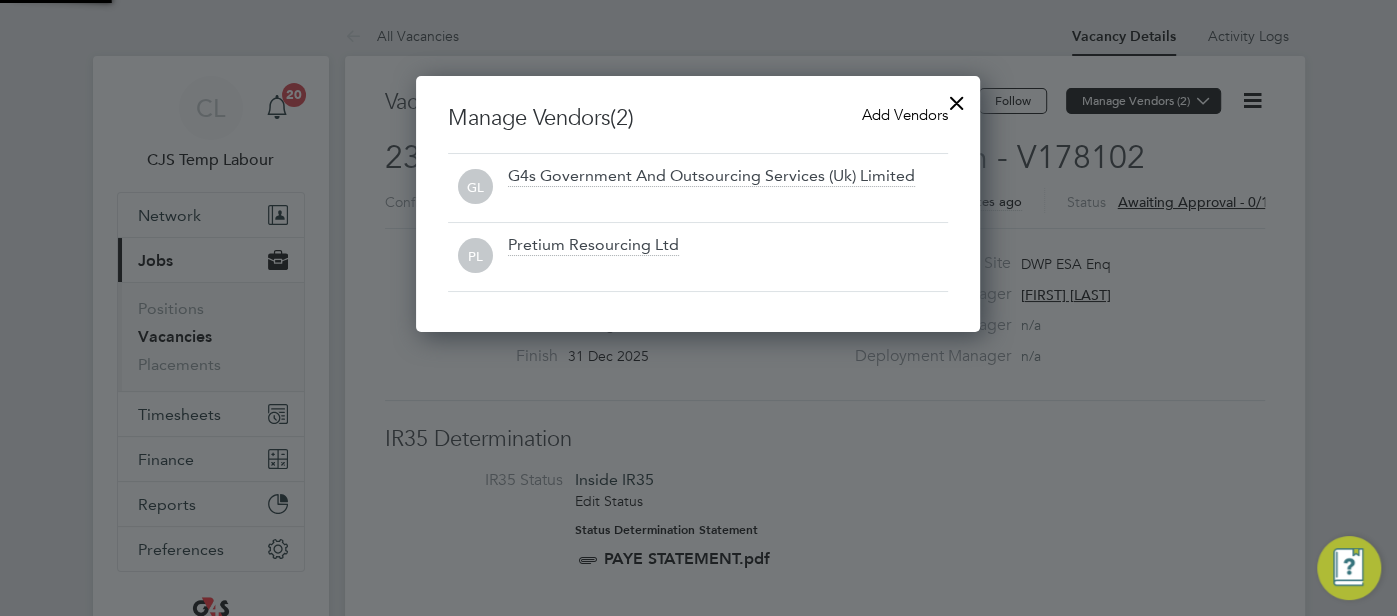 scroll, scrollTop: 10, scrollLeft: 10, axis: both 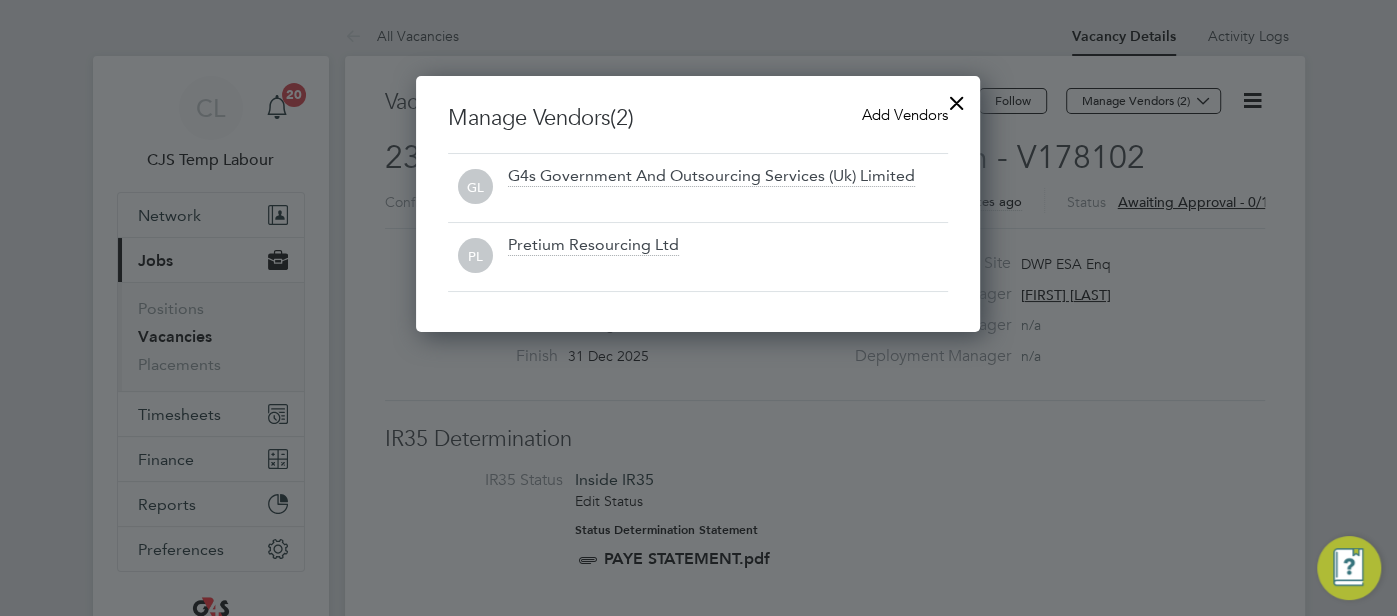 click on "Add Vendors" at bounding box center [905, 114] 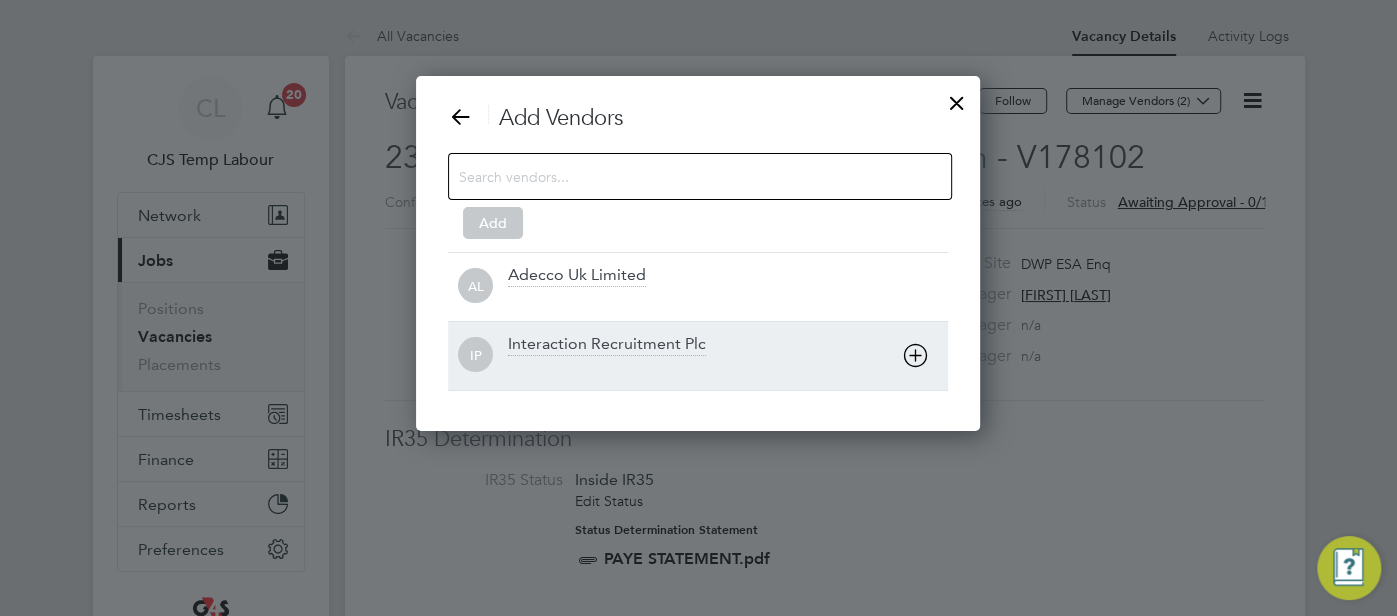 click on "Interaction Recruitment Plc" at bounding box center [607, 345] 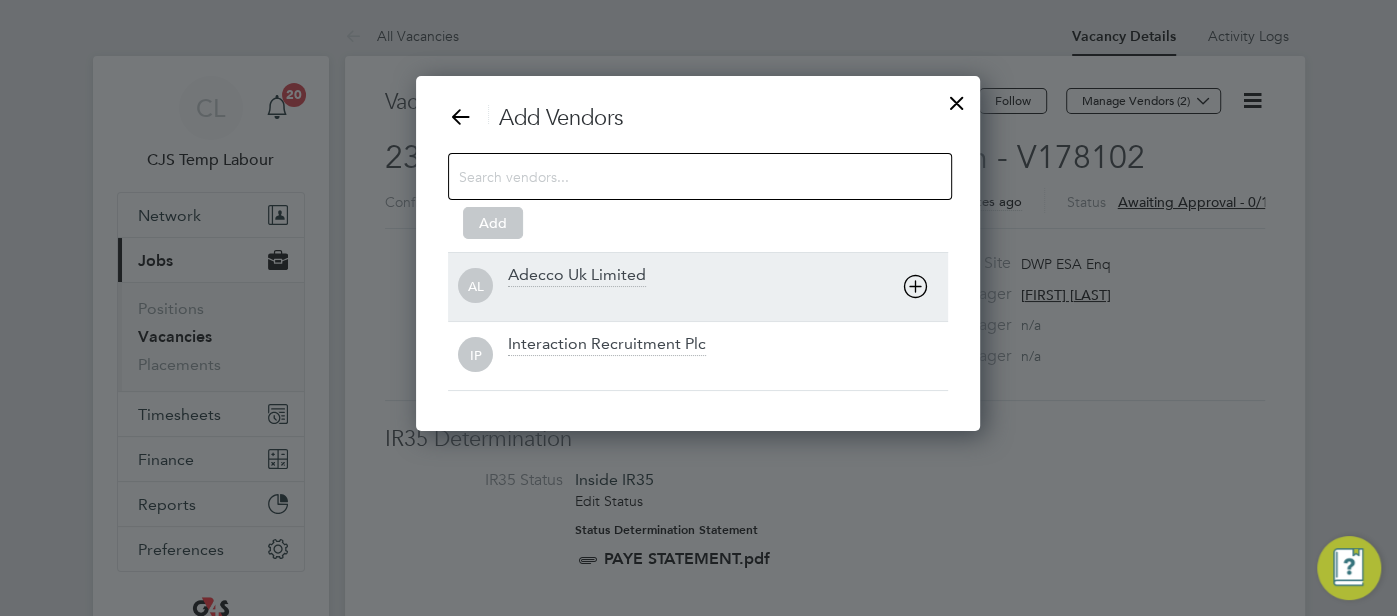 scroll, scrollTop: 9, scrollLeft: 10, axis: both 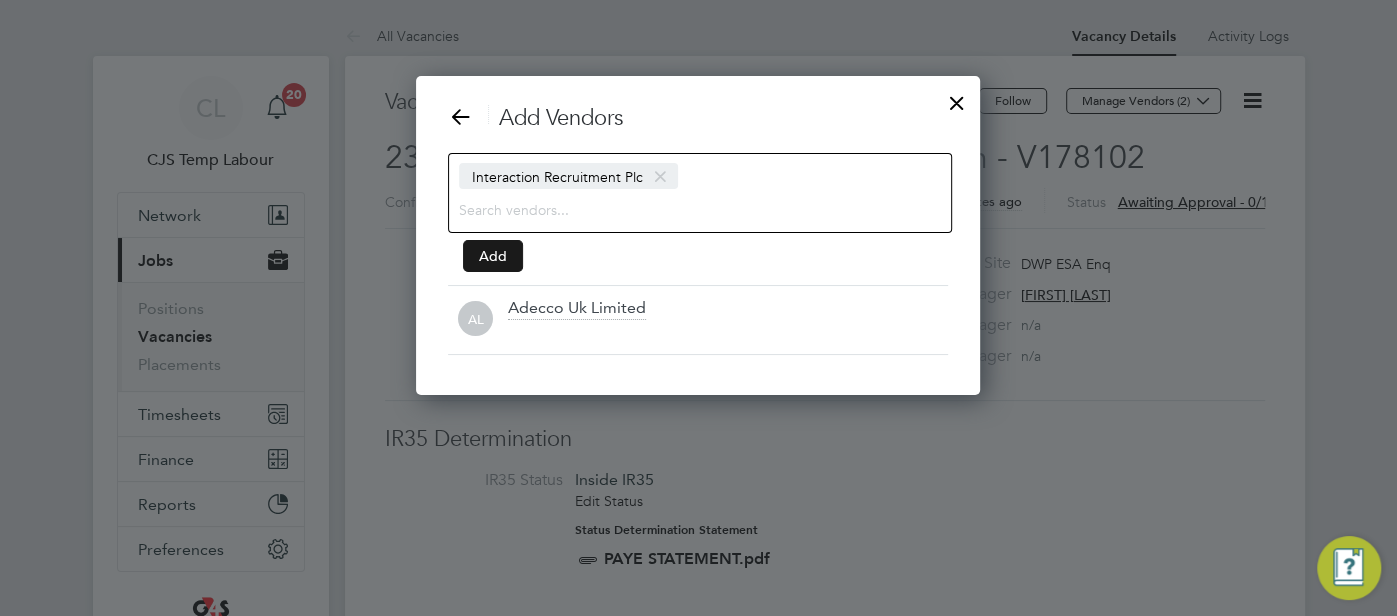 click on "Add" at bounding box center [493, 256] 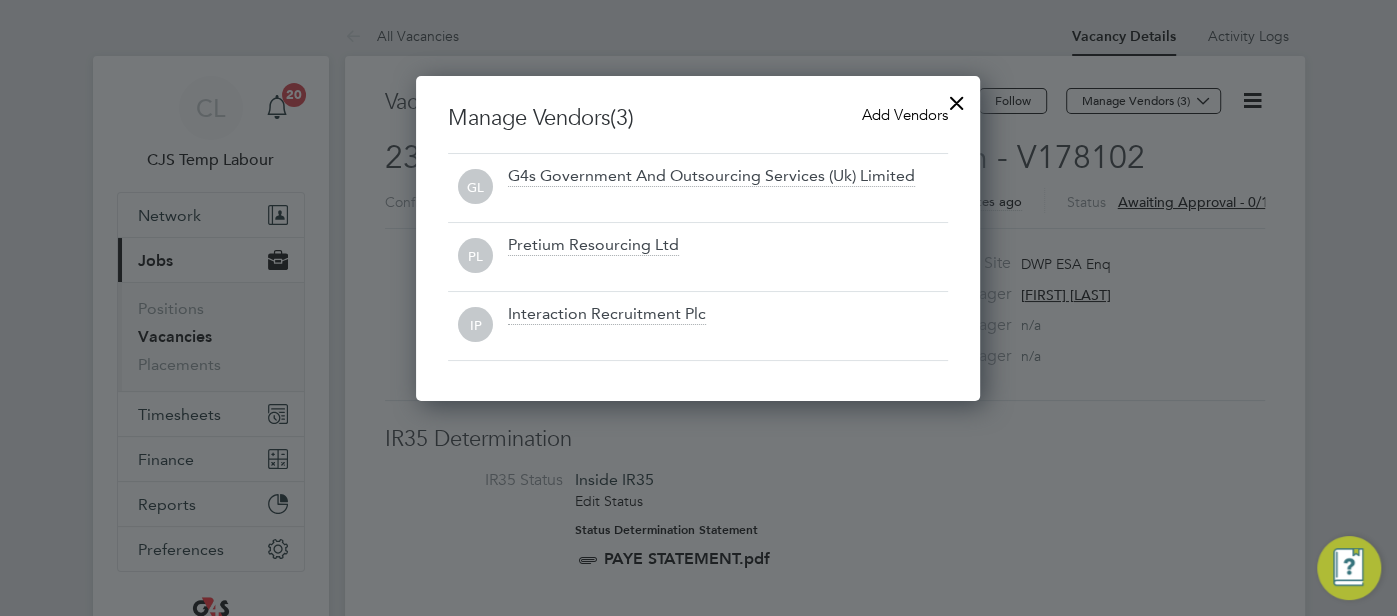 click at bounding box center (957, 98) 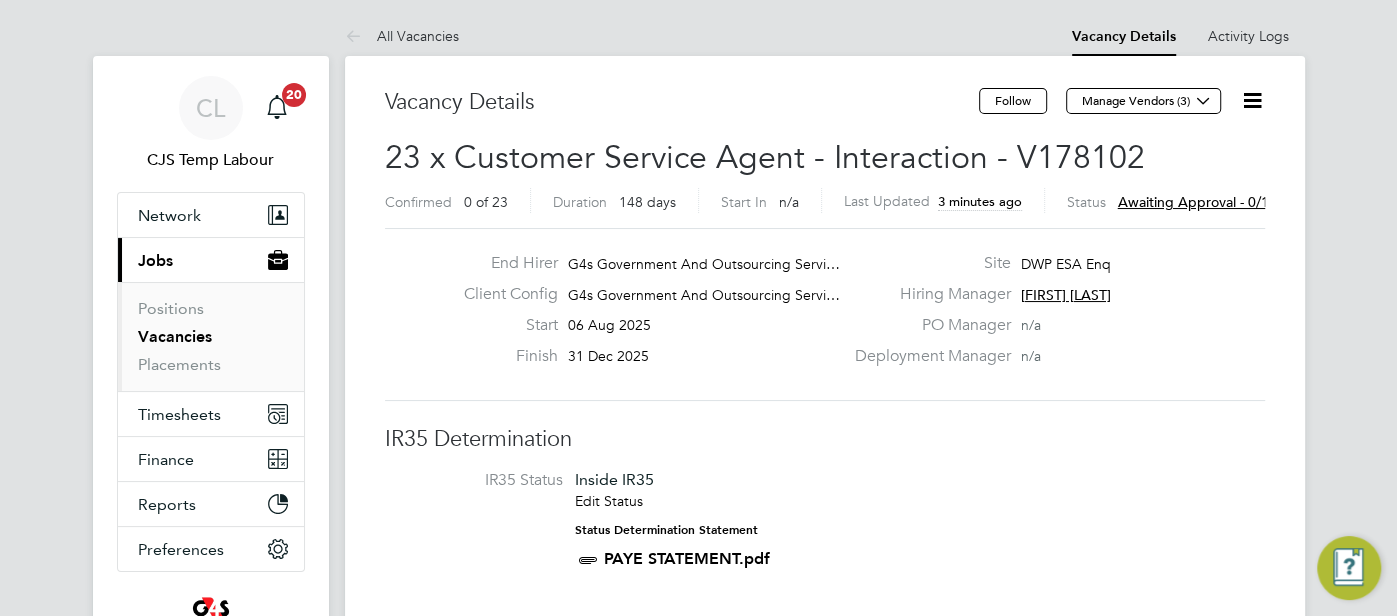 click 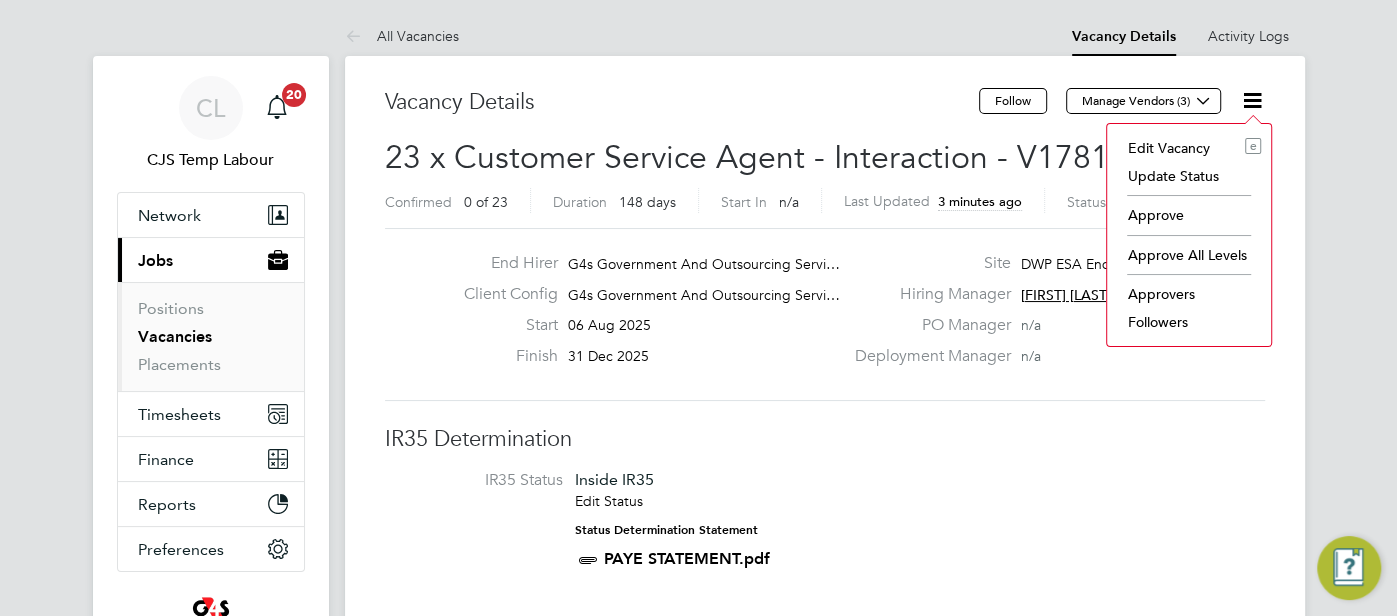 drag, startPoint x: 1180, startPoint y: 209, endPoint x: 1165, endPoint y: 209, distance: 15 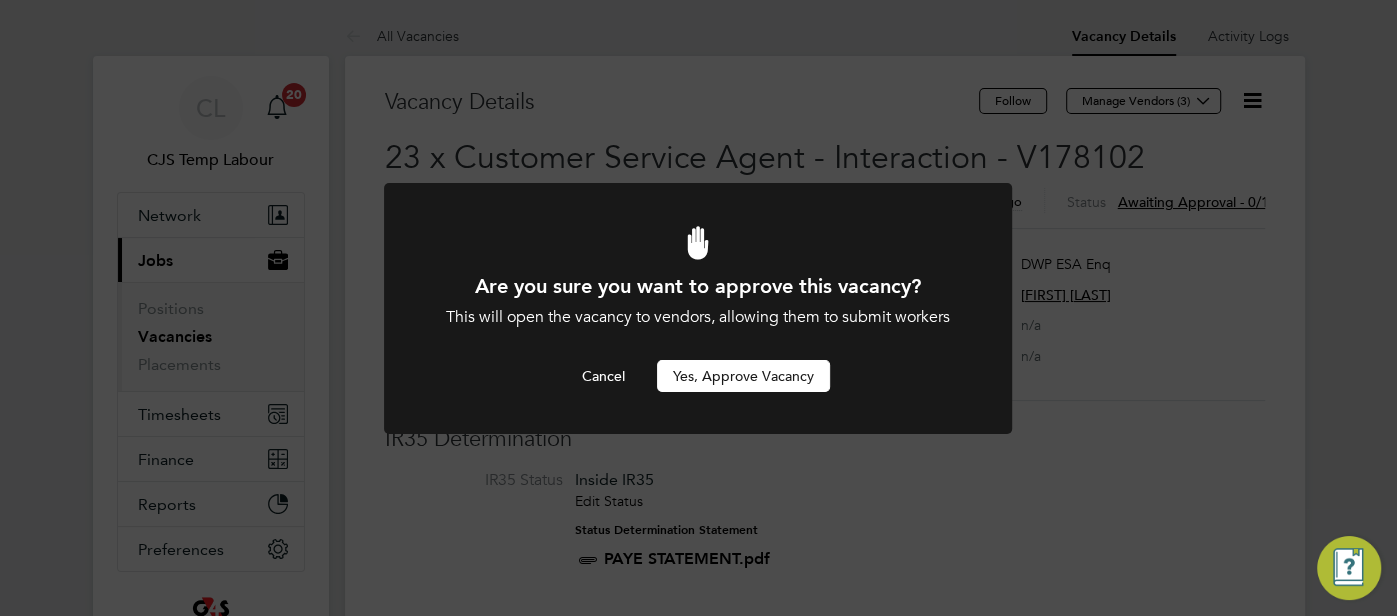 click on "Yes, Approve Vacancy" at bounding box center [743, 376] 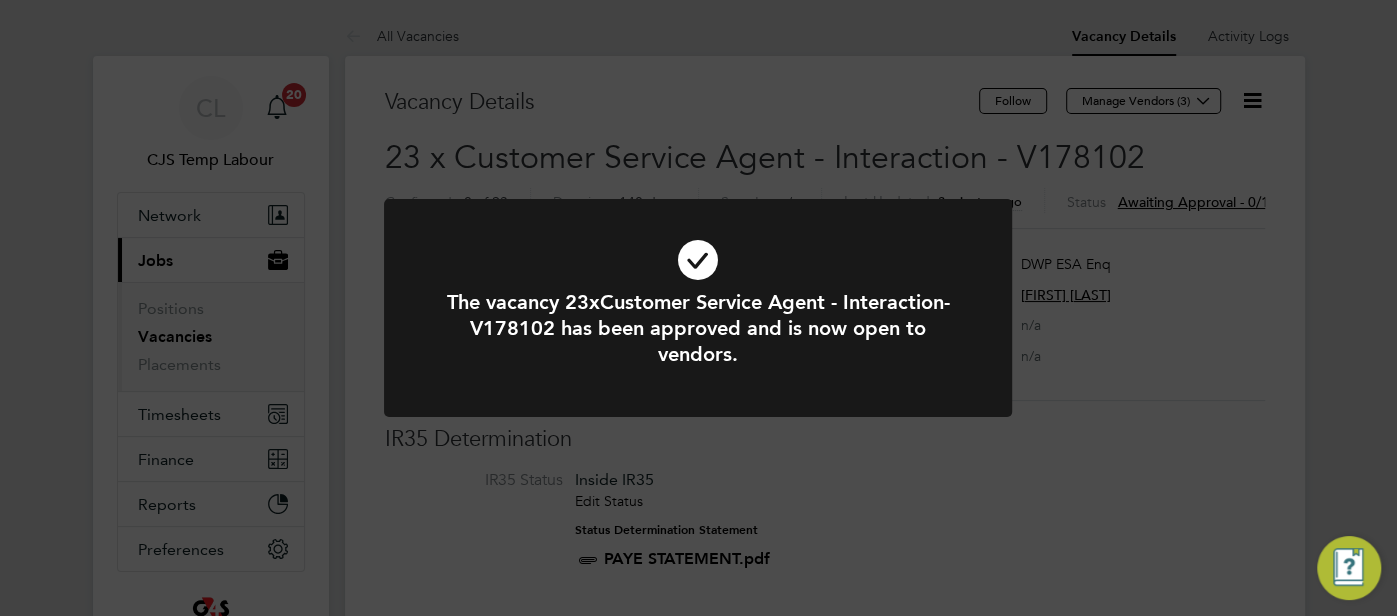 click at bounding box center [698, 260] 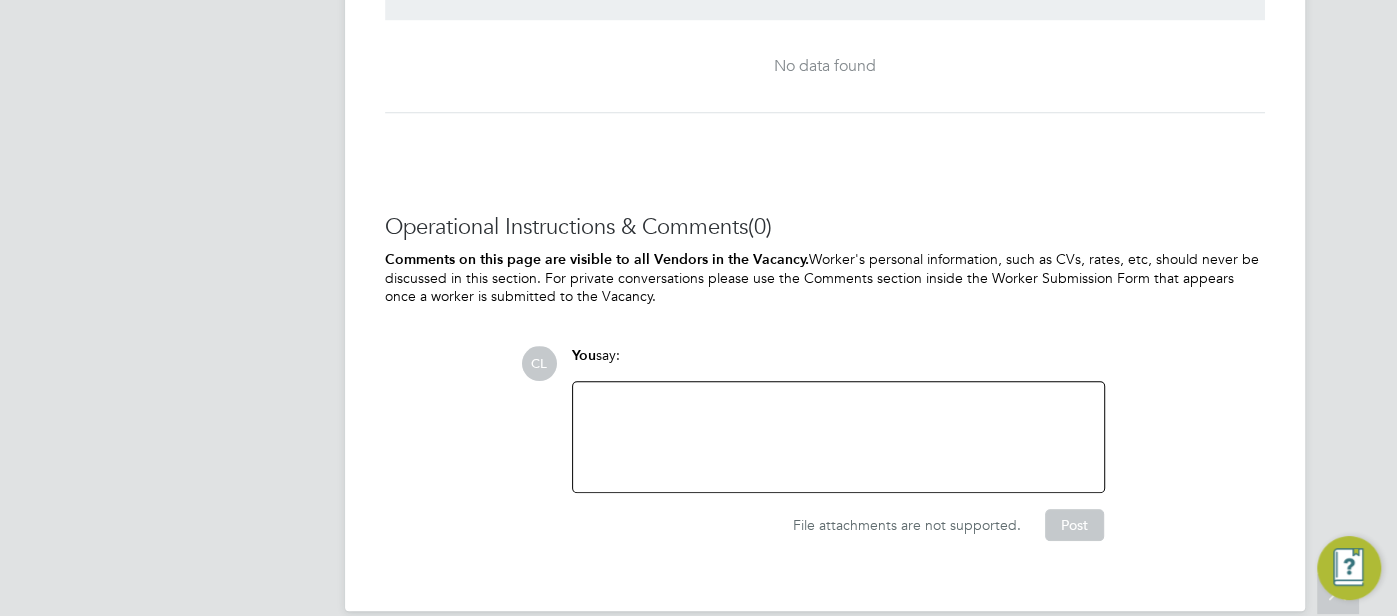 click 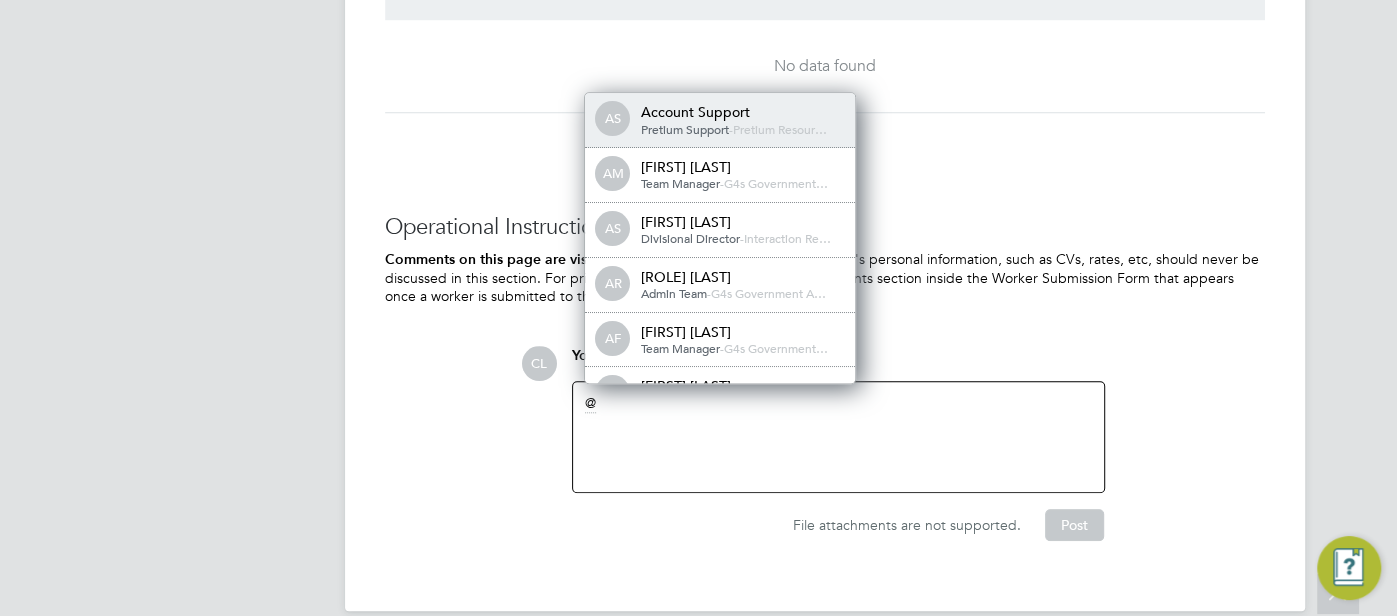 type 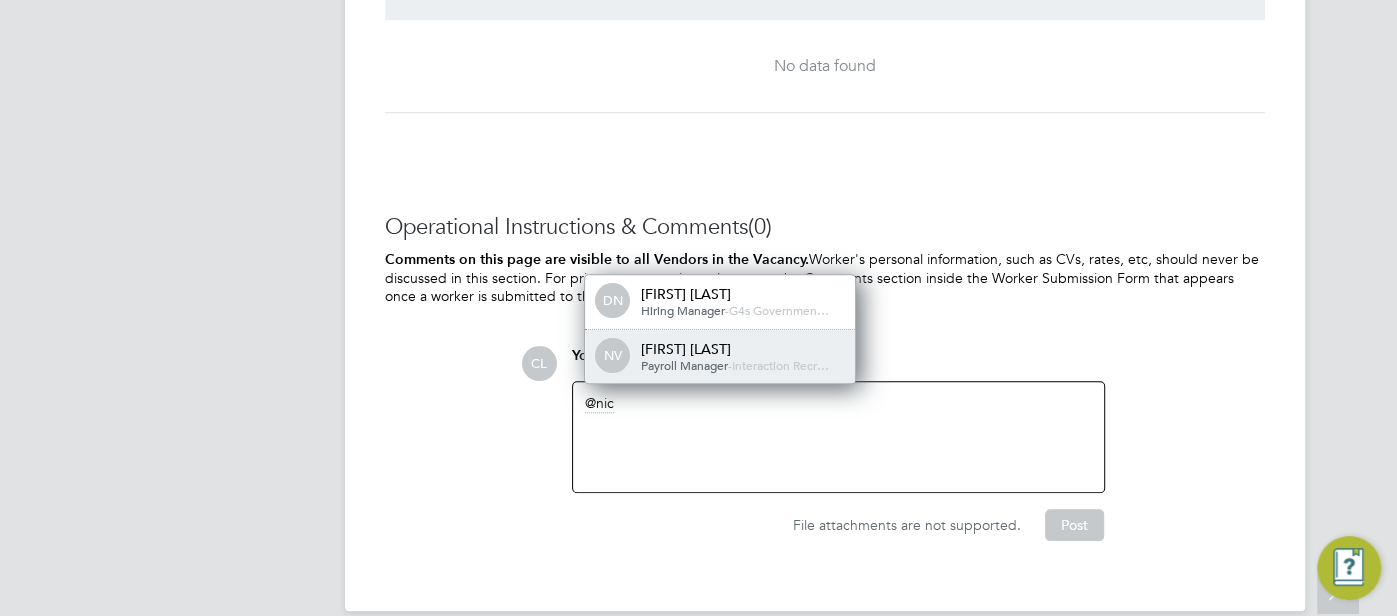 click on "Payroll Manager" 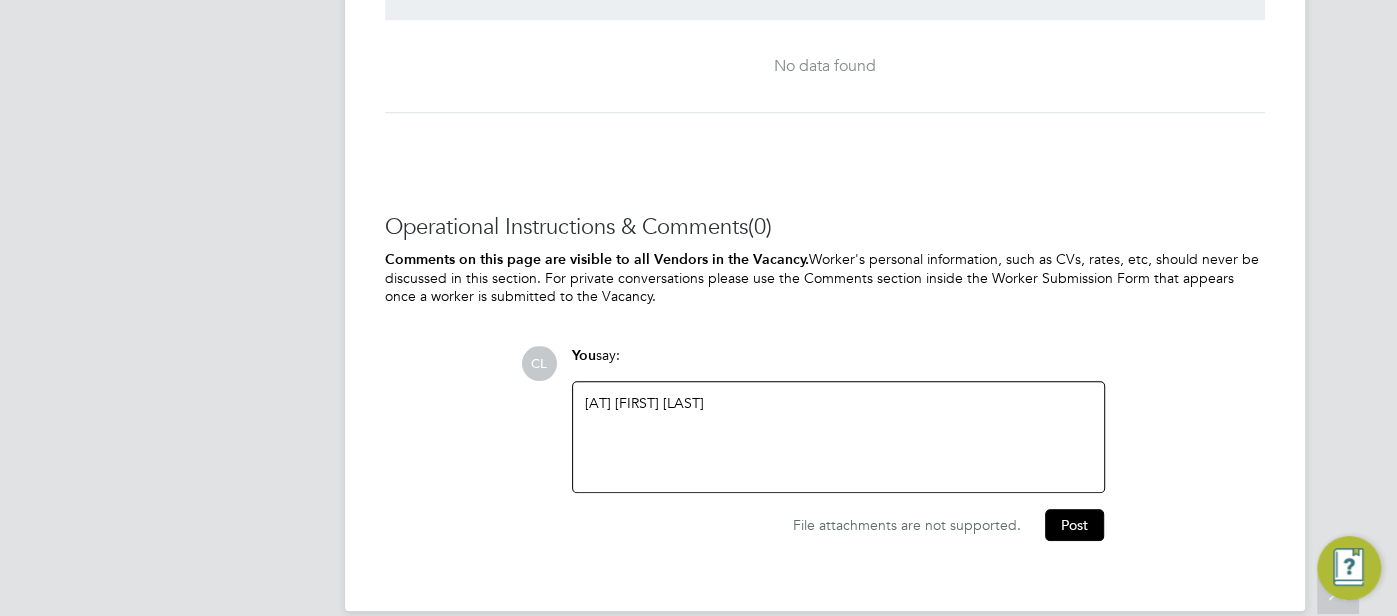 type 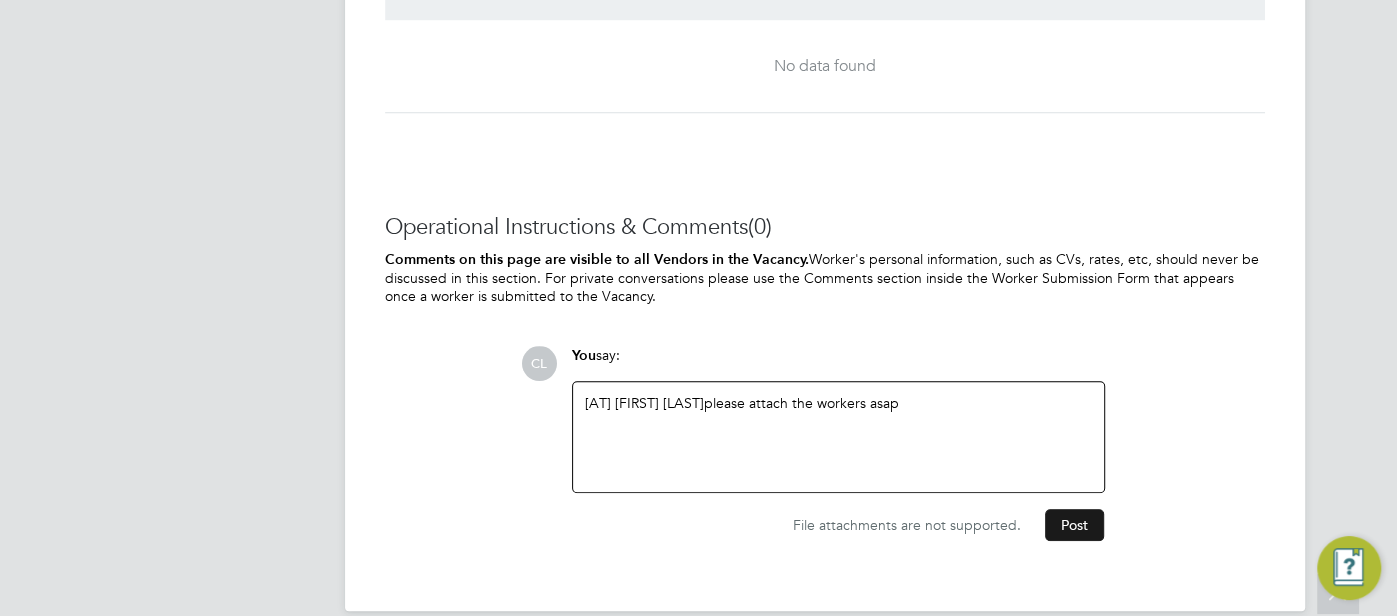 click on "Post" 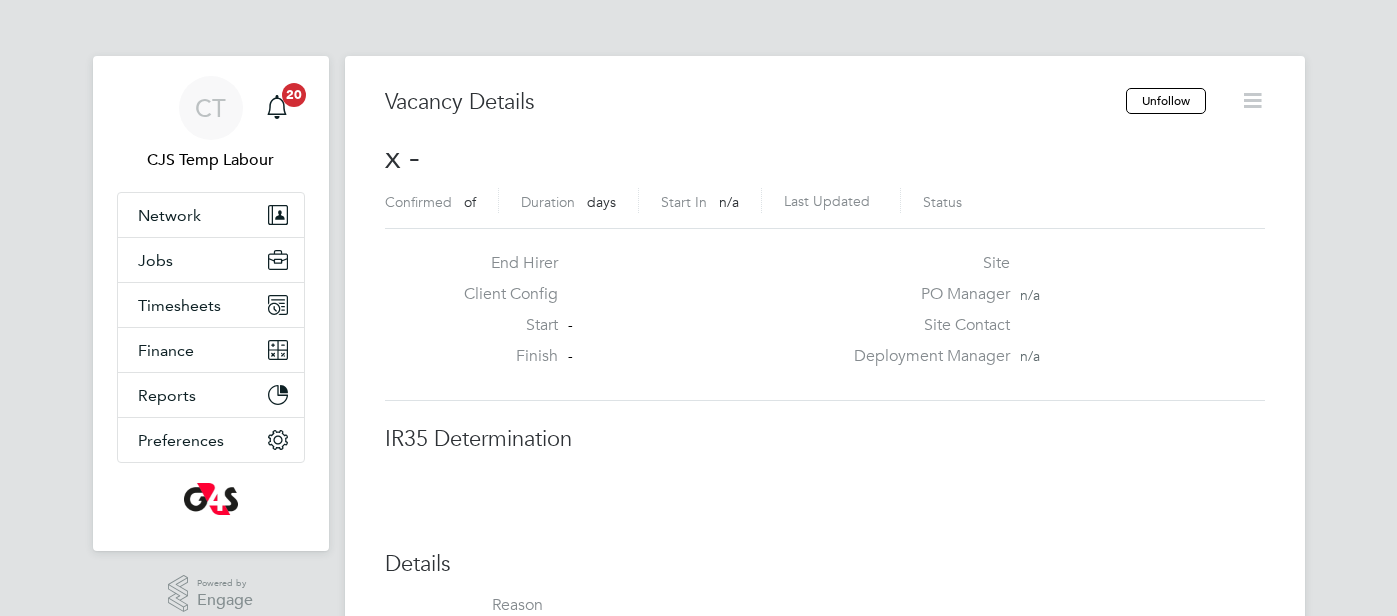 scroll, scrollTop: 0, scrollLeft: 0, axis: both 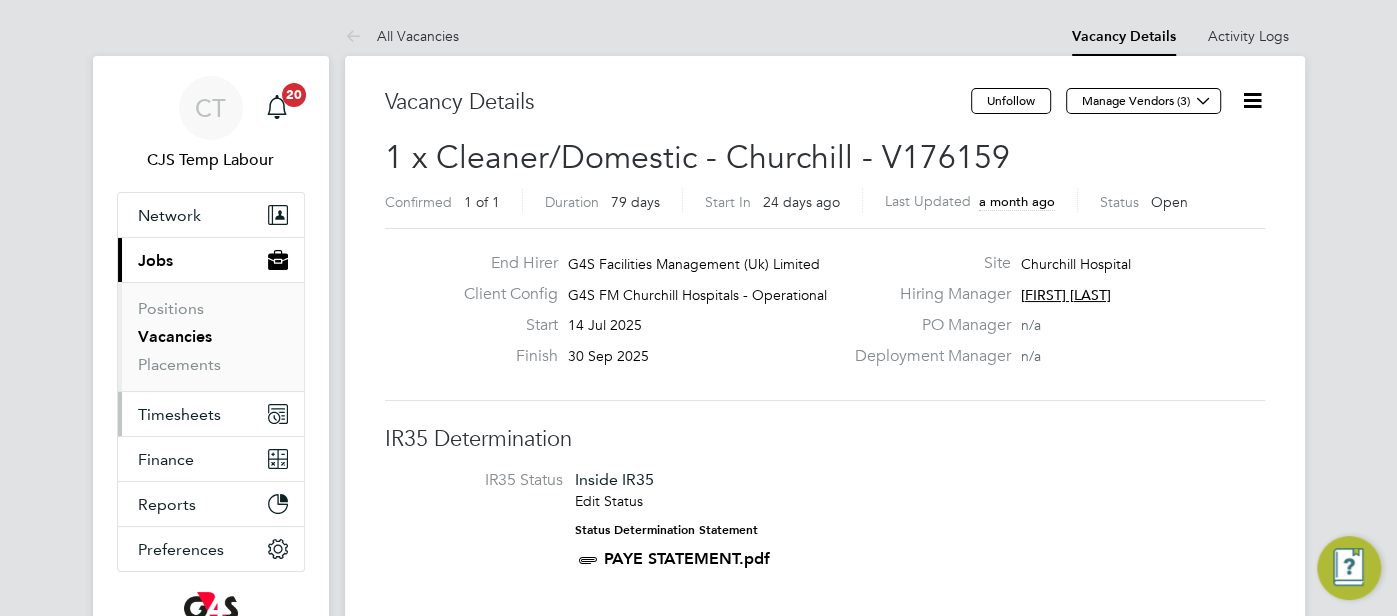 click on "Timesheets" at bounding box center [179, 414] 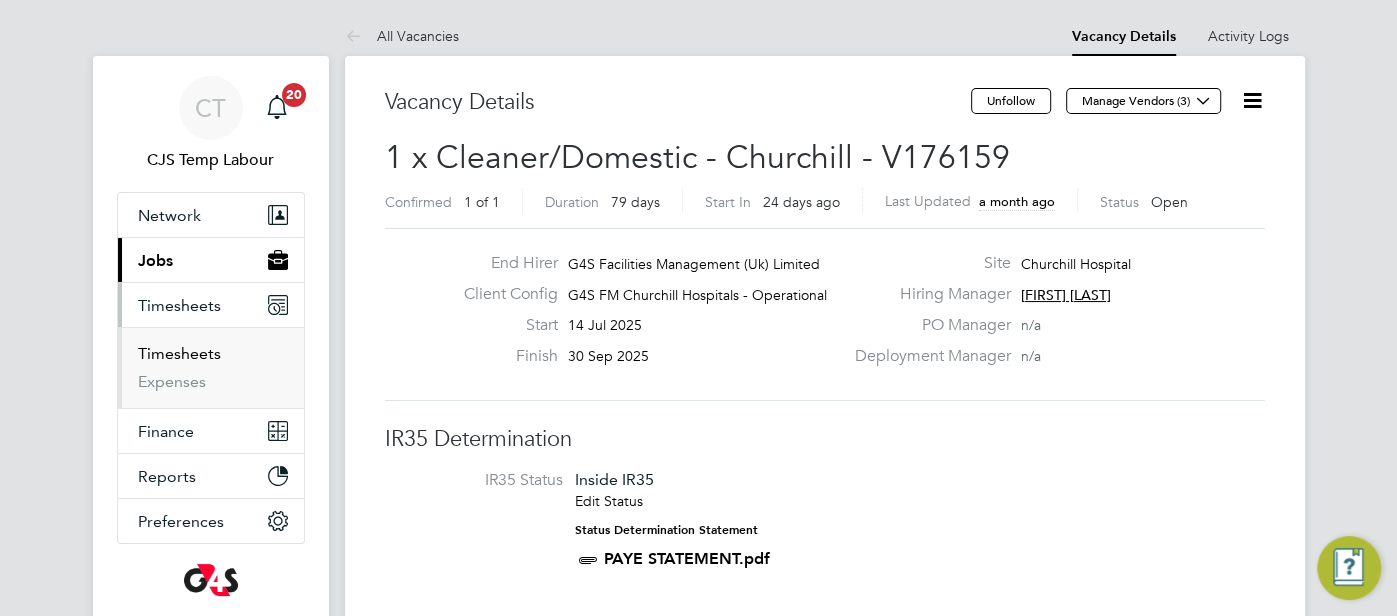click on "Timesheets" at bounding box center [179, 353] 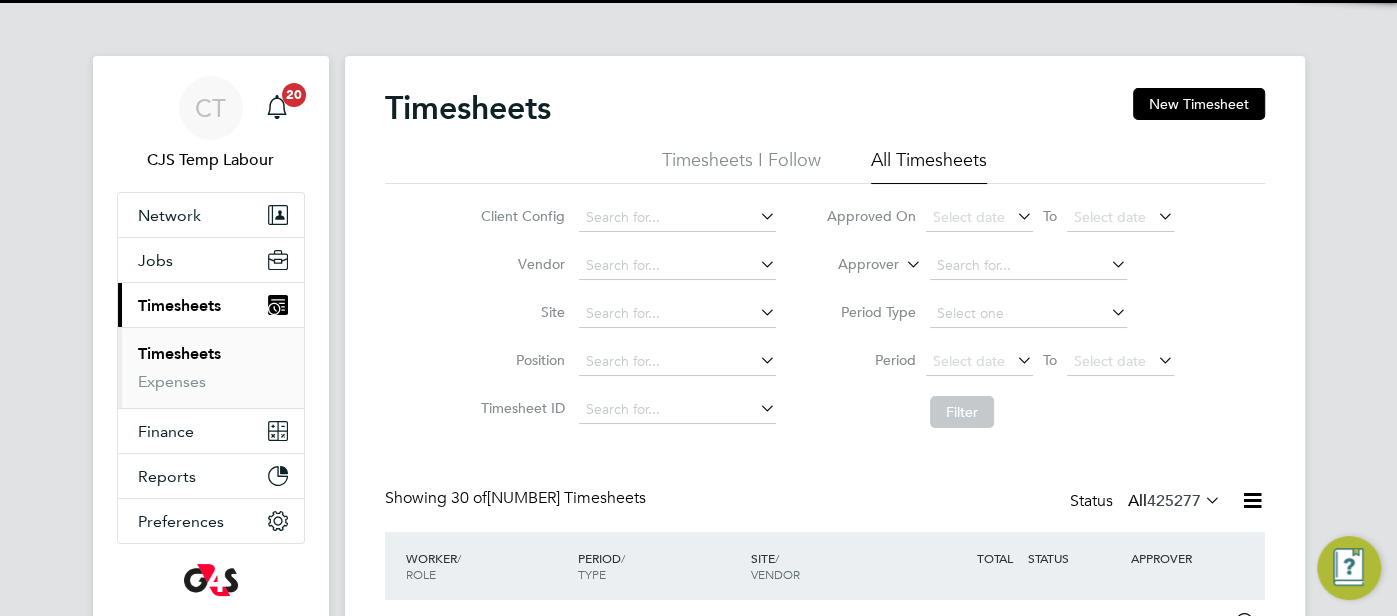 scroll, scrollTop: 10, scrollLeft: 10, axis: both 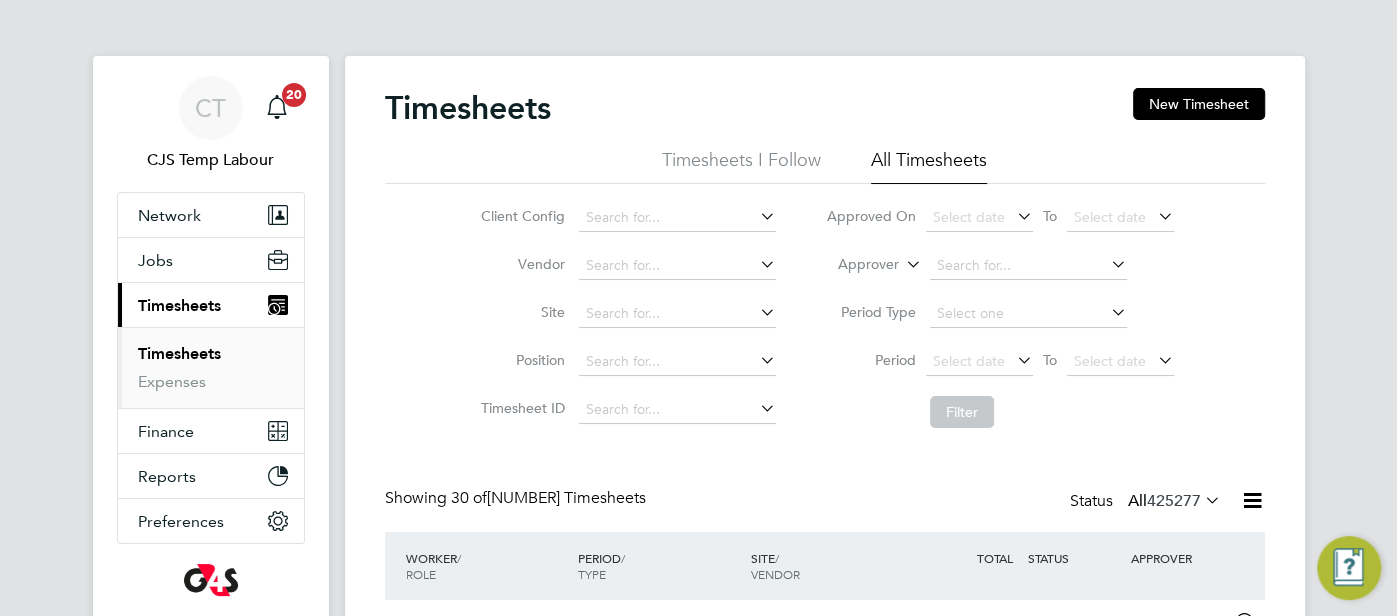 click 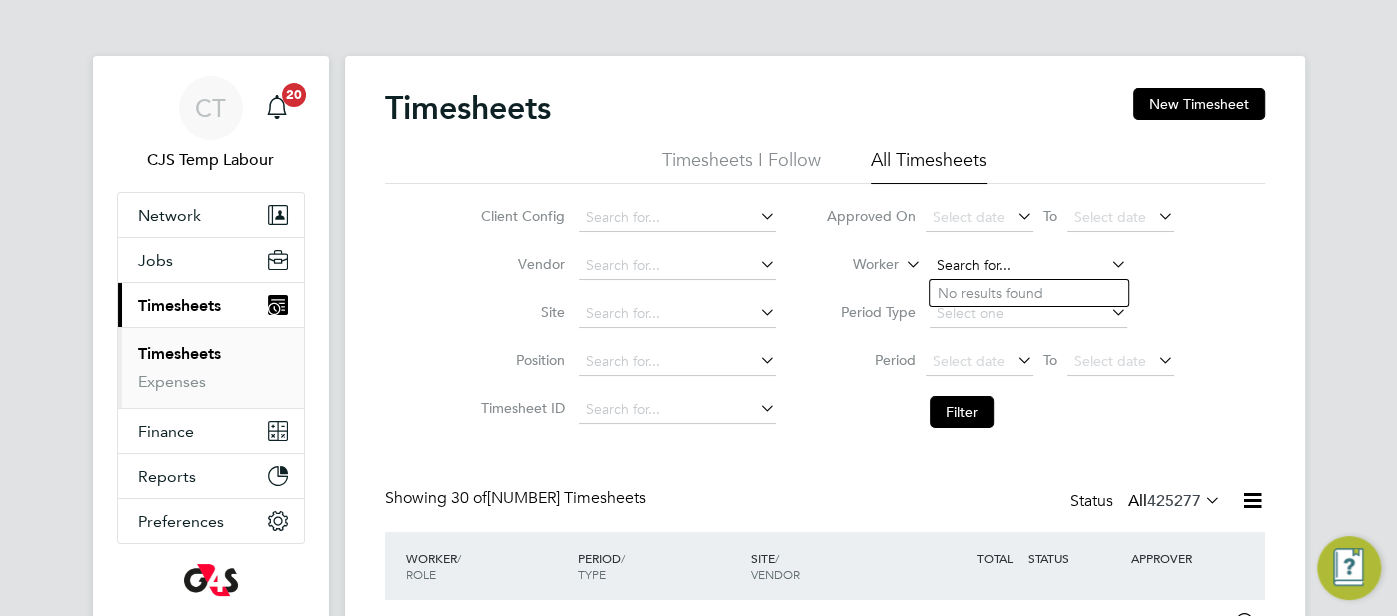 click 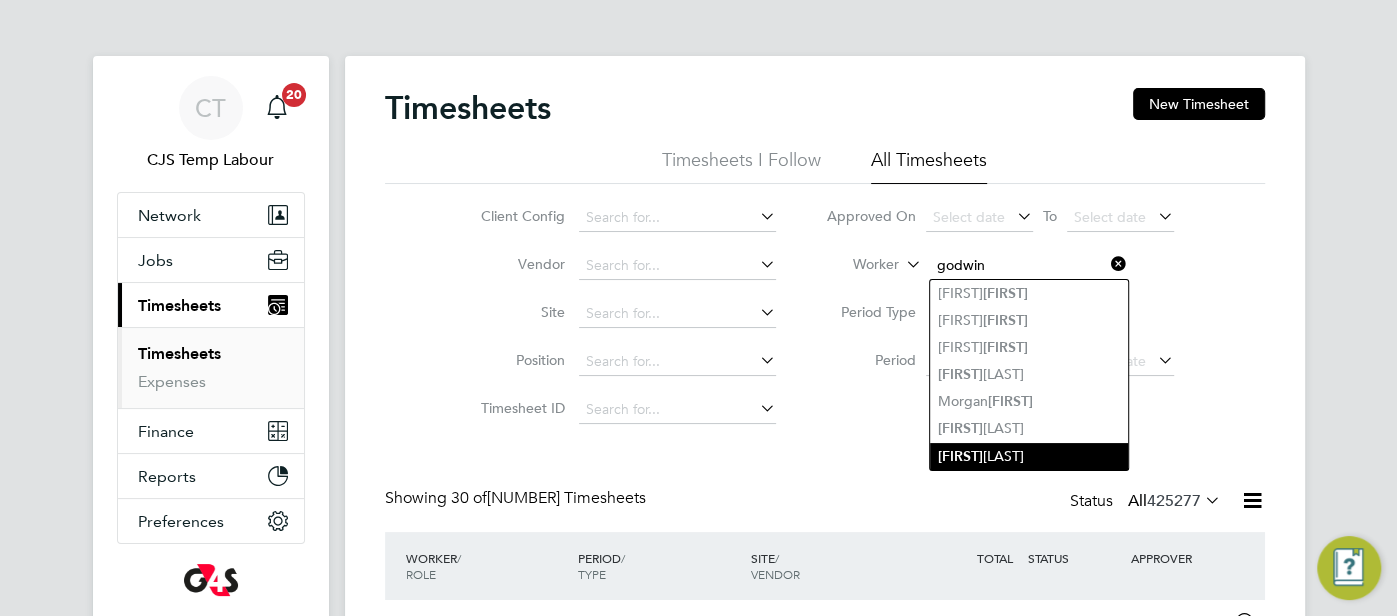click on "[FIRST]" 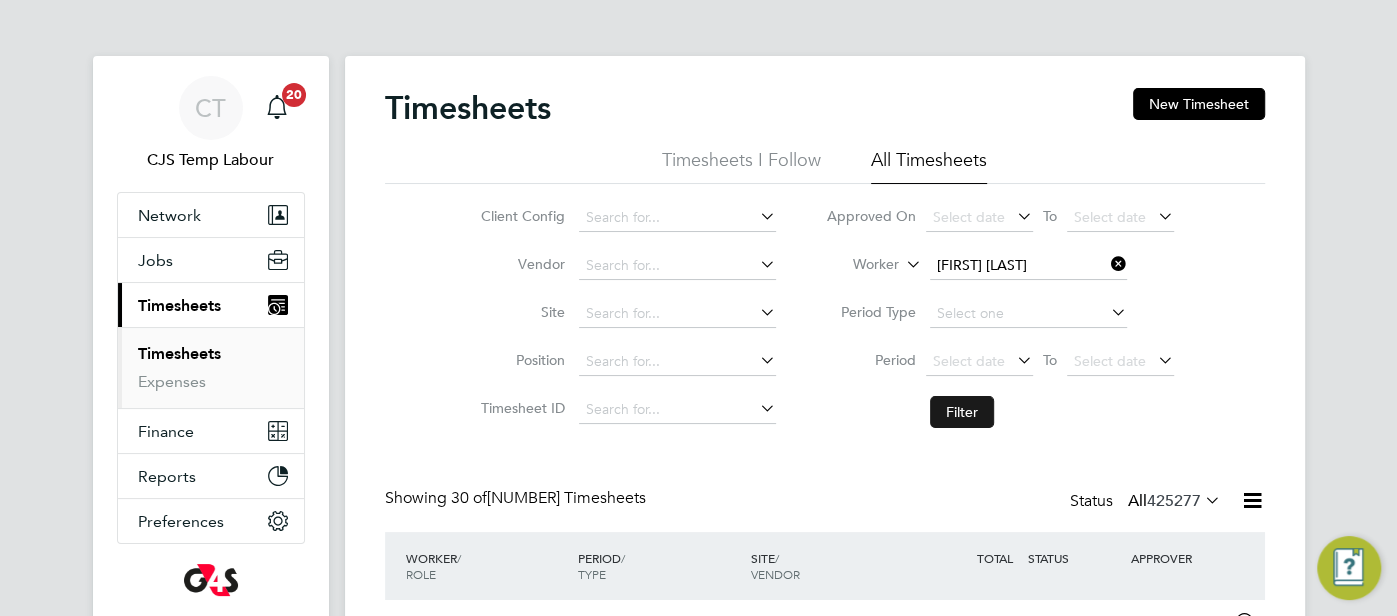click on "Filter" 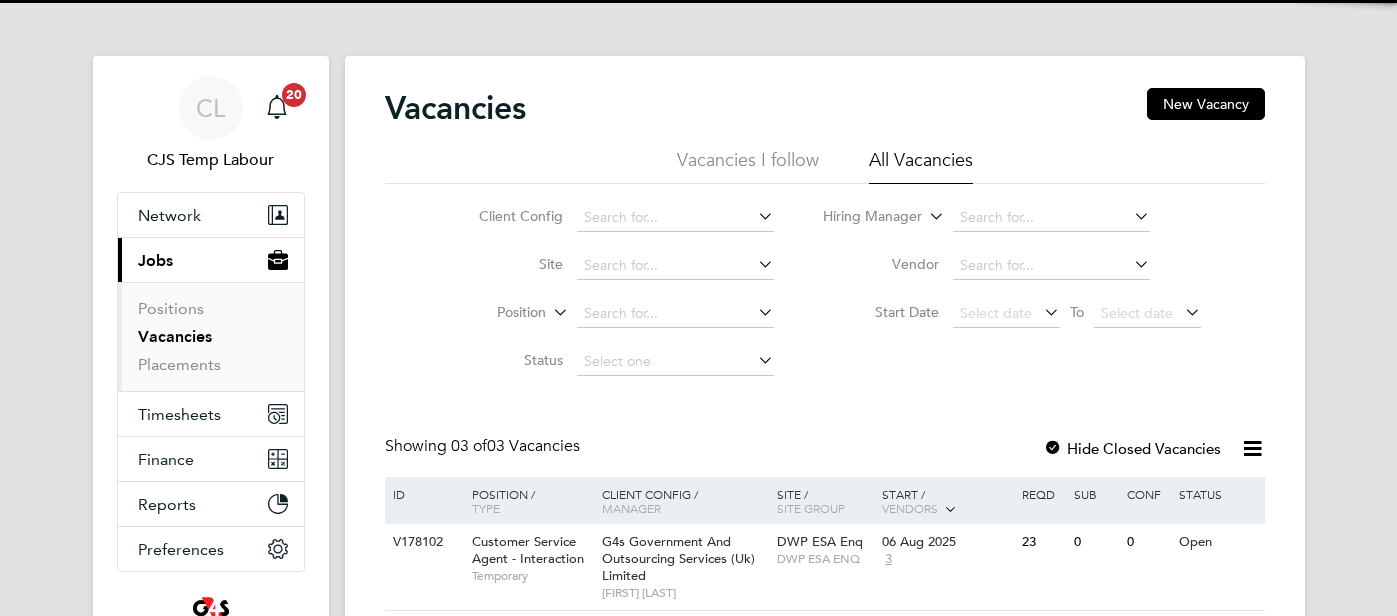 scroll, scrollTop: 0, scrollLeft: 0, axis: both 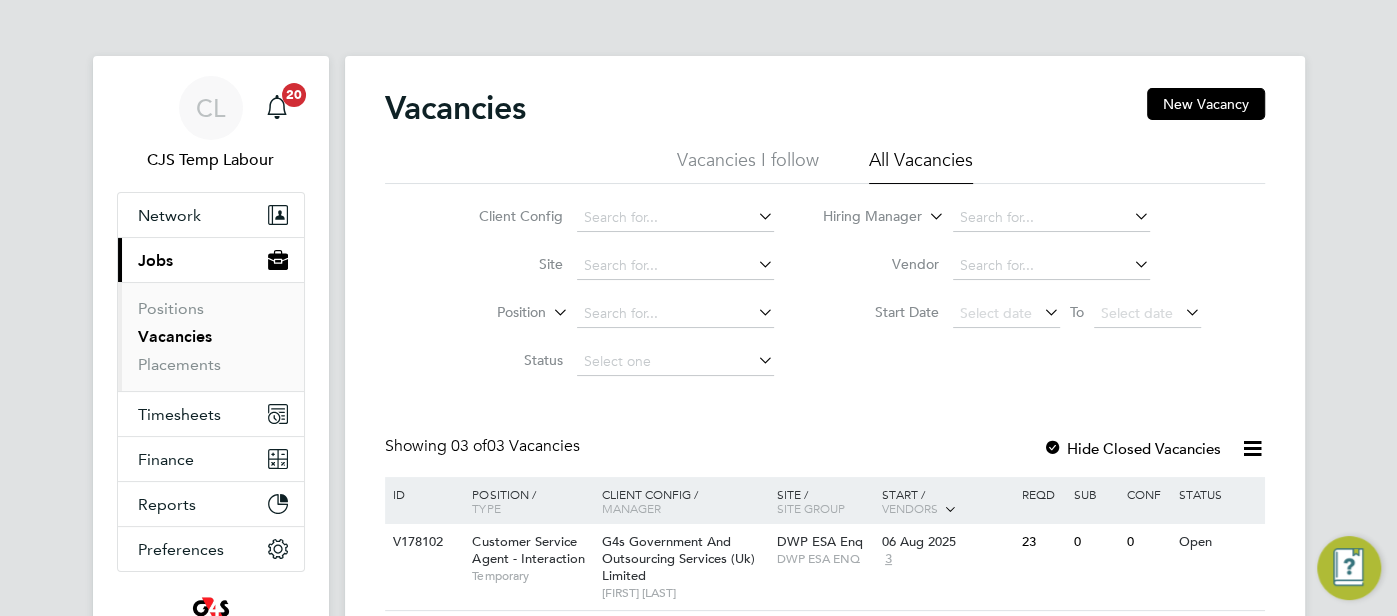 click on "Positions   Vacancies   Placements" at bounding box center [211, 336] 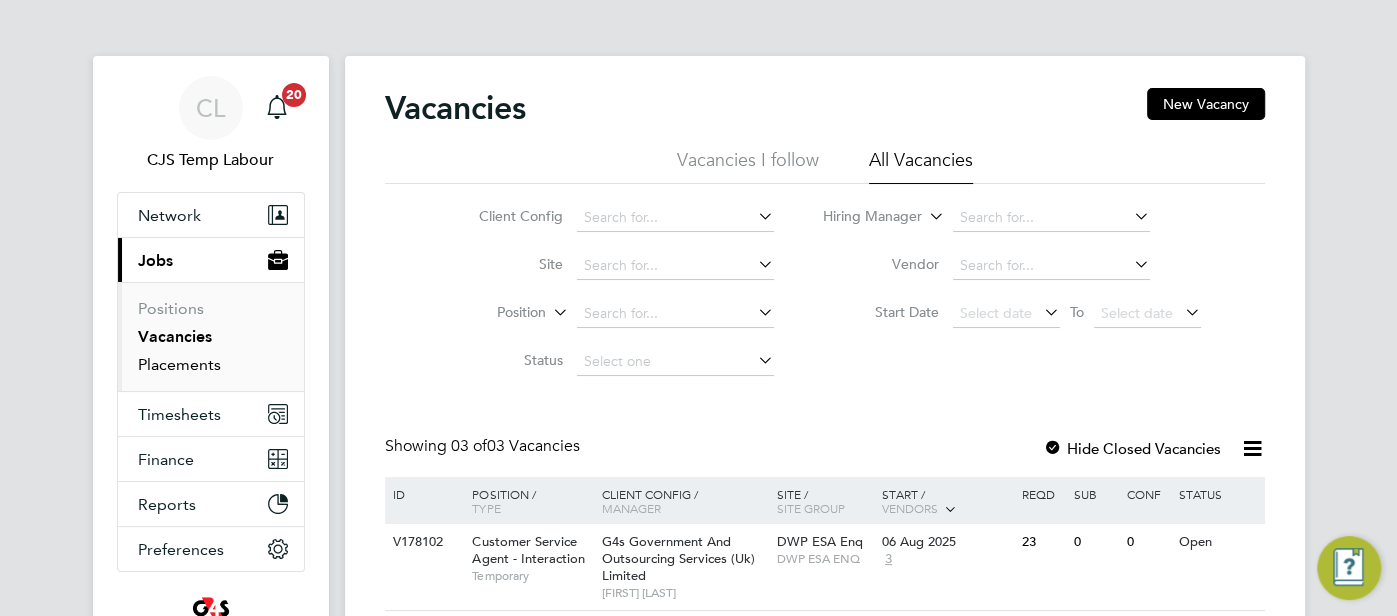 click on "Placements" at bounding box center (179, 364) 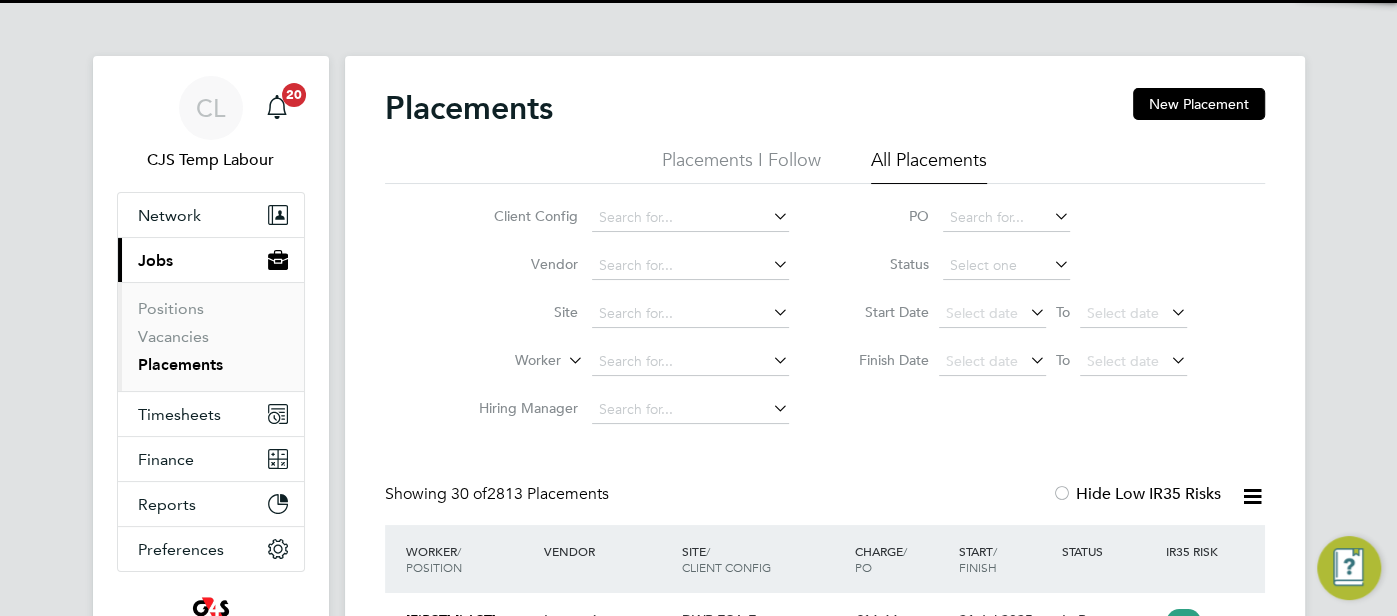scroll, scrollTop: 10, scrollLeft: 9, axis: both 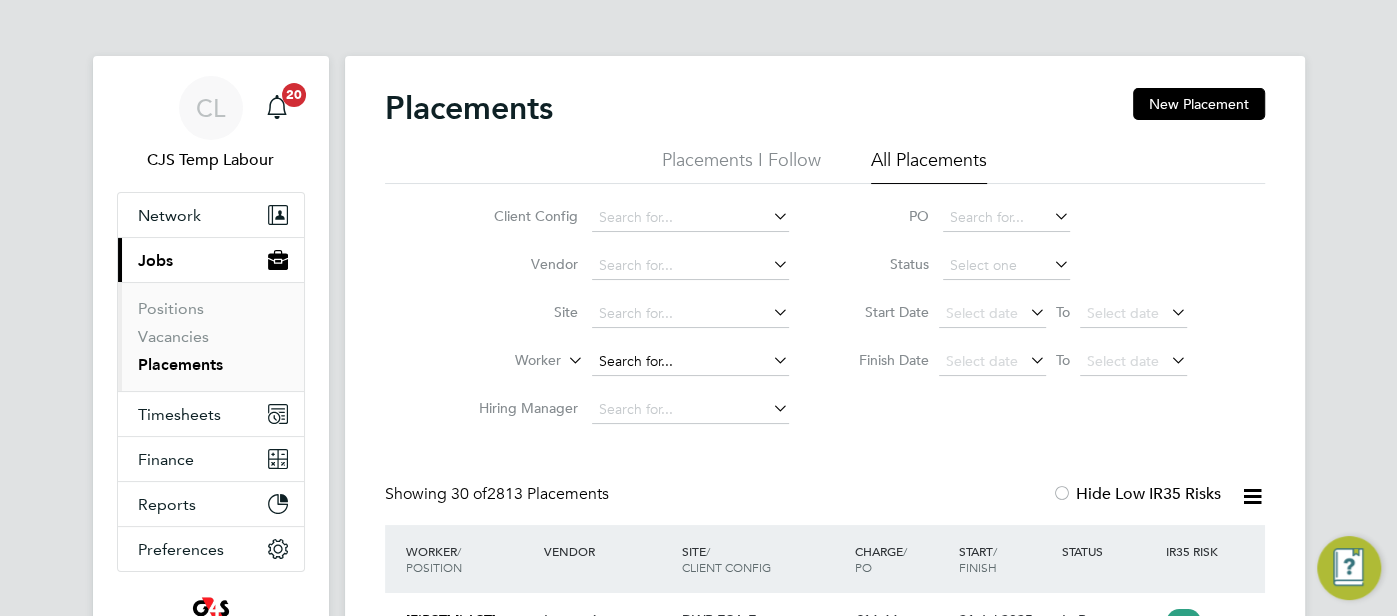 click 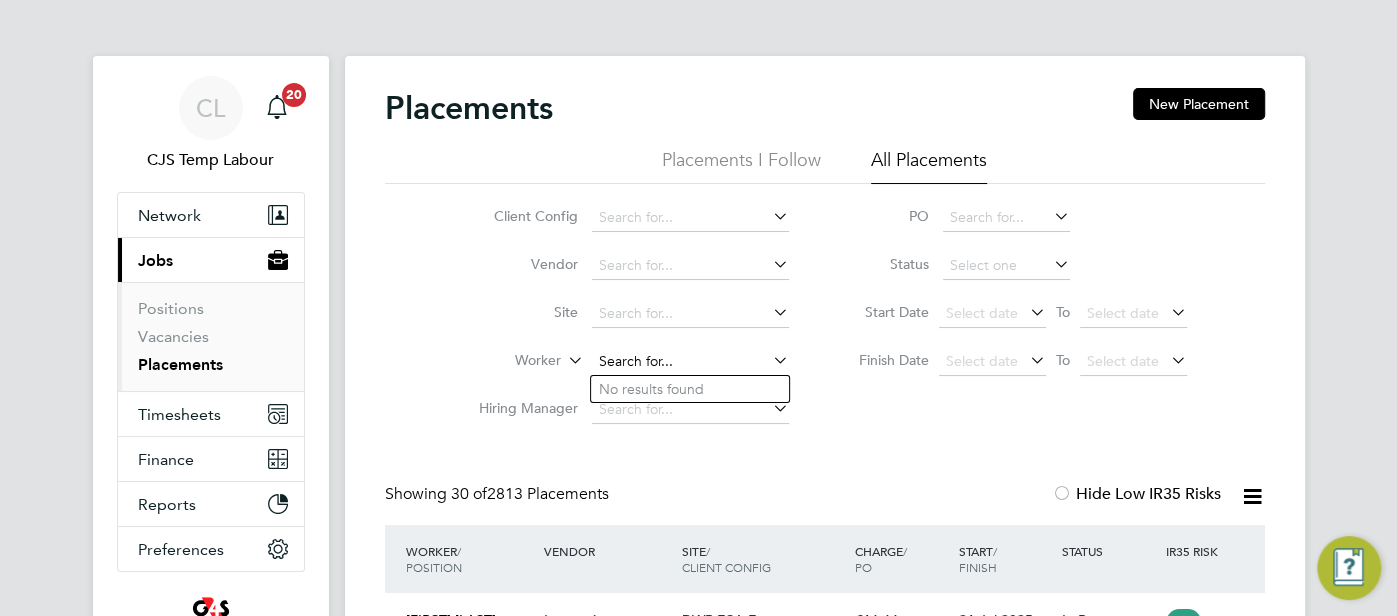 paste on "[FIRST] [LAST]" 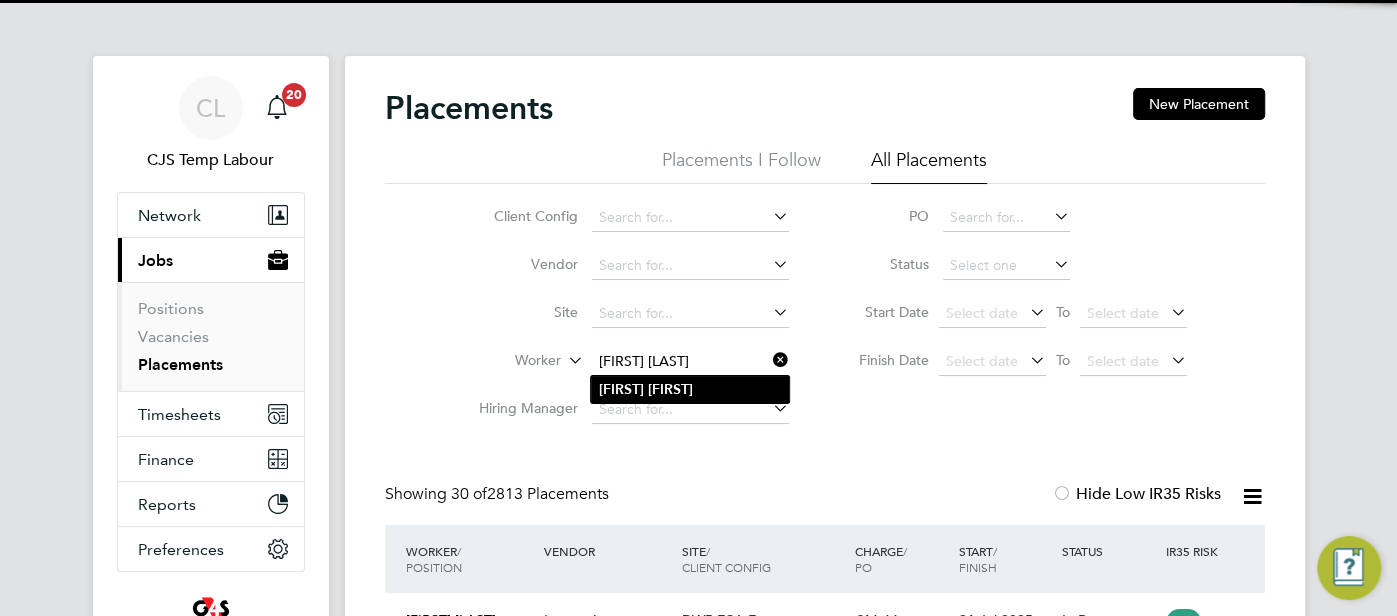type on "[FIRST] [LAST]" 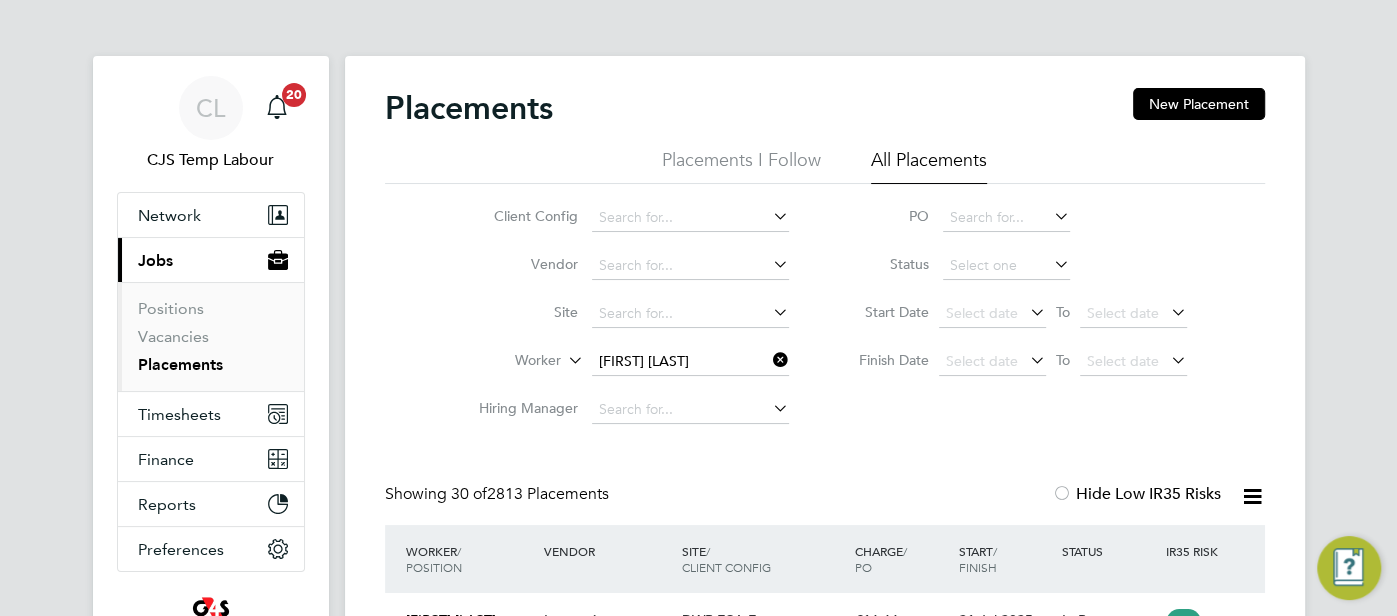 click on "Sana   Azhar" 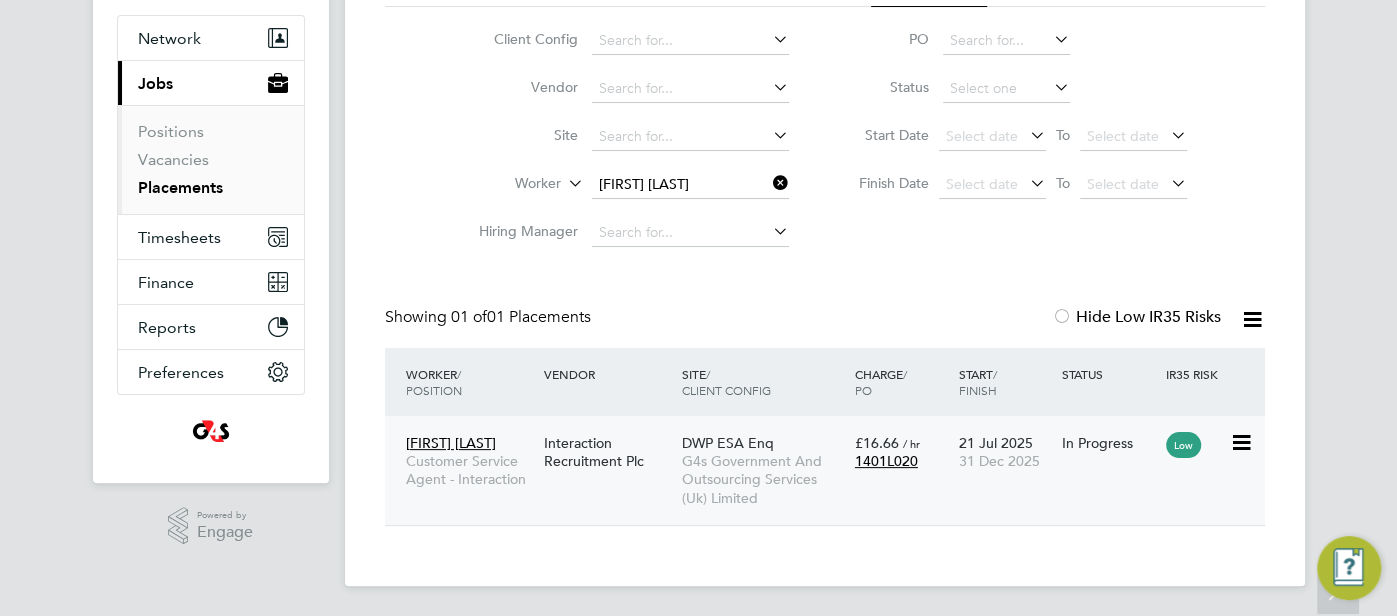 click on "In Progress" 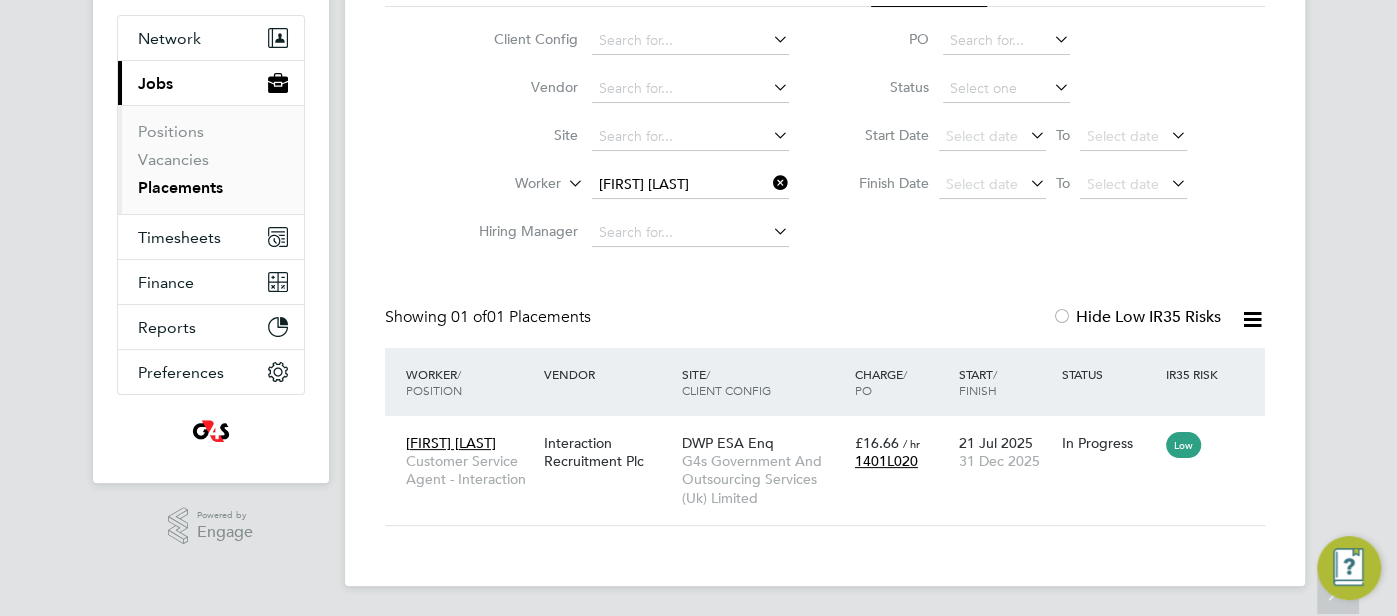 click on "Worker   Sana Azhar" 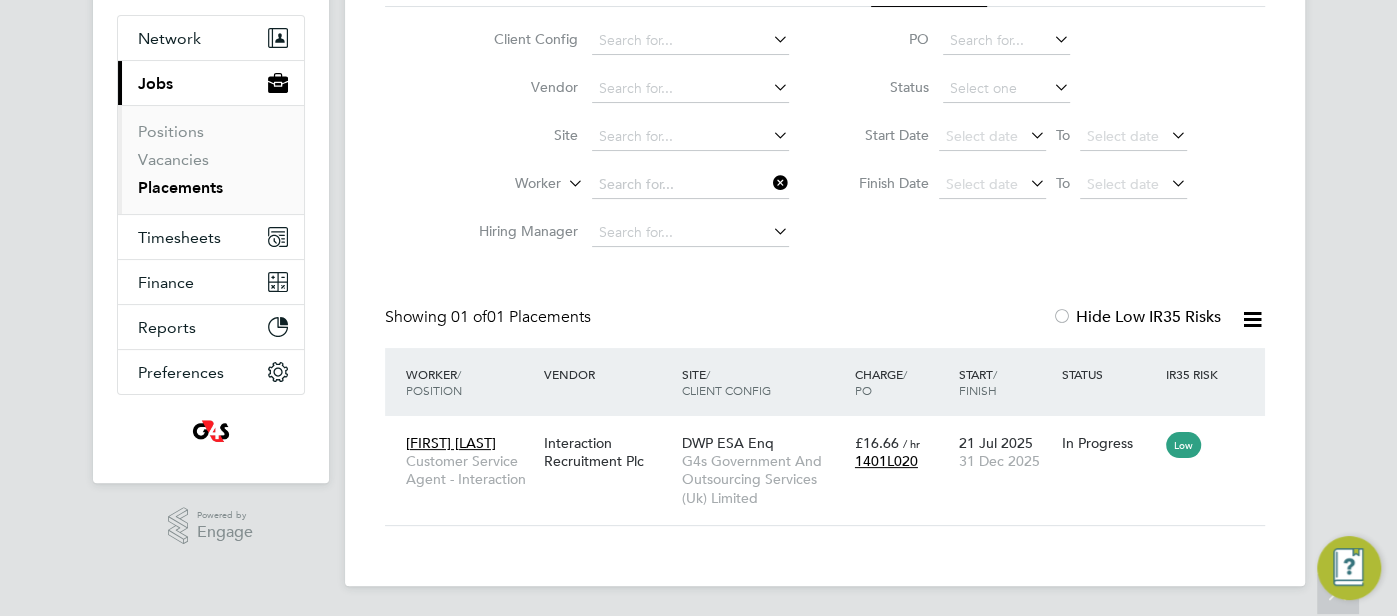 scroll, scrollTop: 0, scrollLeft: 0, axis: both 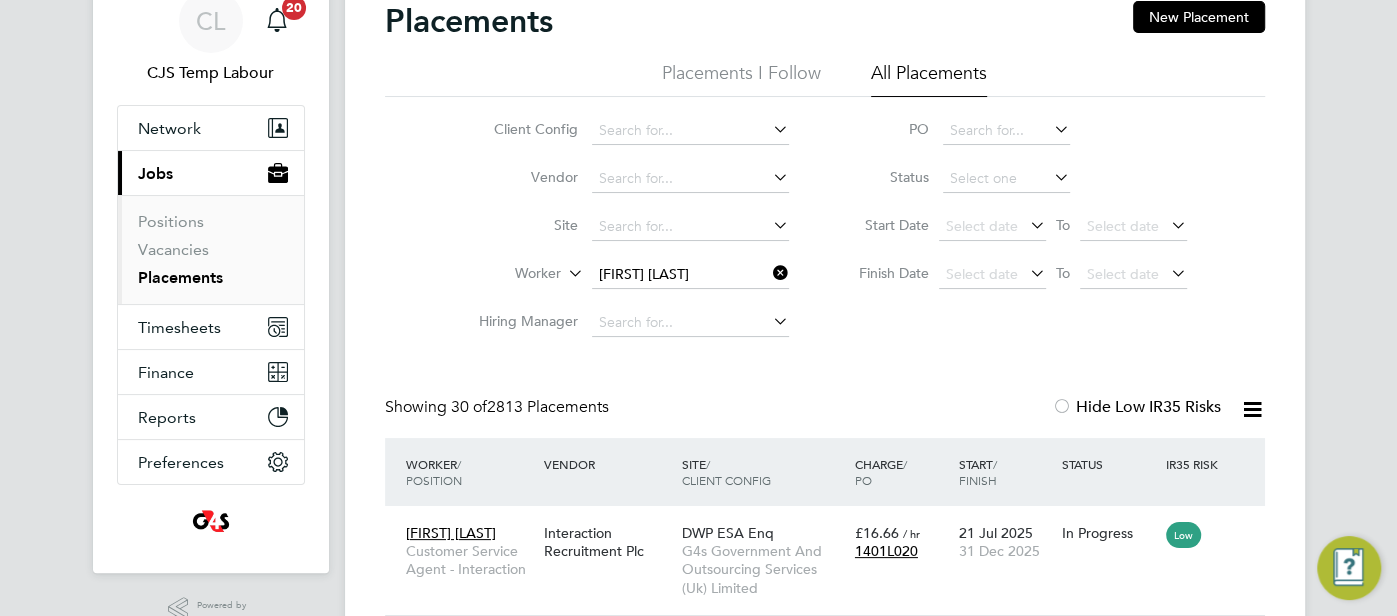 click on "Jordan   Mchale" 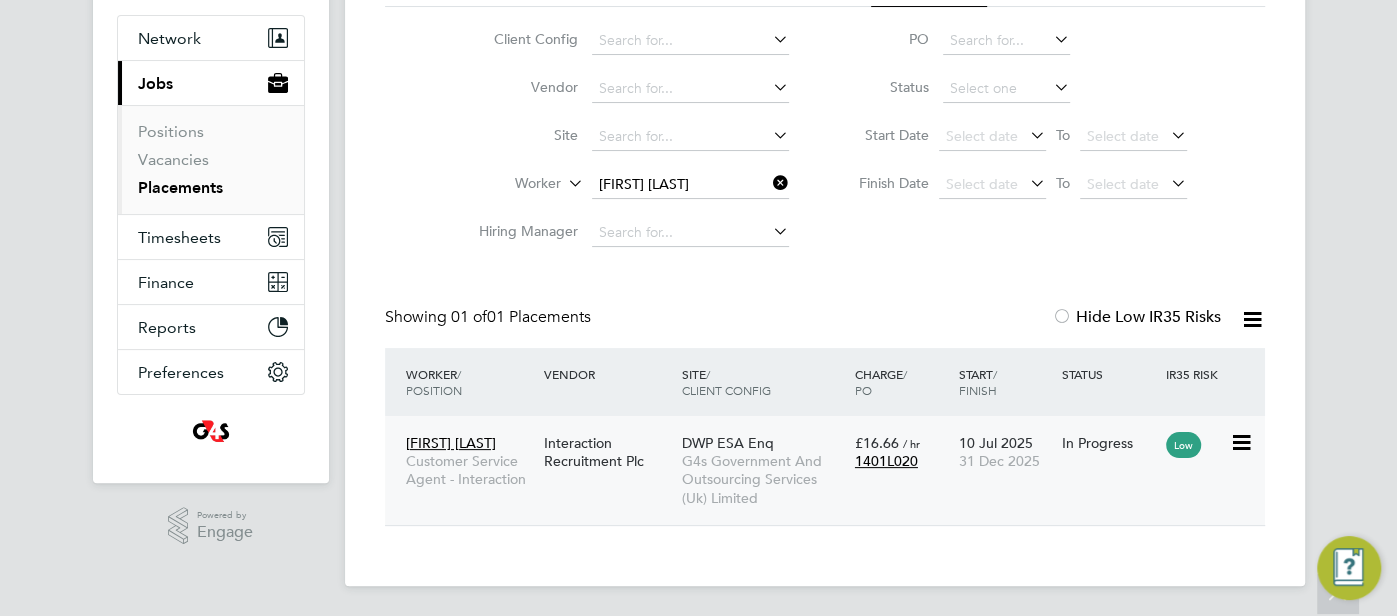 click on "10 Jul 2025 31 Dec 2025" 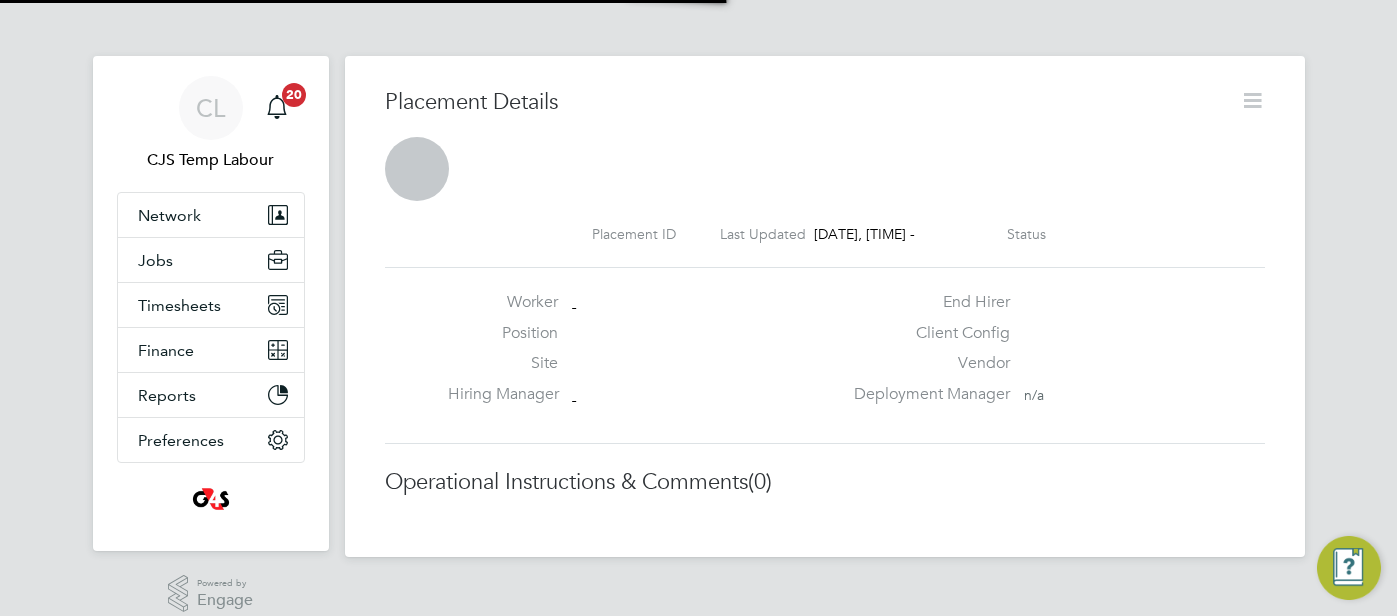 scroll, scrollTop: 0, scrollLeft: 0, axis: both 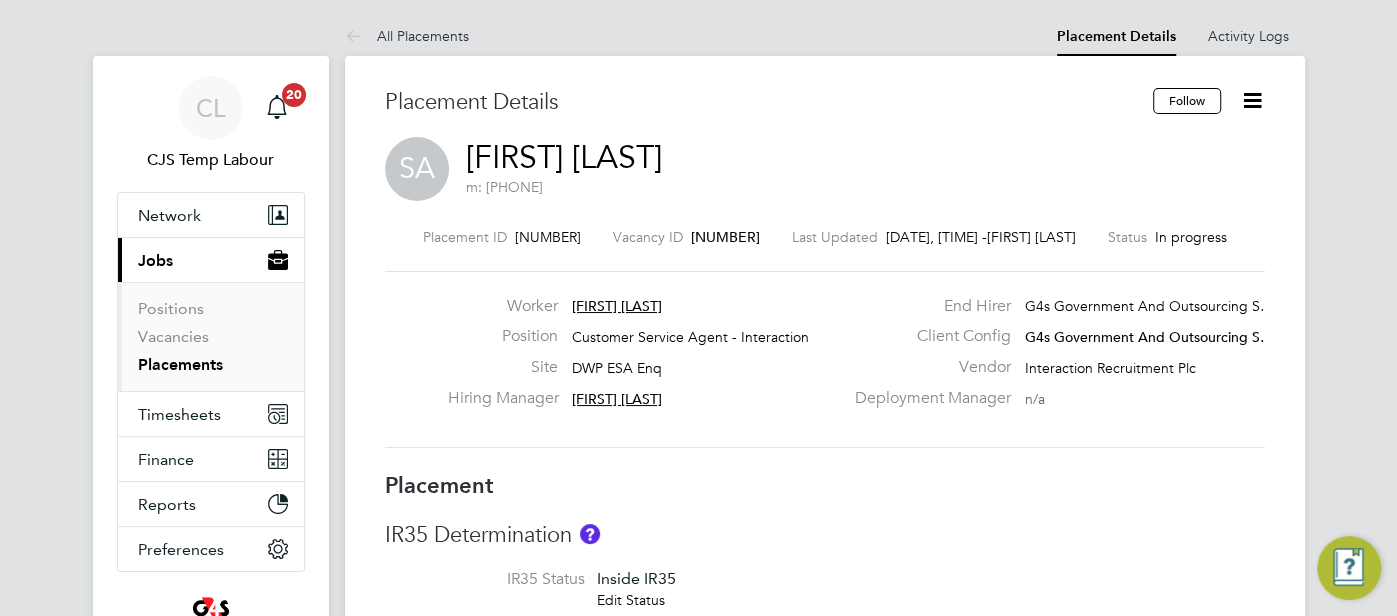 type 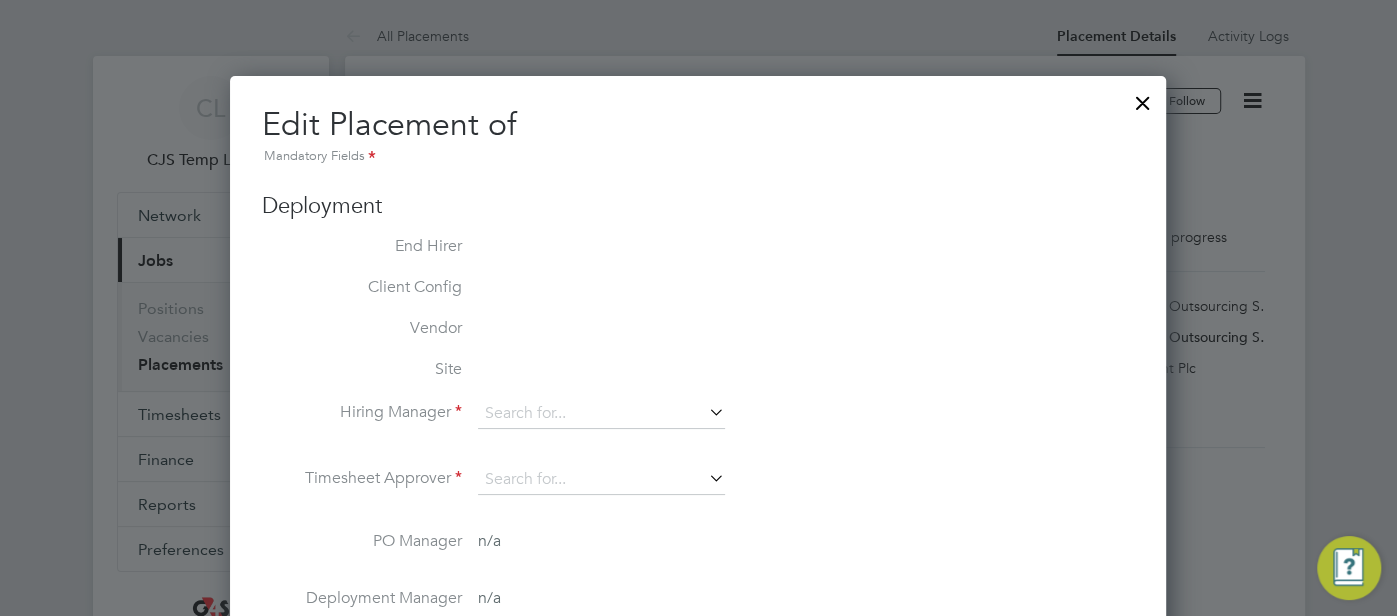 type on "[FIRST] [LAST]" 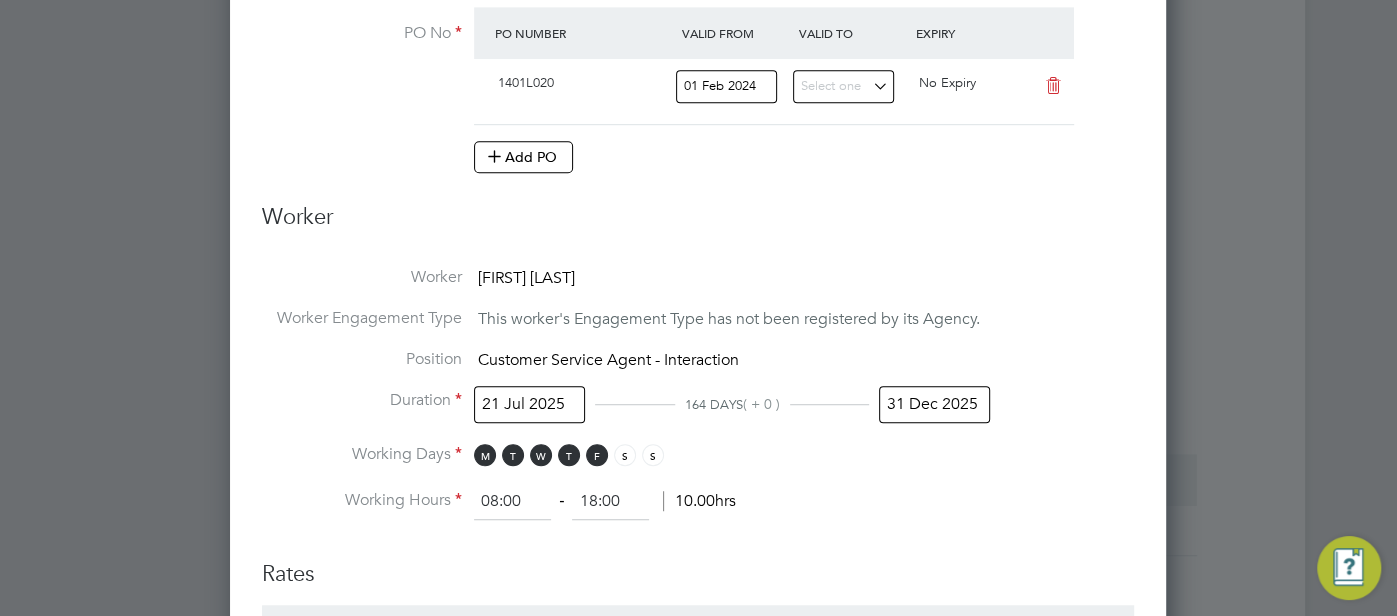 click on "31 Dec 2025" at bounding box center [934, 404] 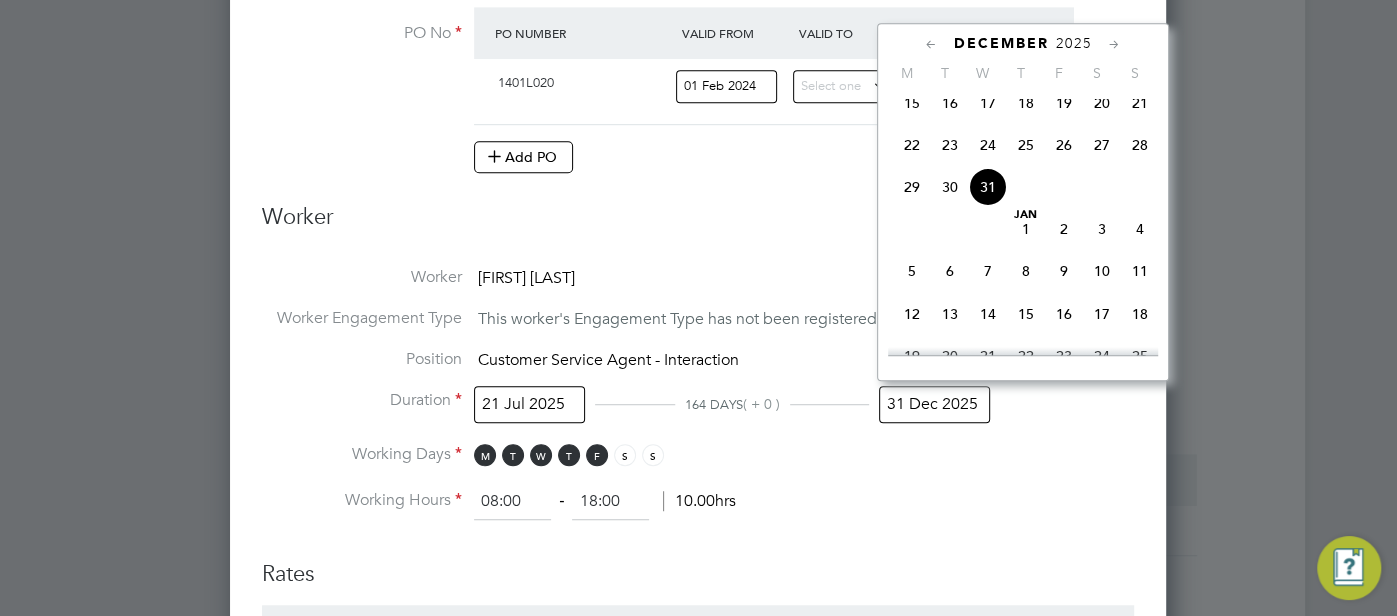 click 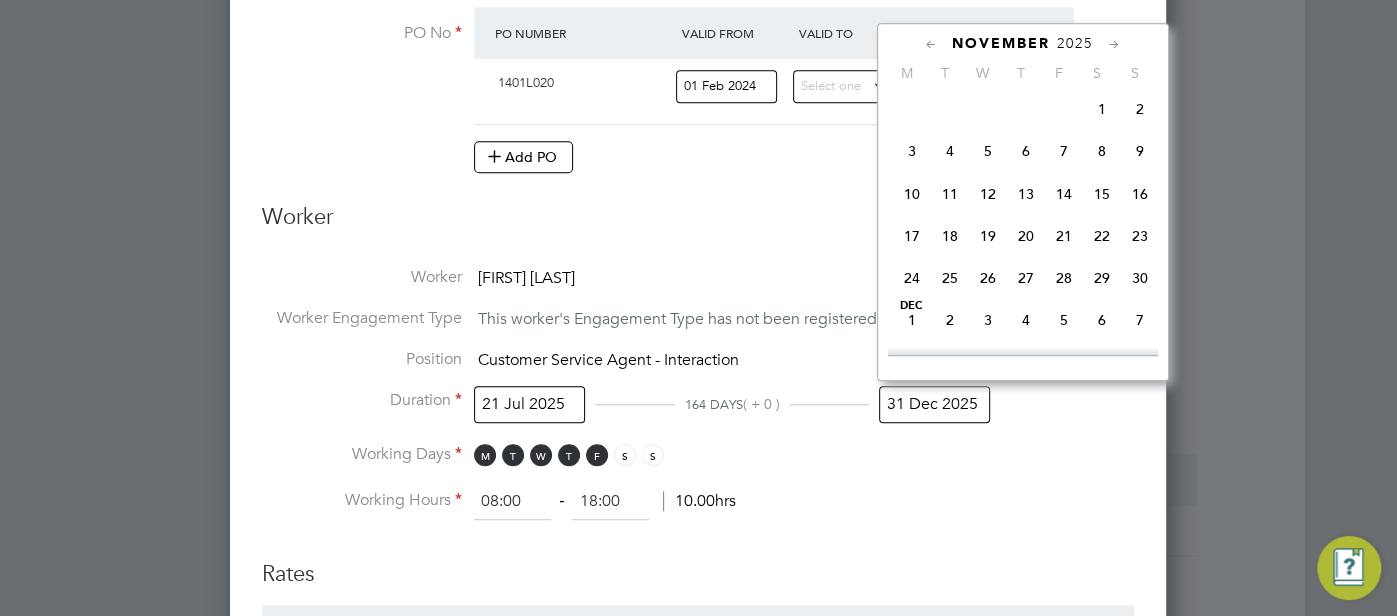 click 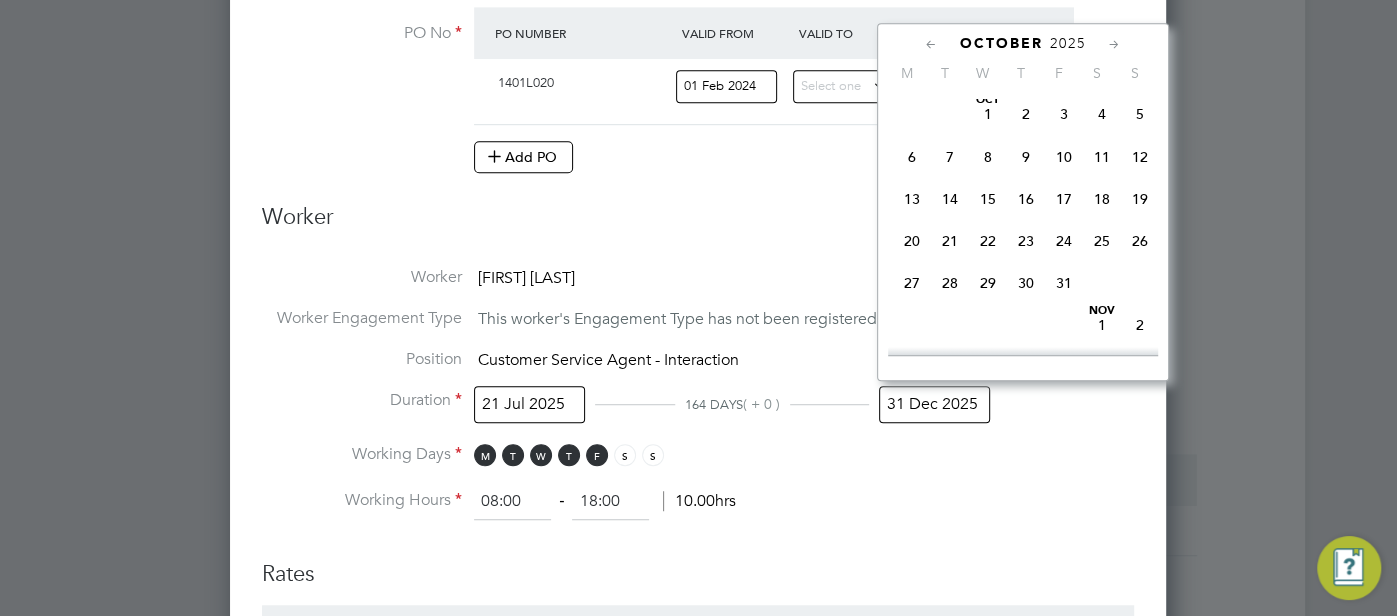 click 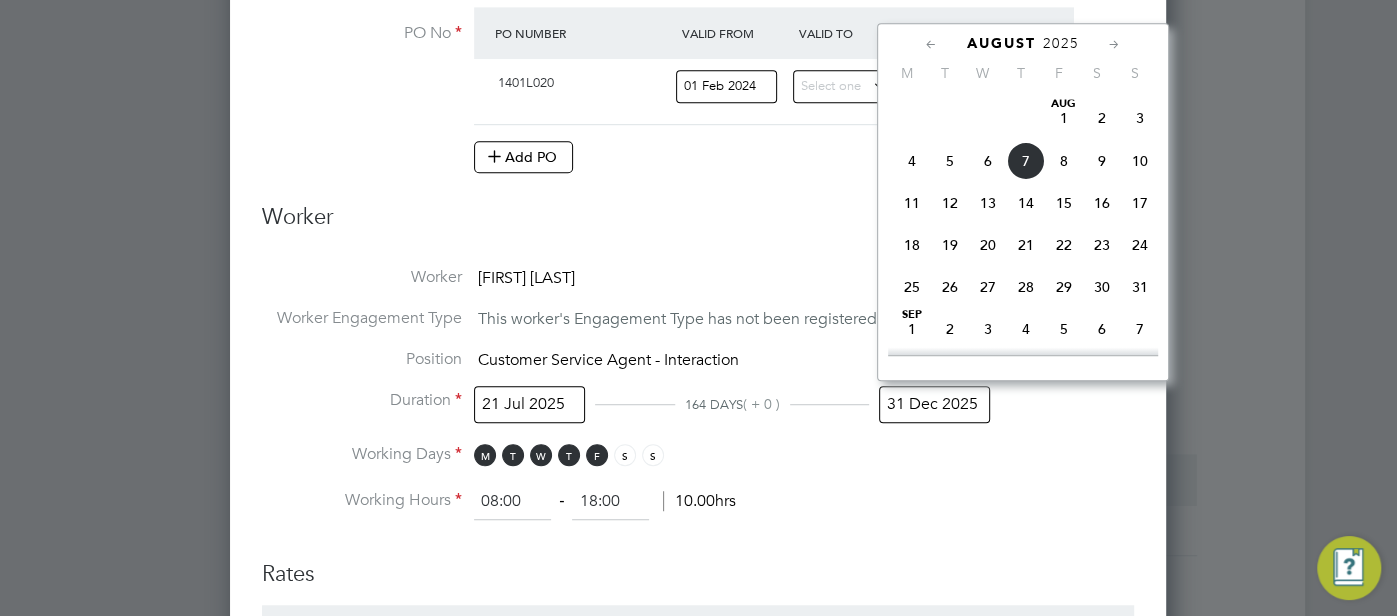 click 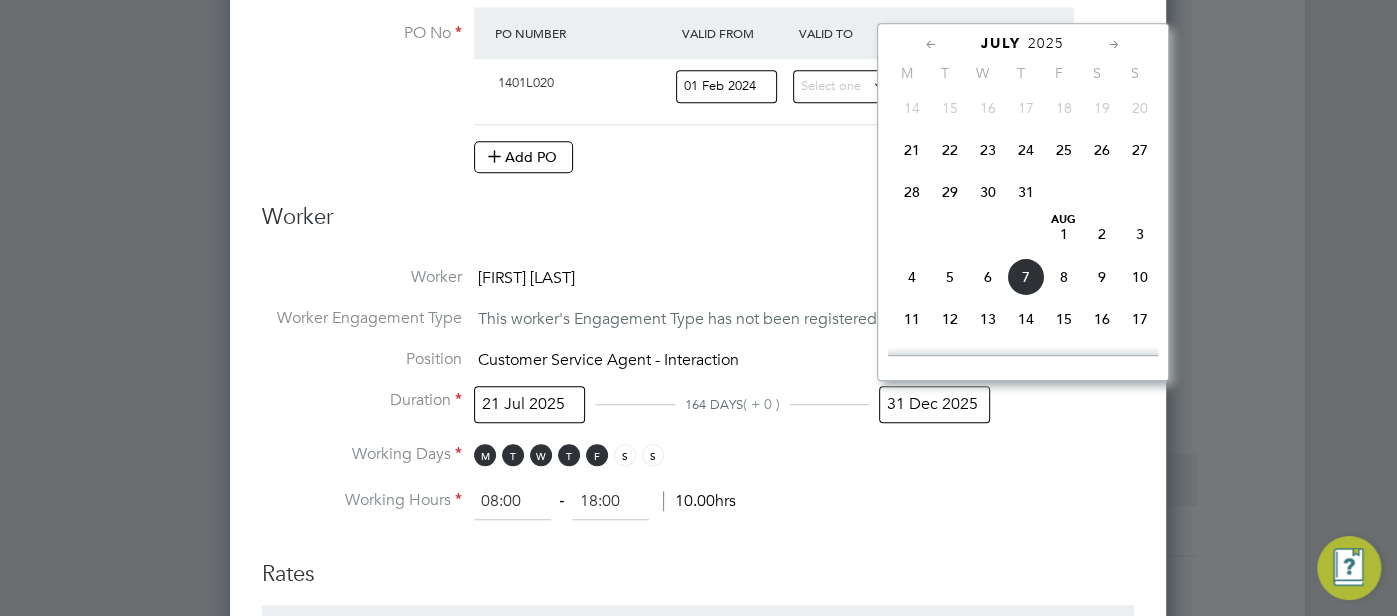 click on "8" 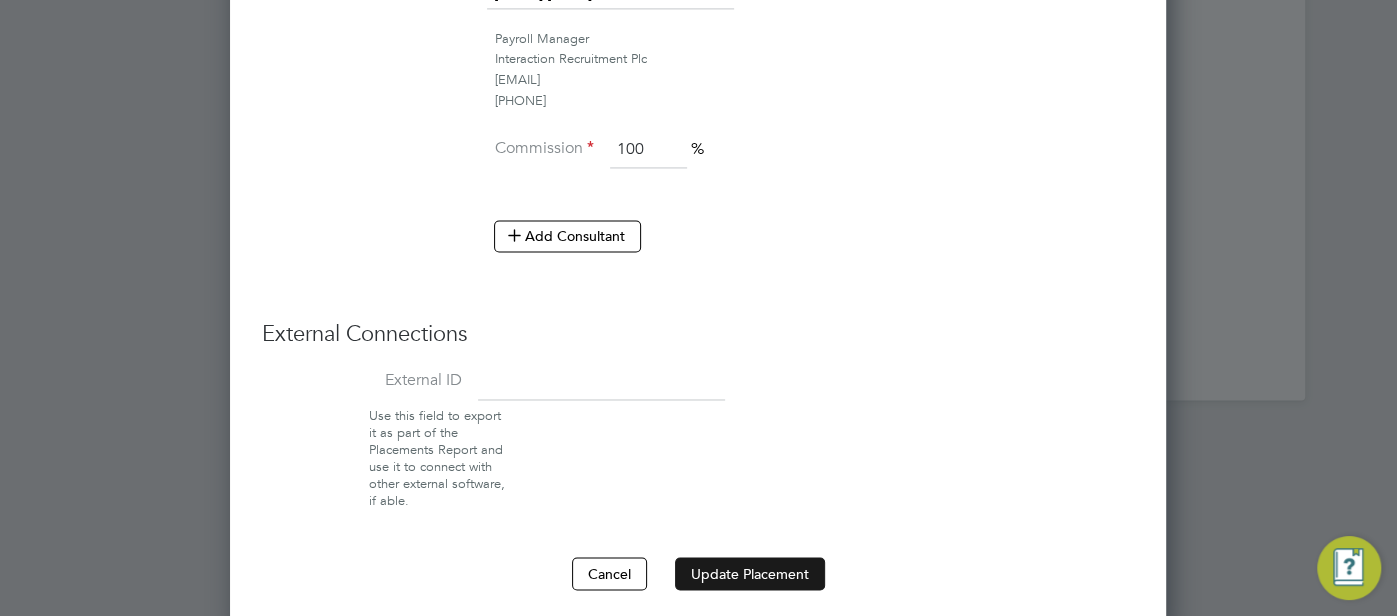 click on "Update Placement" at bounding box center [750, 573] 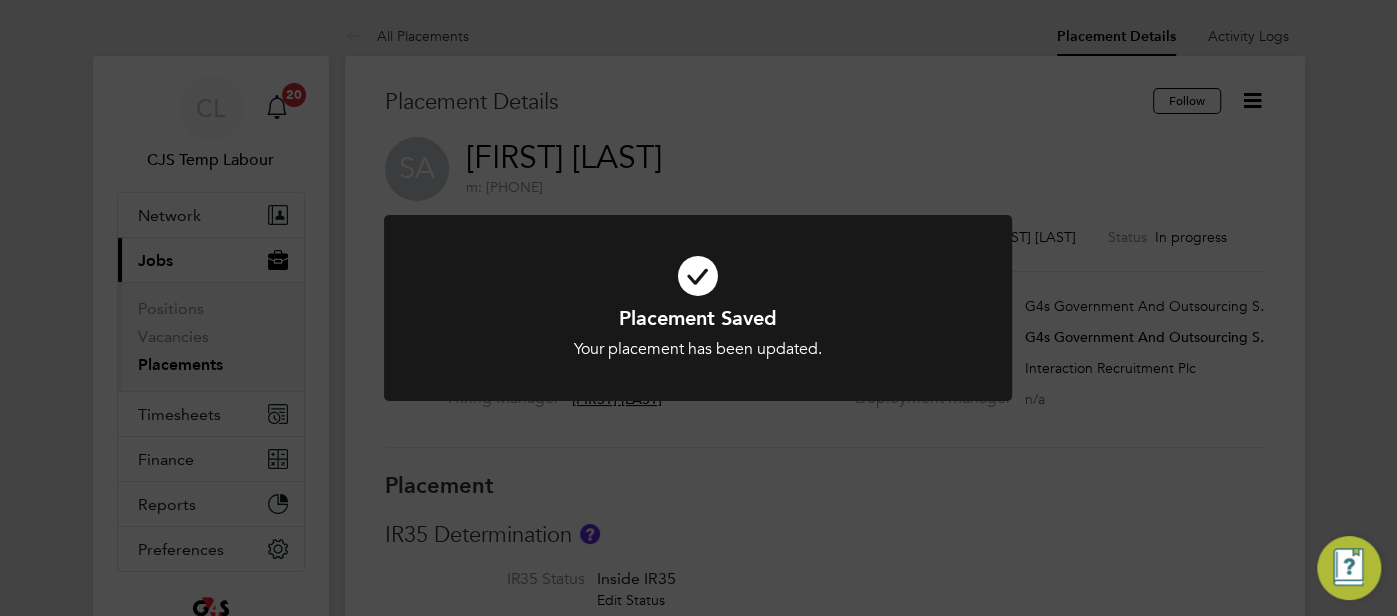 click at bounding box center [698, 276] 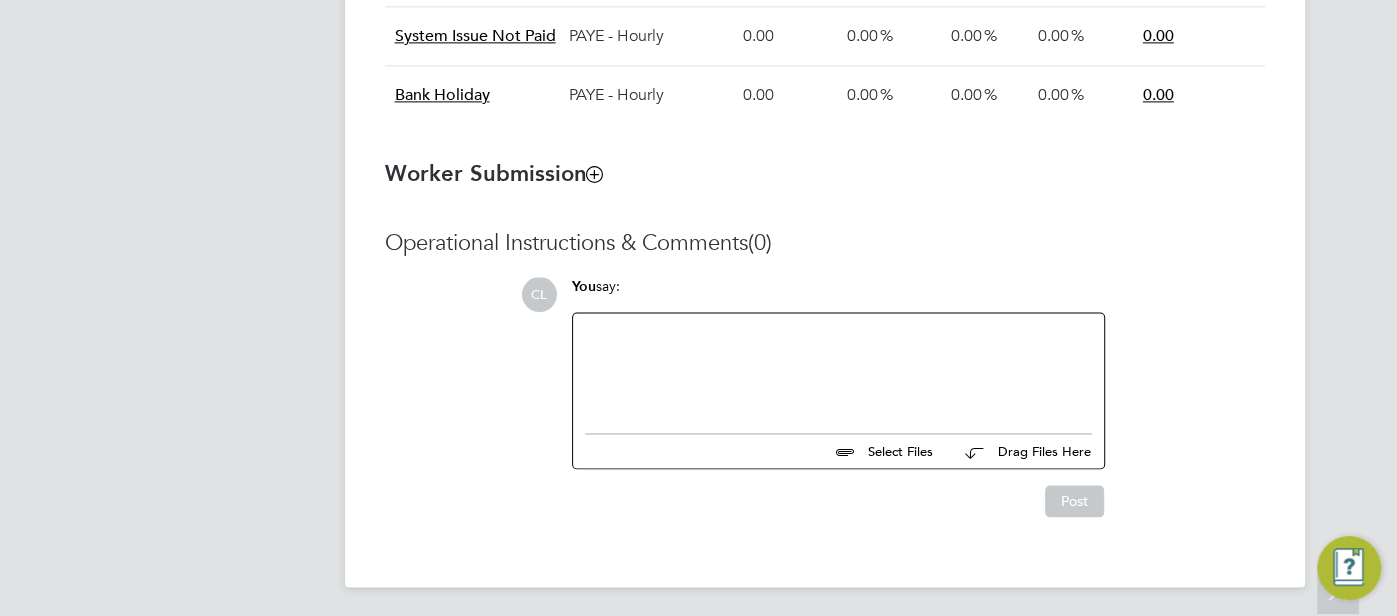 click 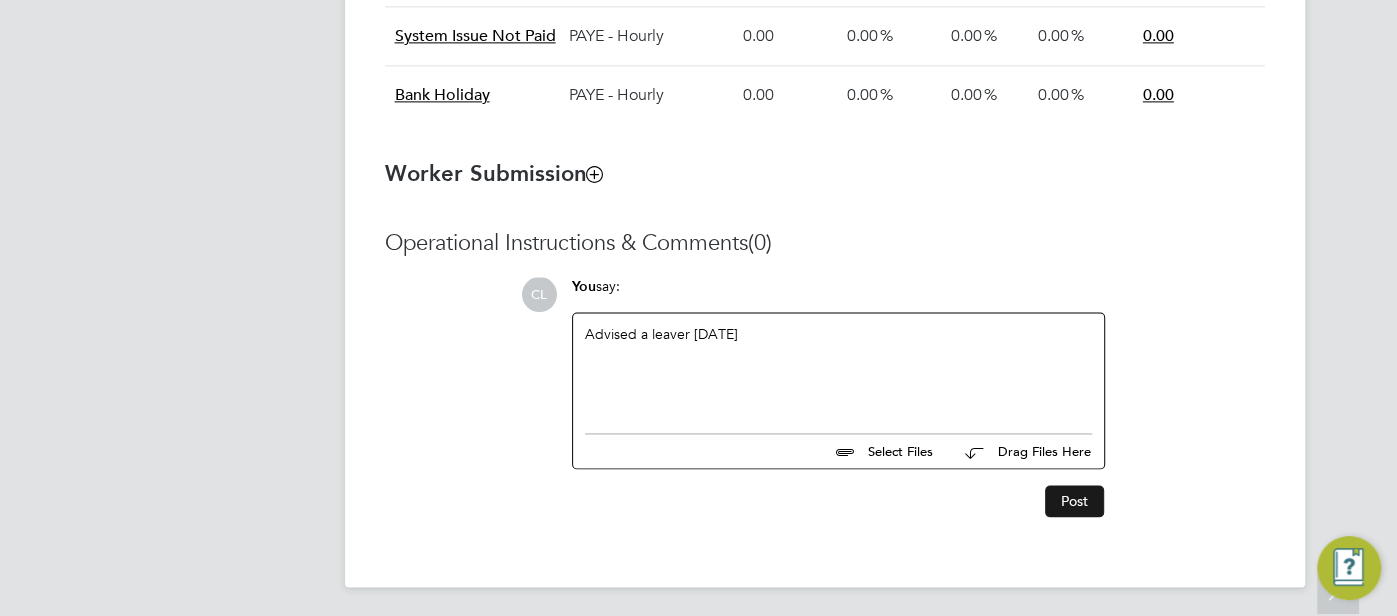 click on "Post" 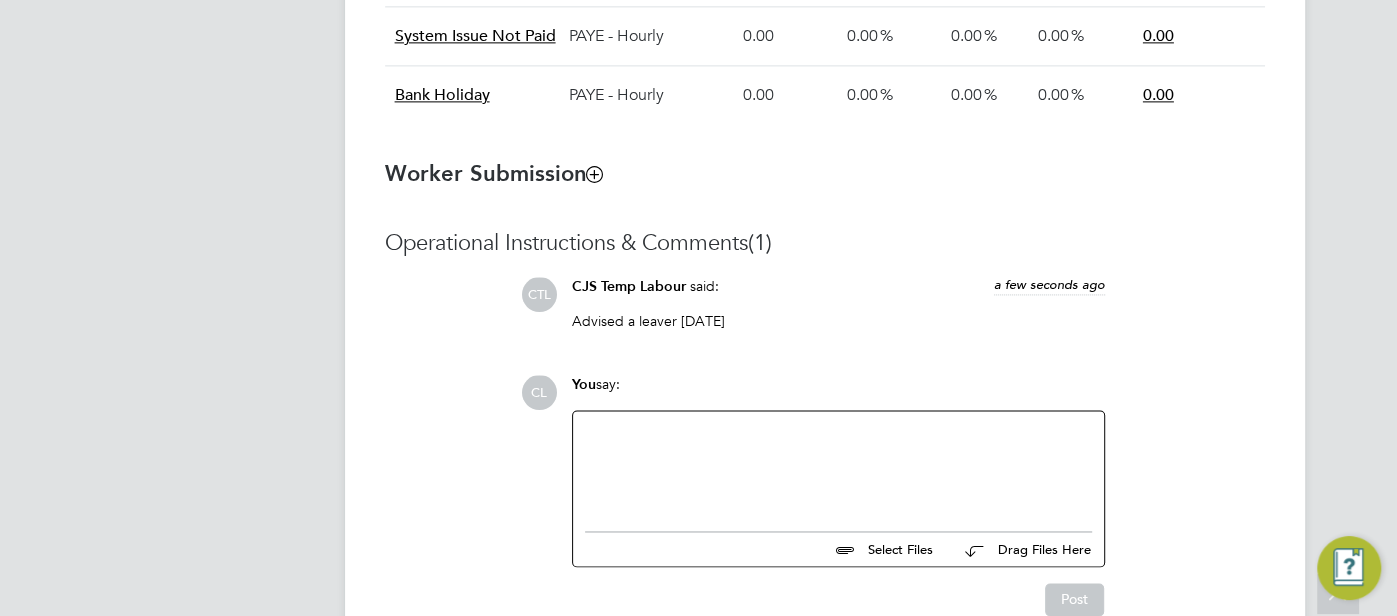 click 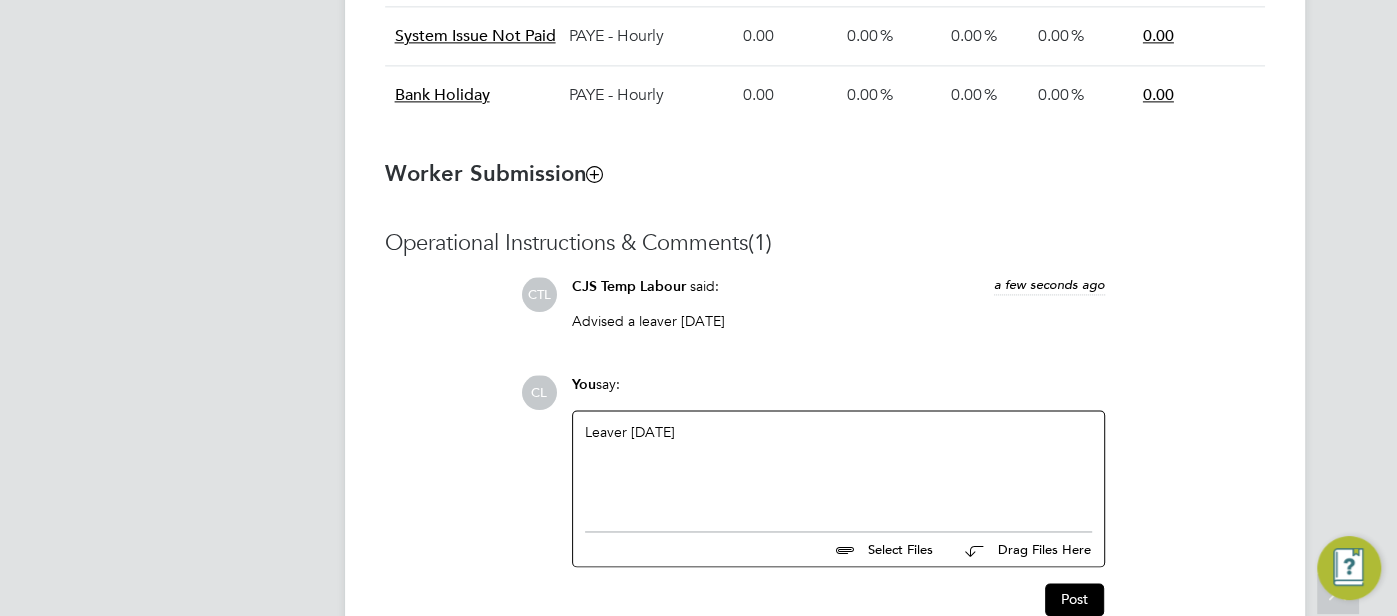 click on "Leaver [DATE]" 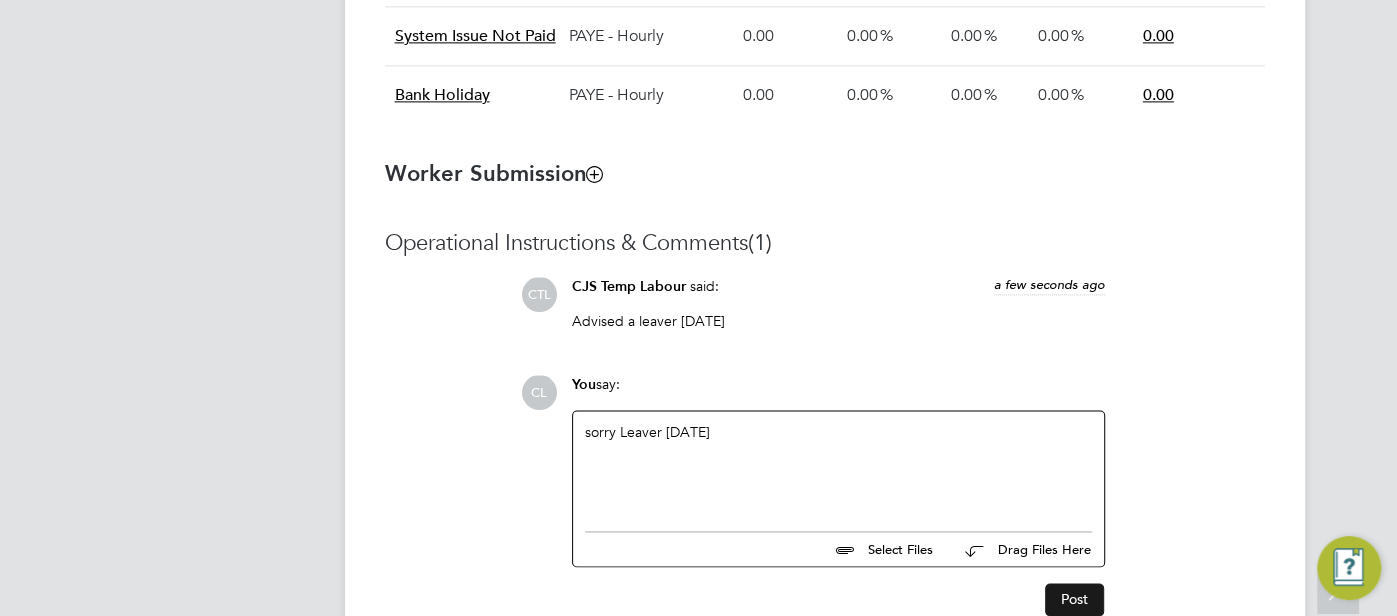 click on "Post" 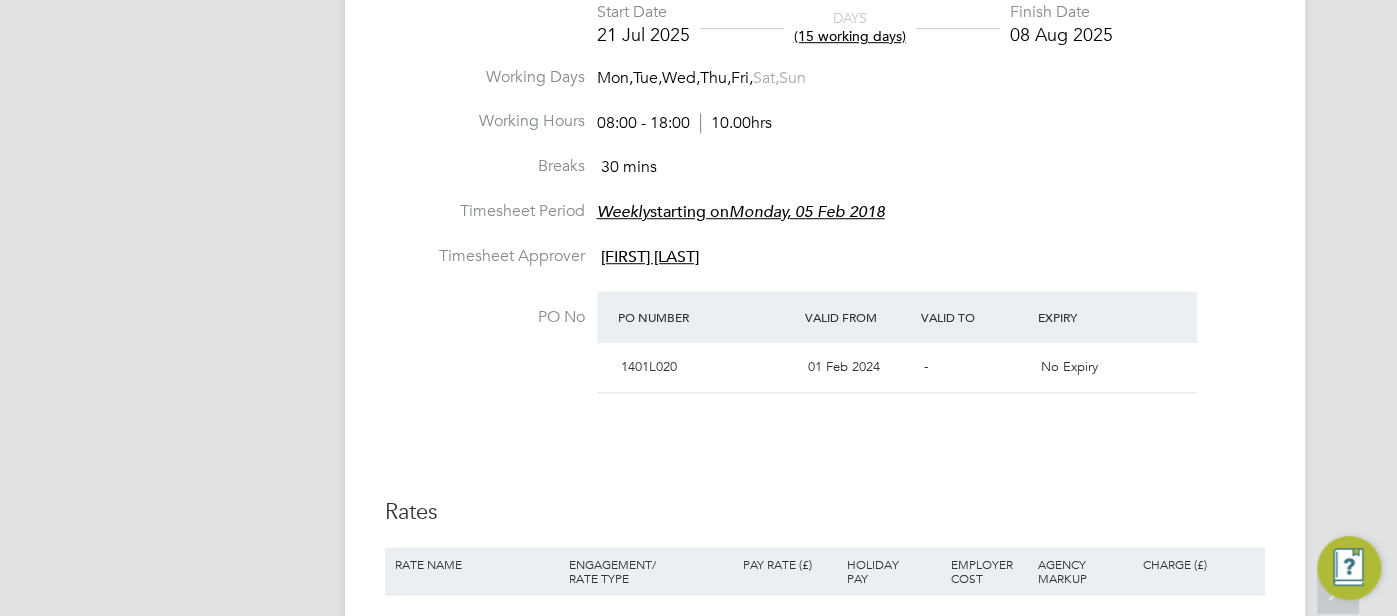 scroll, scrollTop: 0, scrollLeft: 0, axis: both 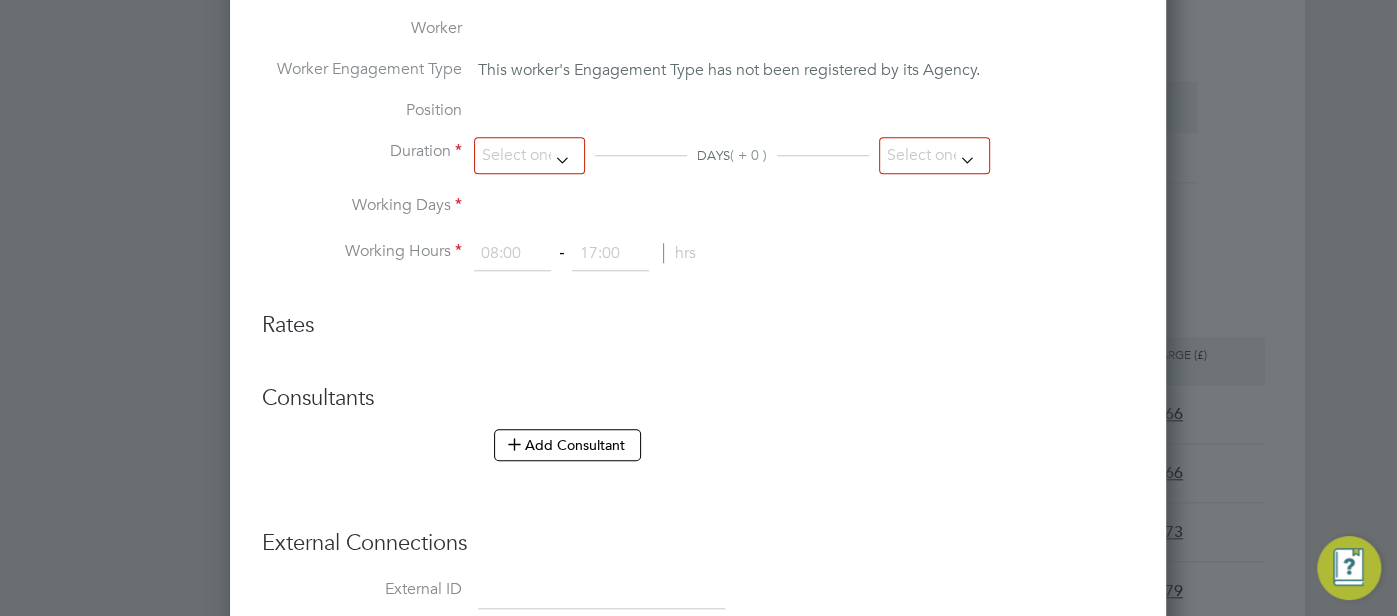 type on "[FIRST] [LAST]" 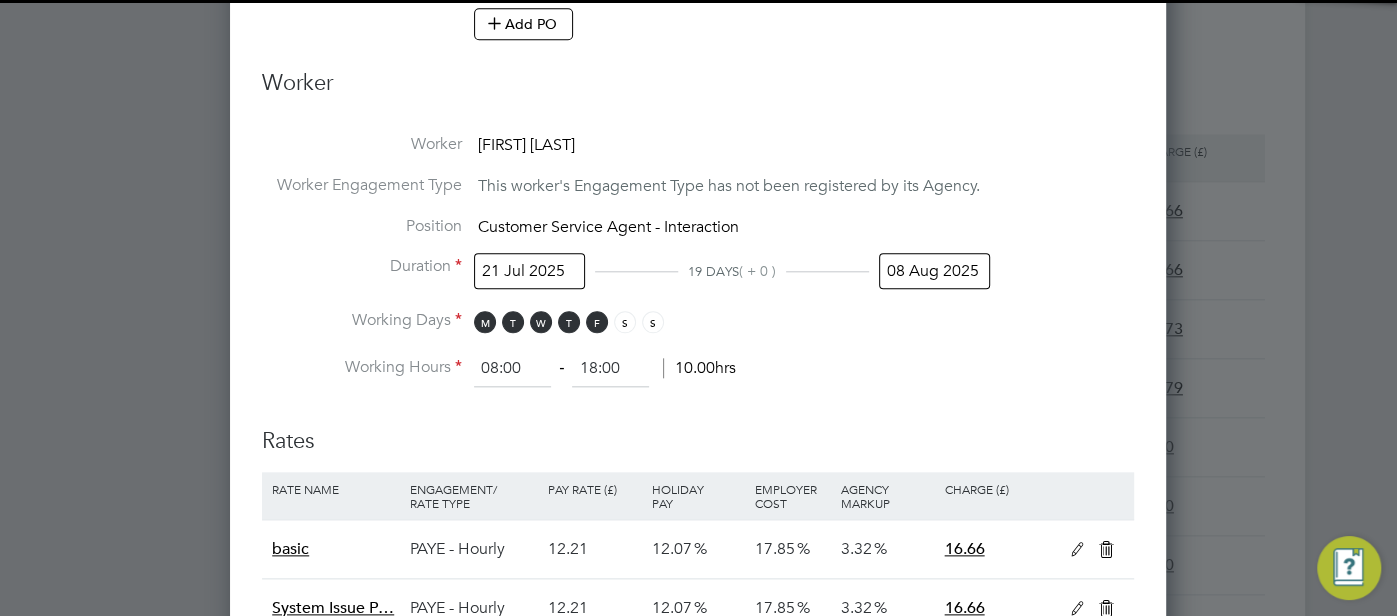 click on "08 Aug 2025" at bounding box center (934, 271) 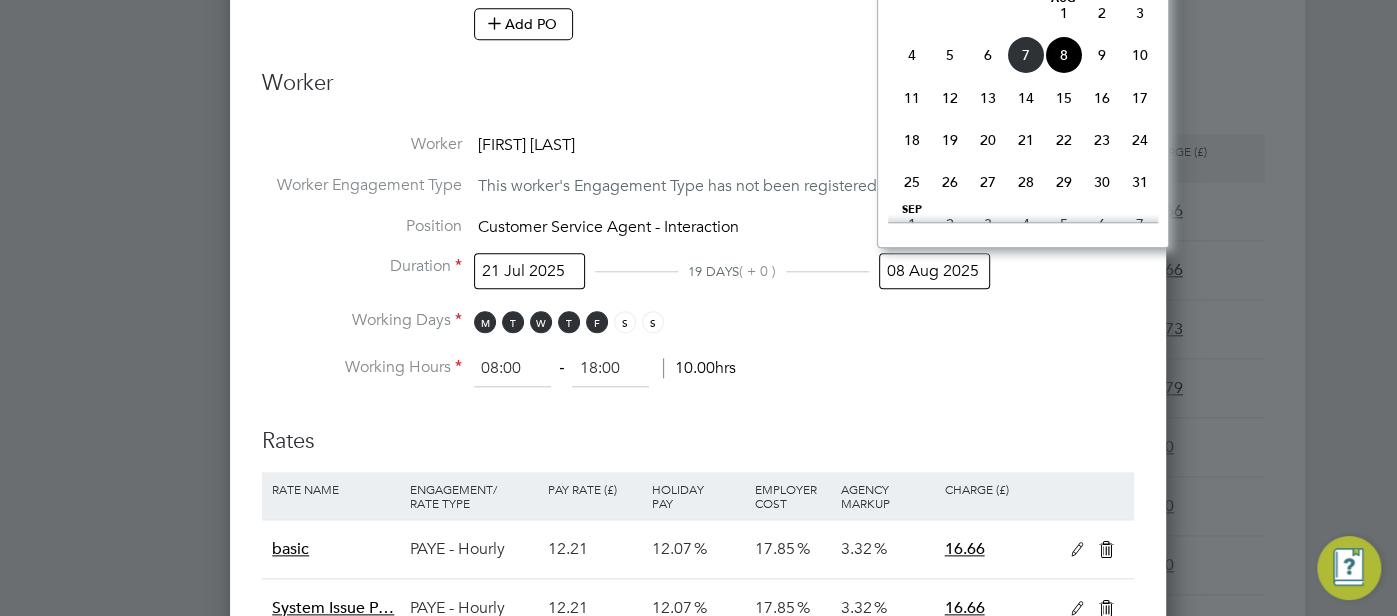 click on "6" 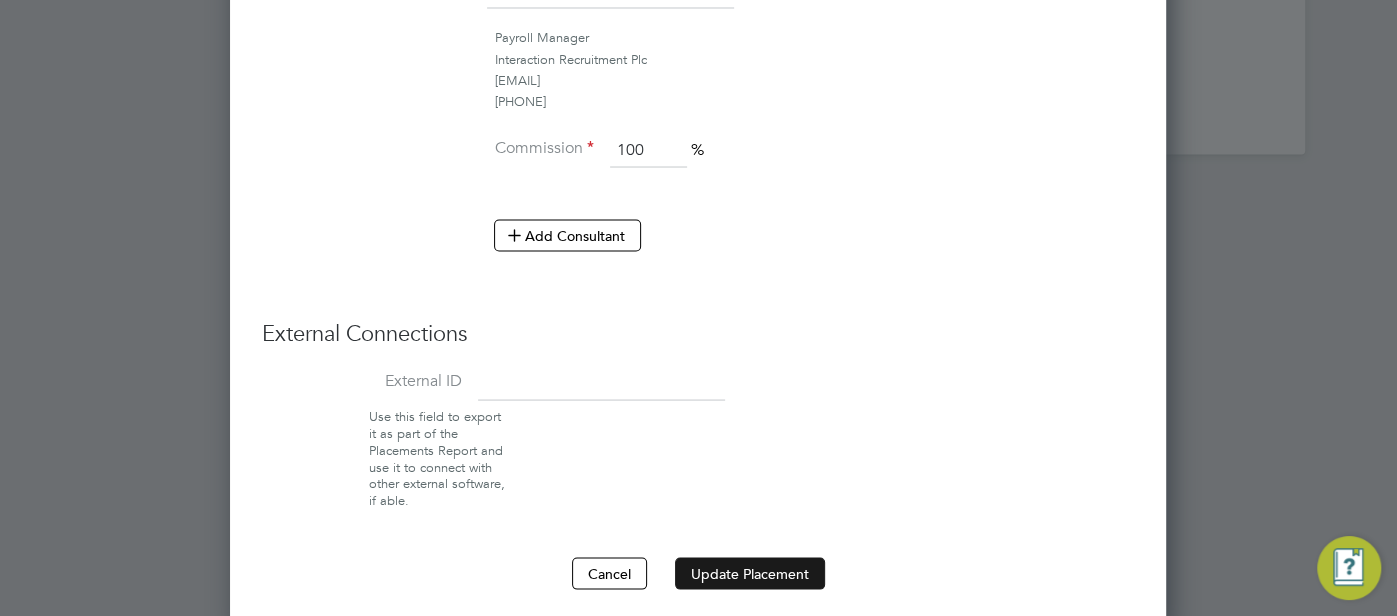 click on "Update Placement" at bounding box center [750, 573] 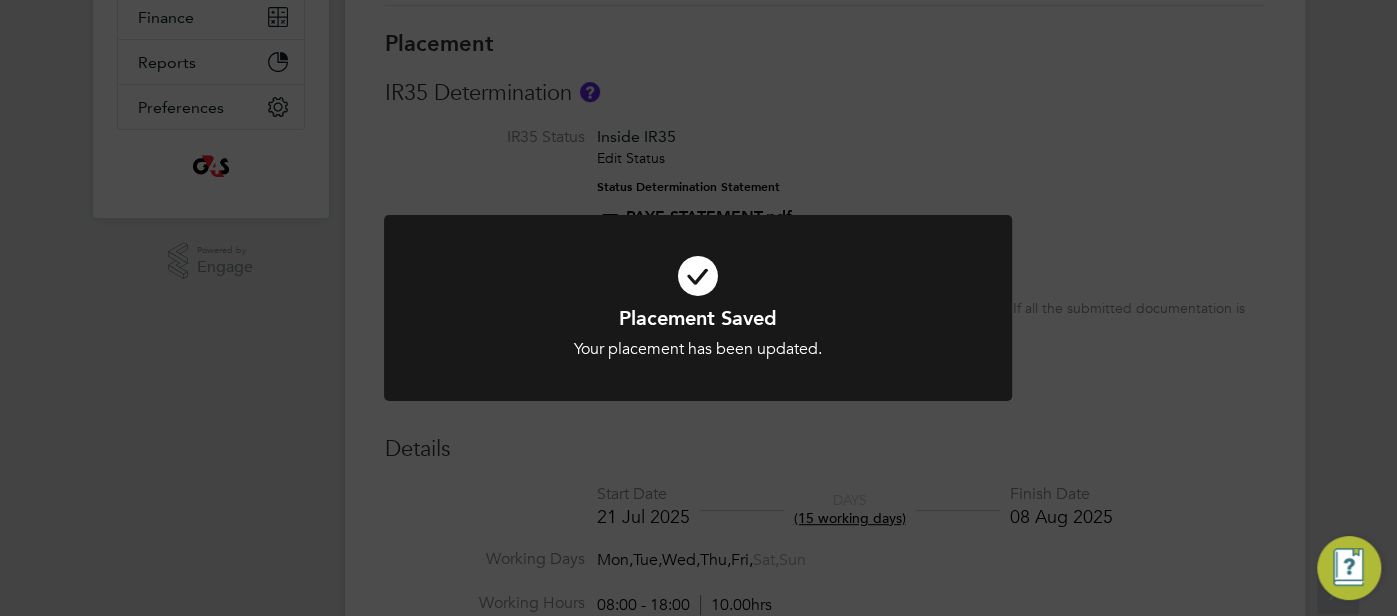 click at bounding box center (698, 276) 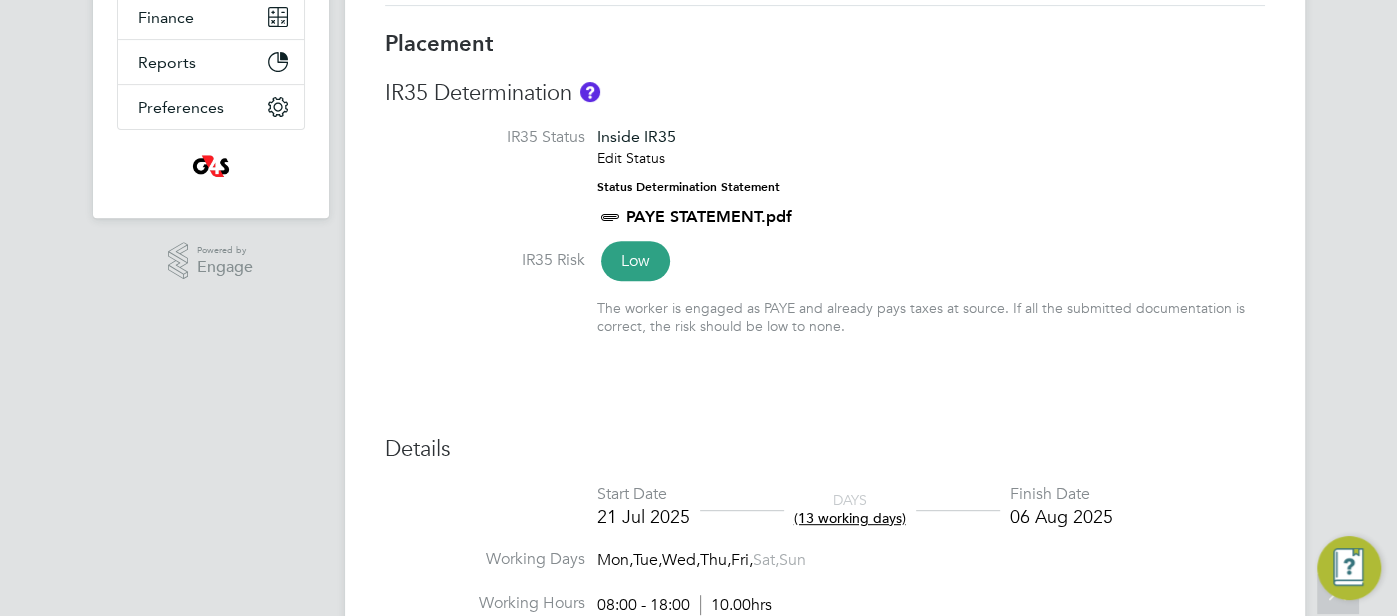 scroll, scrollTop: 0, scrollLeft: 0, axis: both 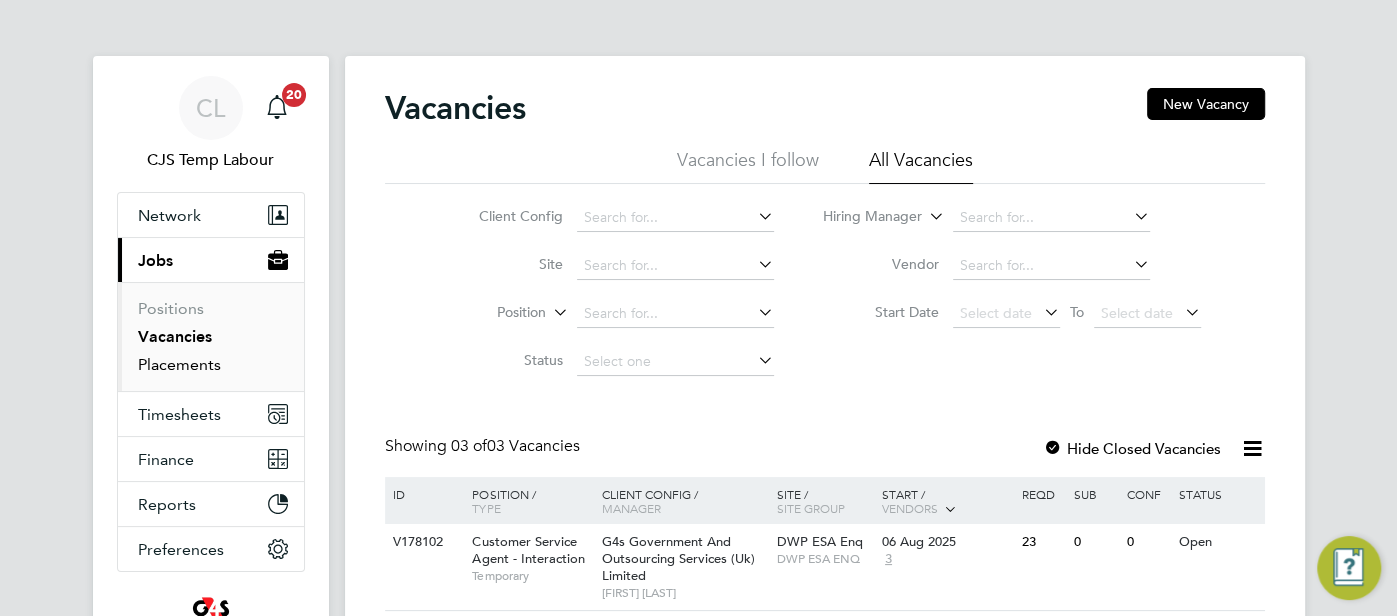 click on "Placements" at bounding box center (179, 364) 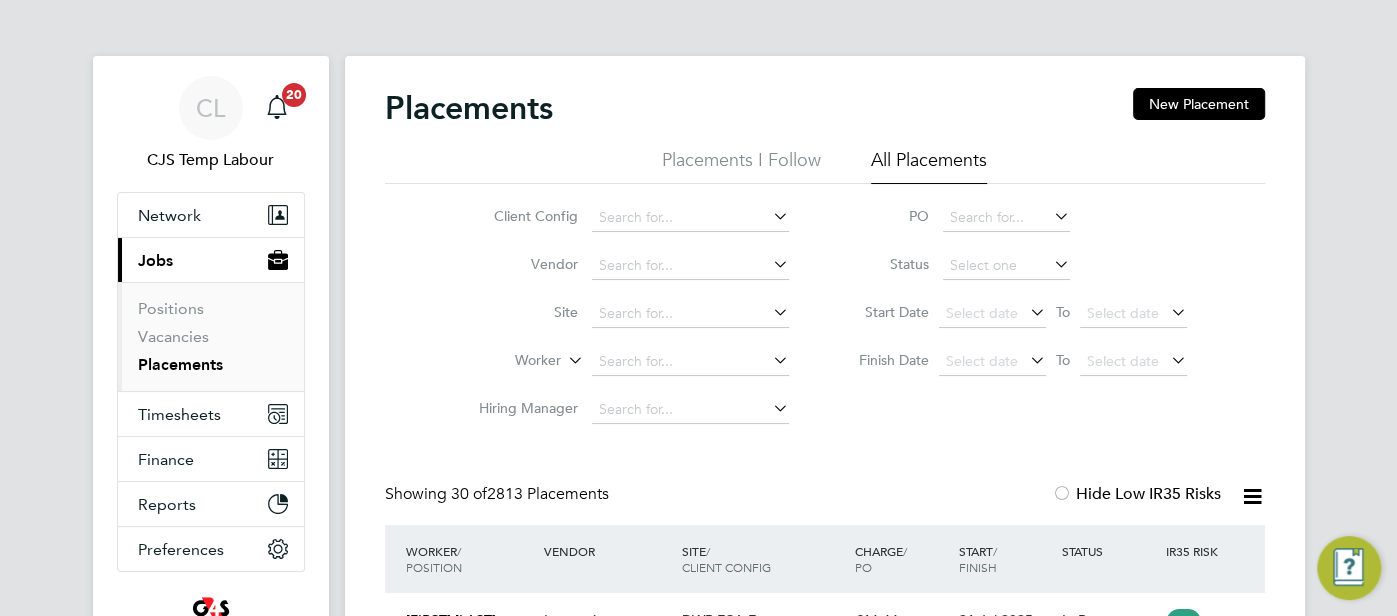 scroll, scrollTop: 10, scrollLeft: 9, axis: both 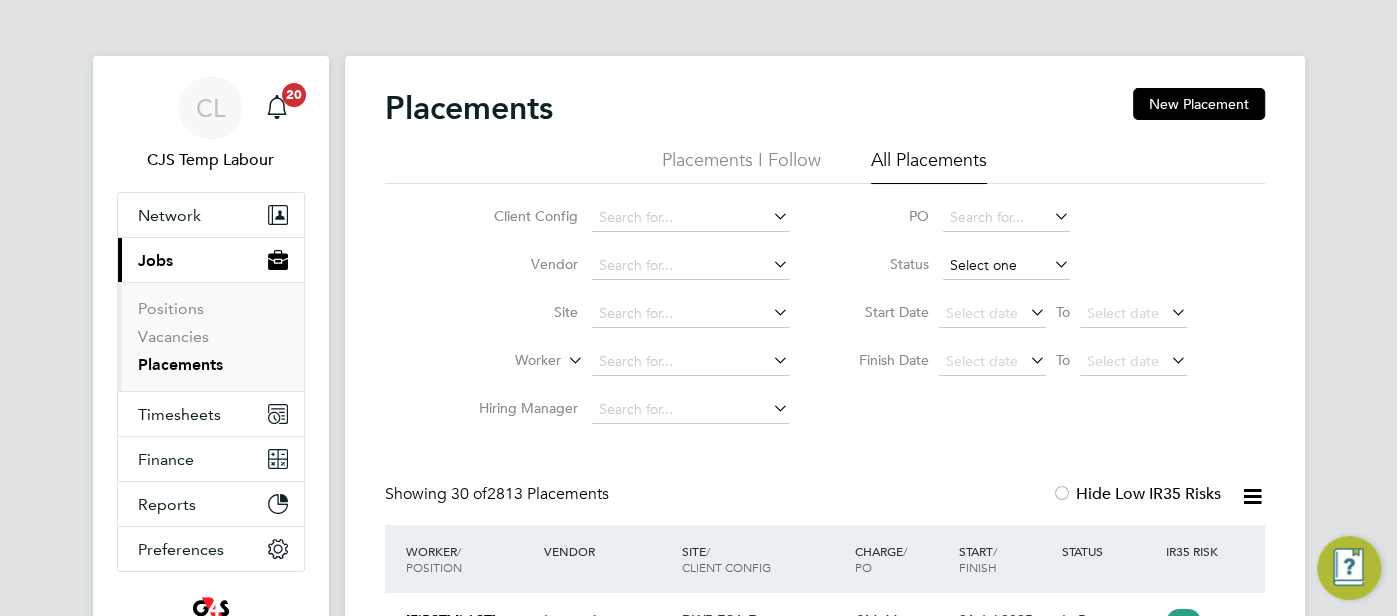 drag, startPoint x: 993, startPoint y: 255, endPoint x: 997, endPoint y: 265, distance: 10.770329 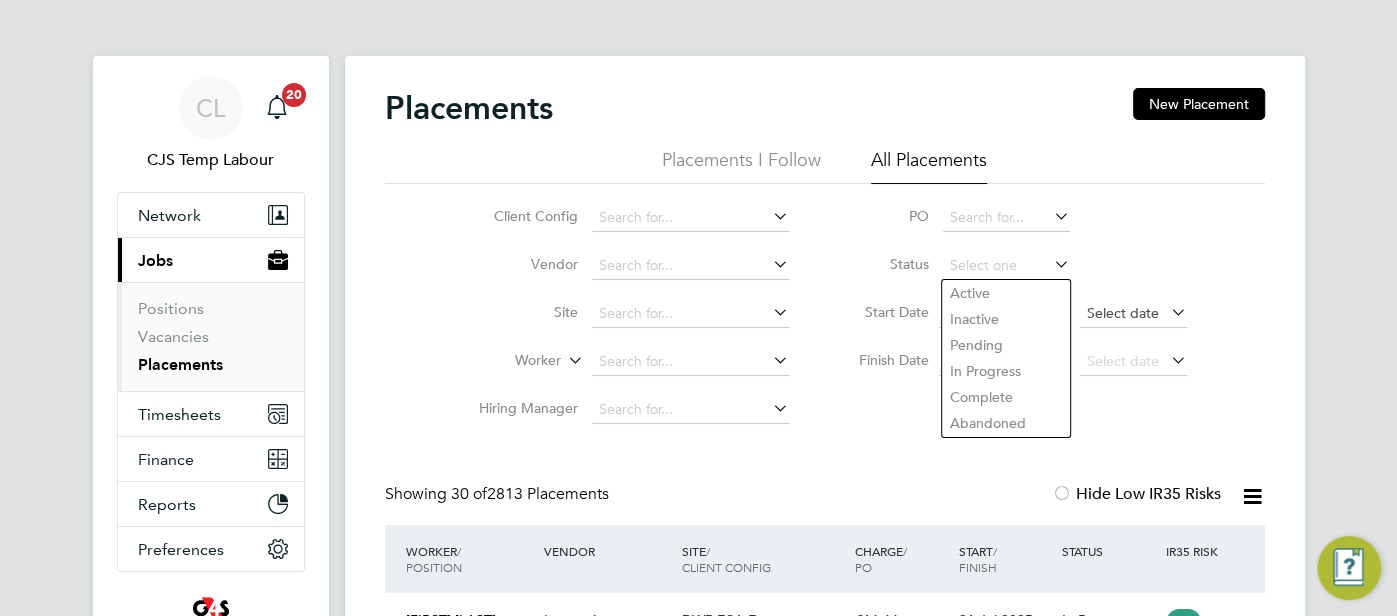 drag, startPoint x: 978, startPoint y: 299, endPoint x: 1123, endPoint y: 315, distance: 145.88008 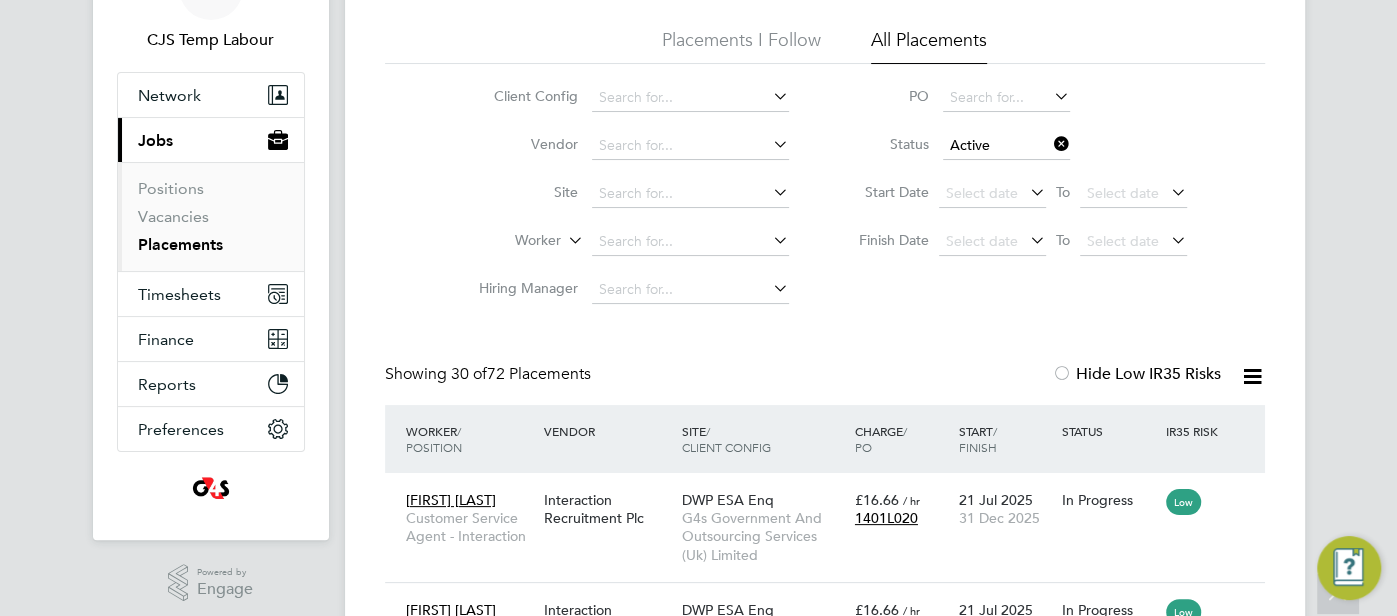 click 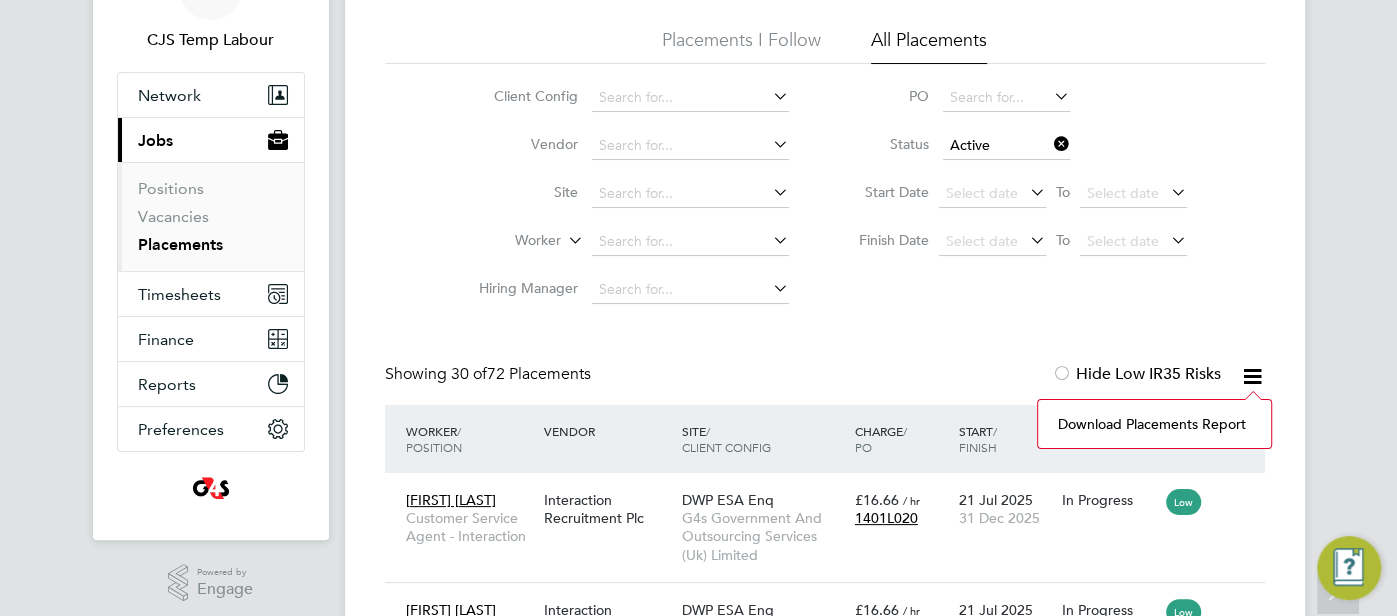 click on "Download Placements Report" 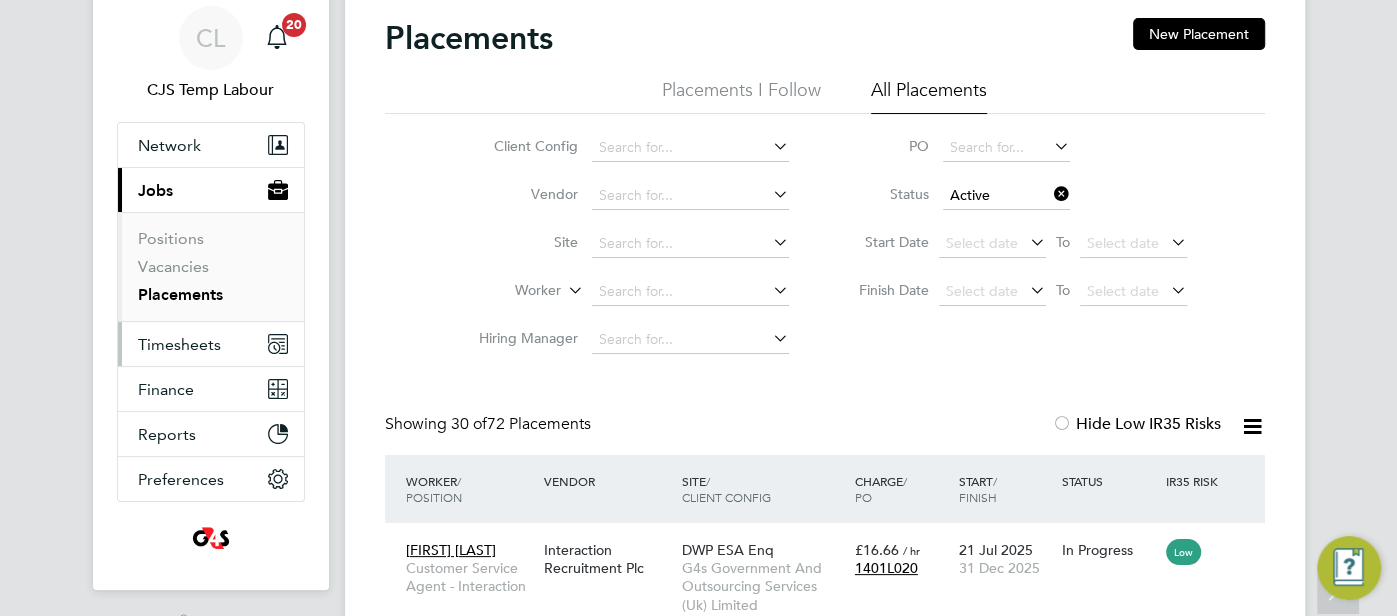 scroll, scrollTop: 0, scrollLeft: 0, axis: both 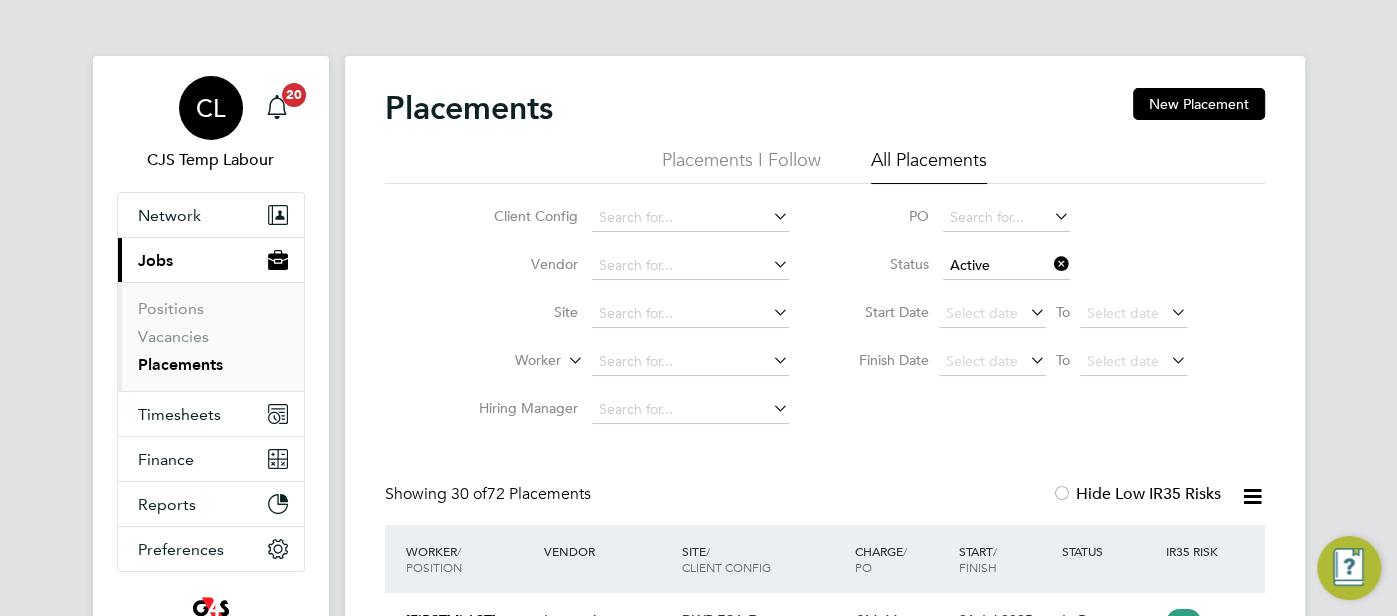 drag, startPoint x: 214, startPoint y: 110, endPoint x: 227, endPoint y: 111, distance: 13.038404 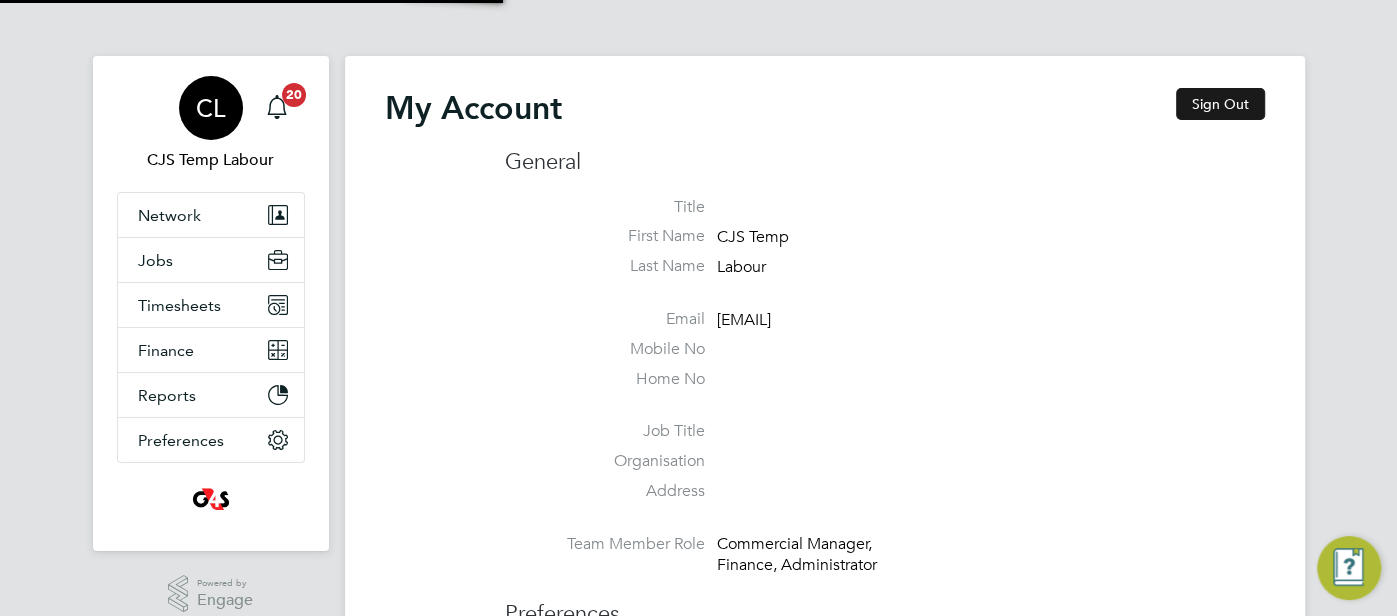 type on "cjs.ess@uk.g4s.com" 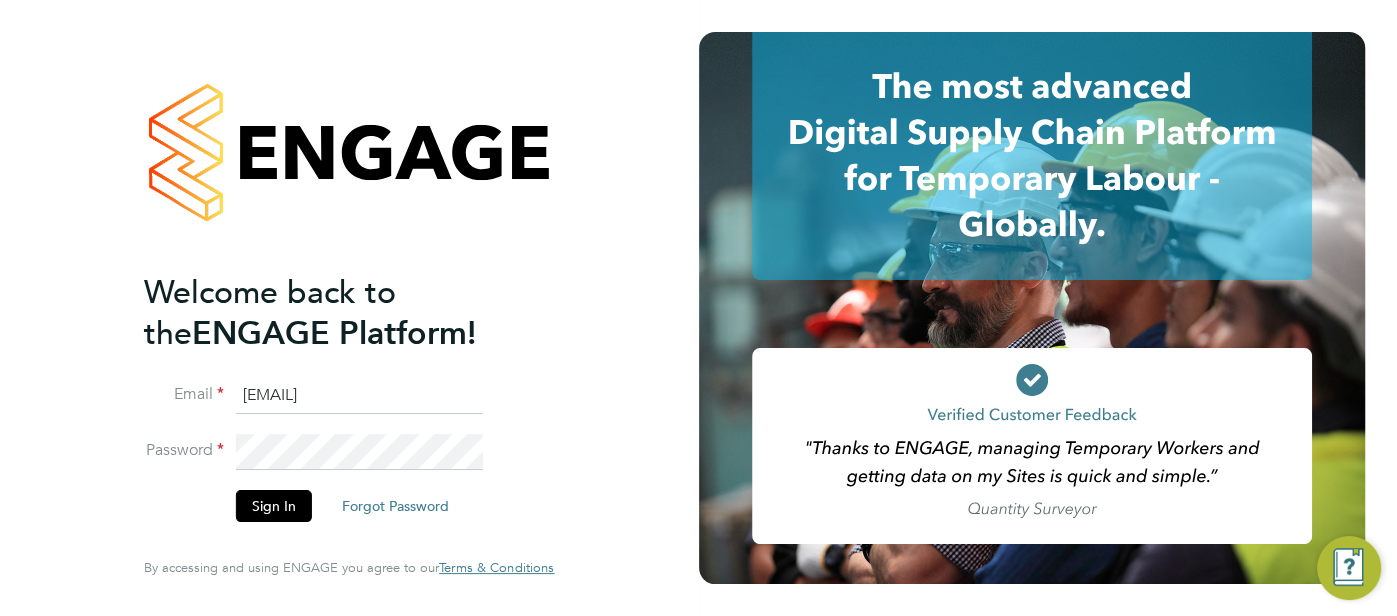 drag, startPoint x: 425, startPoint y: 398, endPoint x: 169, endPoint y: 401, distance: 256.01758 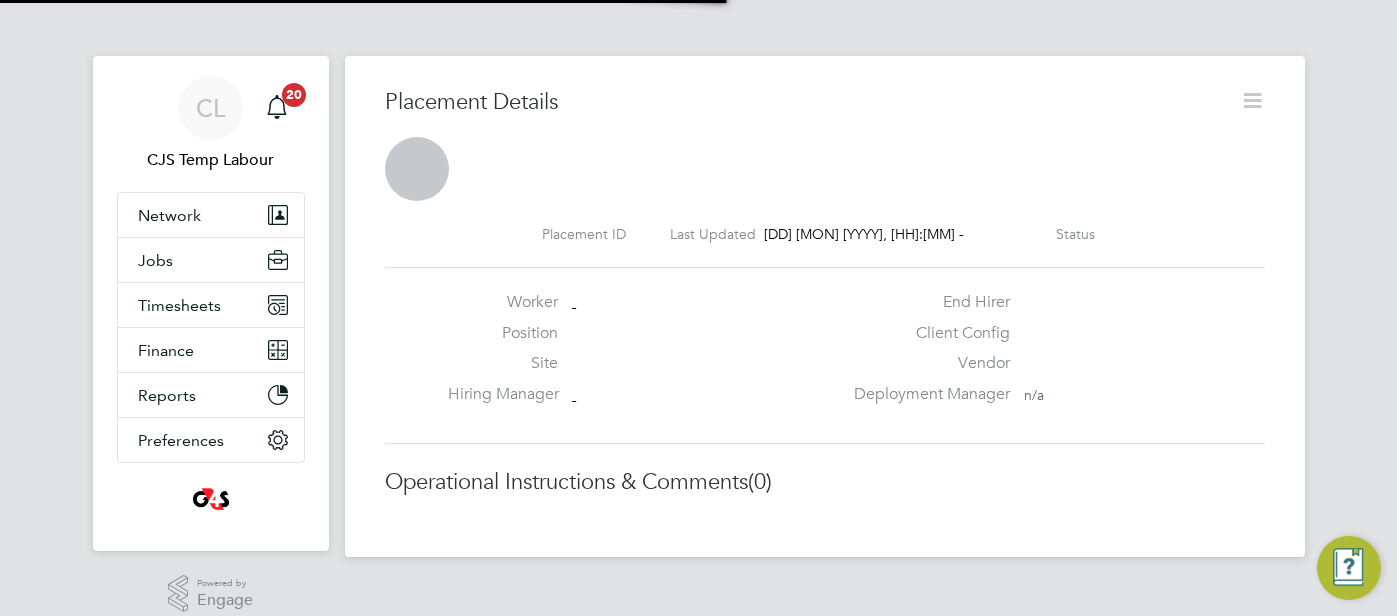 scroll, scrollTop: 0, scrollLeft: 0, axis: both 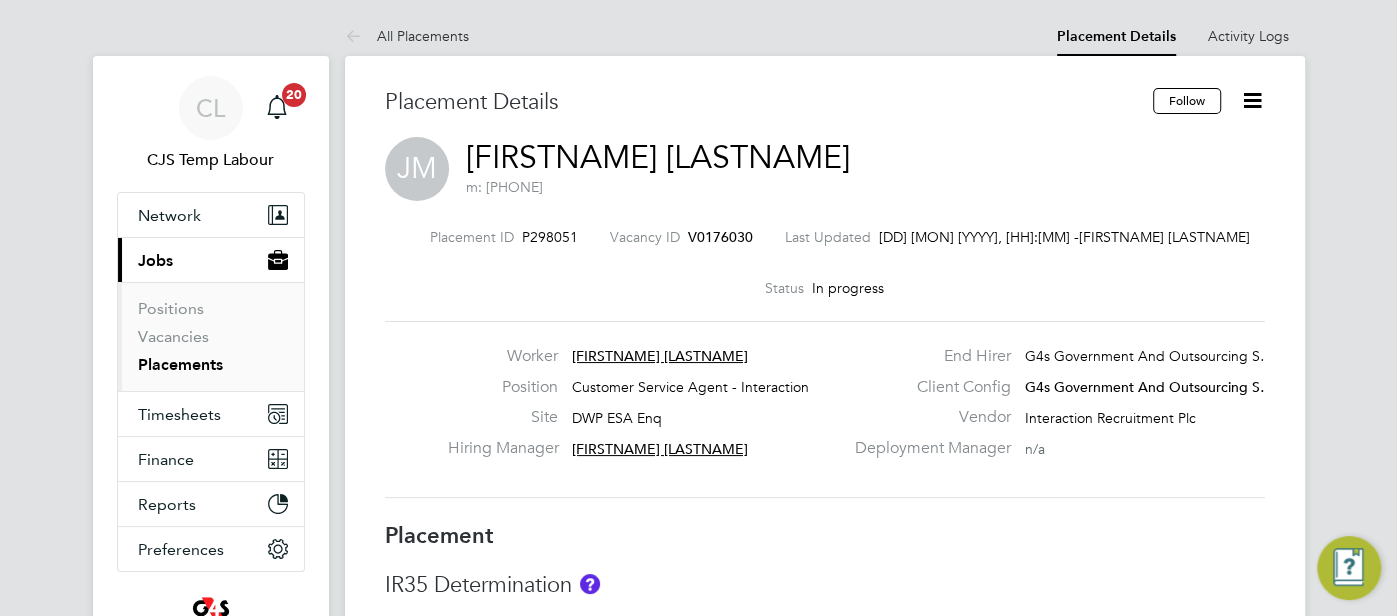 type 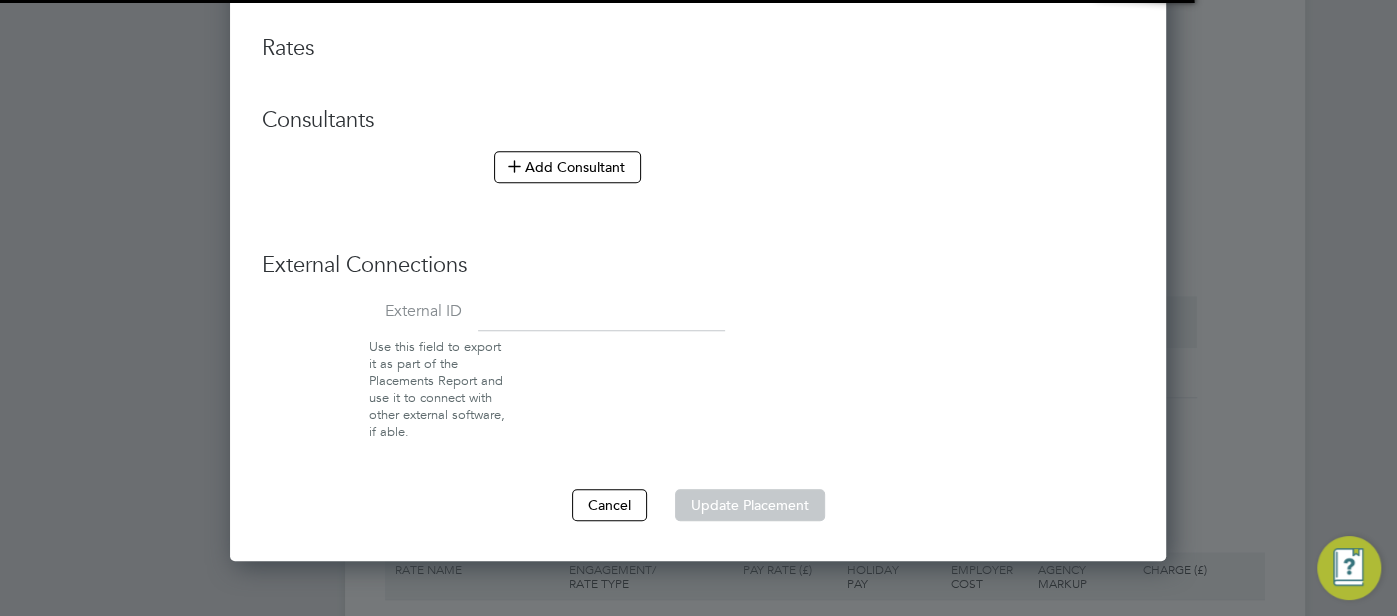 type on "[FIRSTNAME] [LASTNAME]" 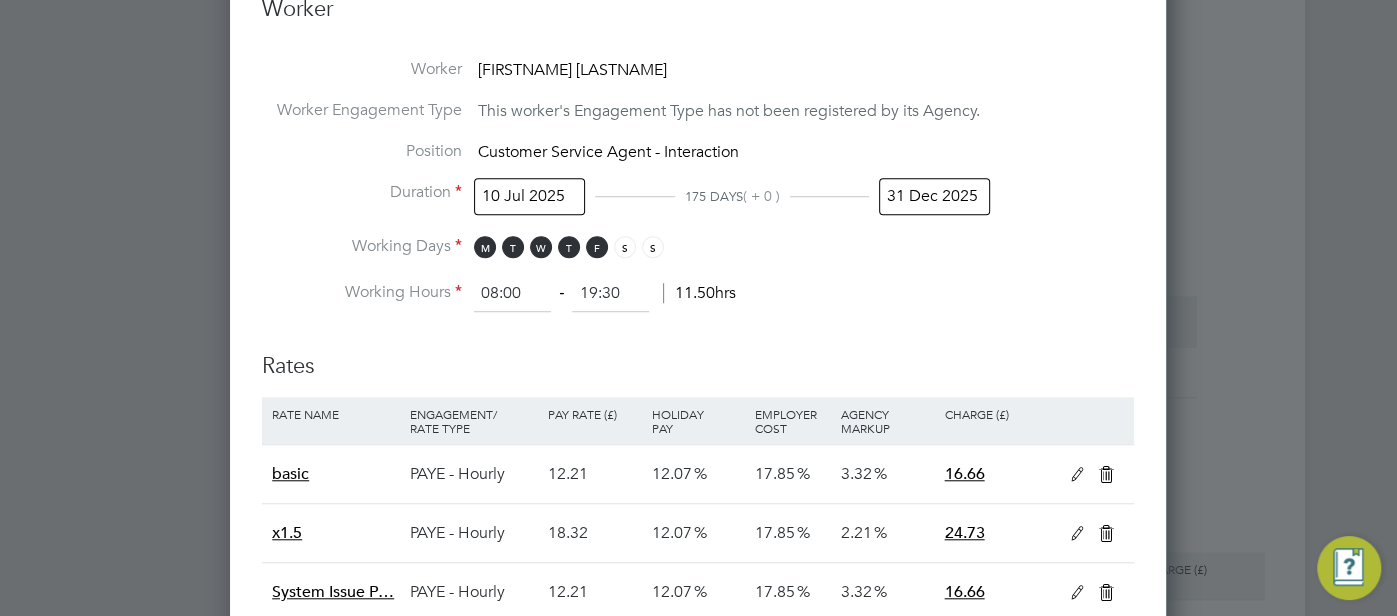 click on "31 Dec 2025" at bounding box center [934, 196] 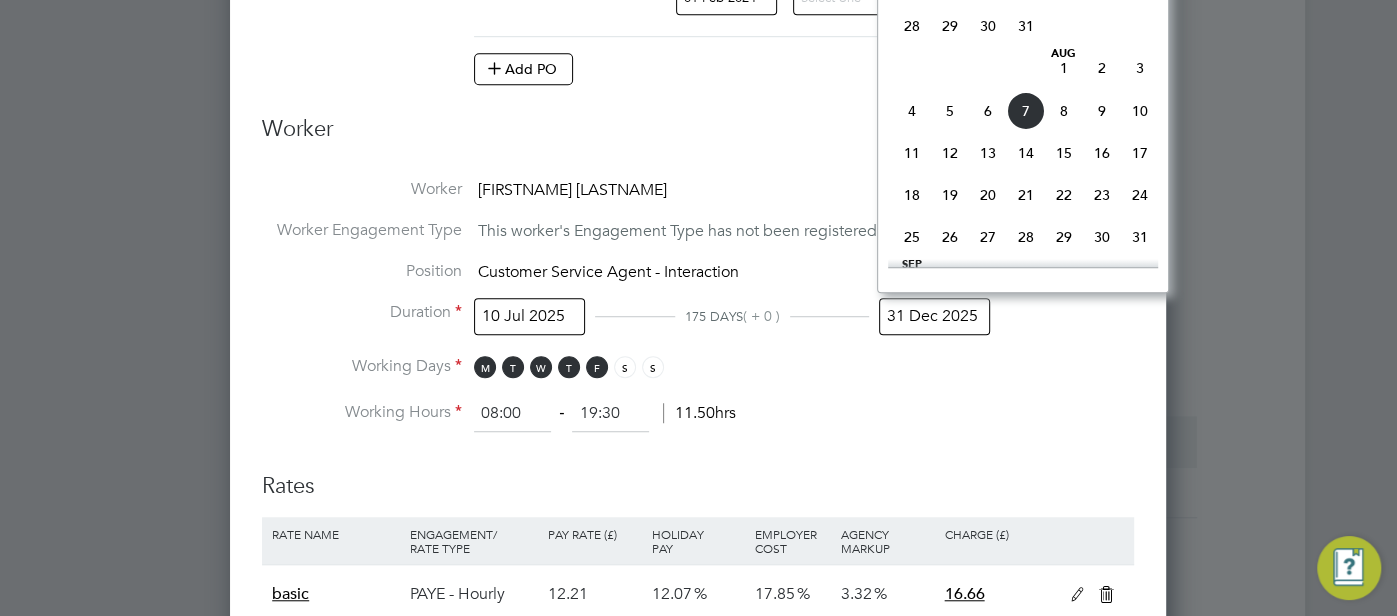 click on "5" 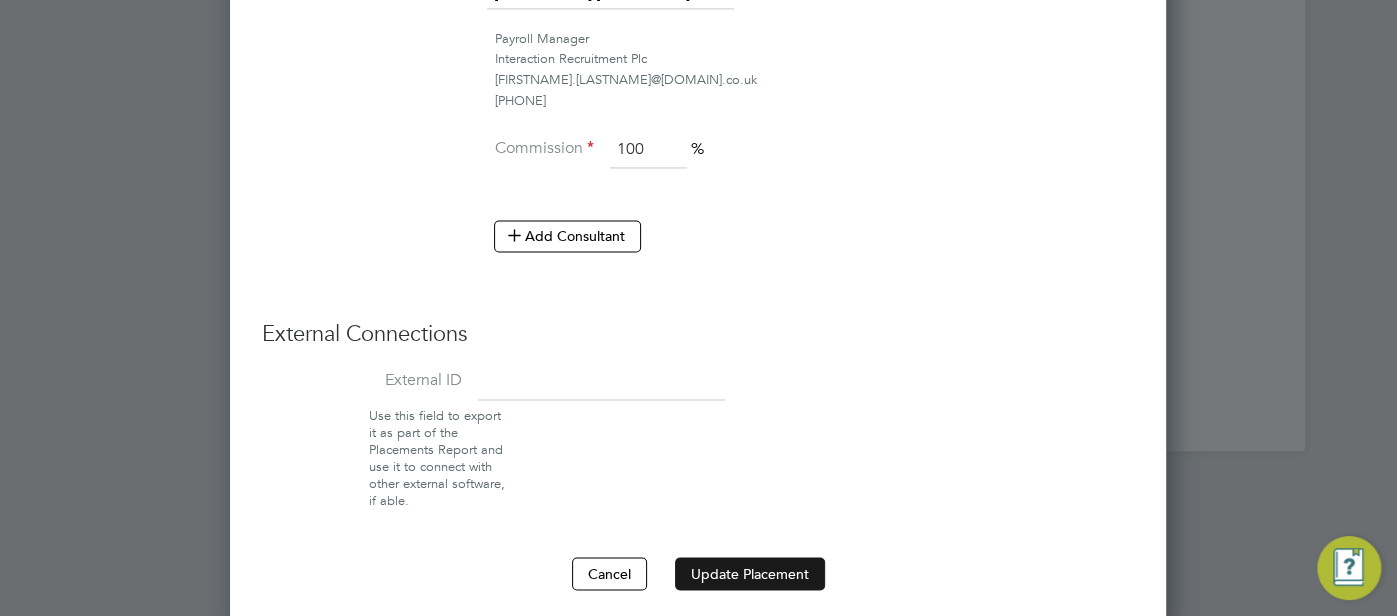 click on "Update Placement" at bounding box center [750, 573] 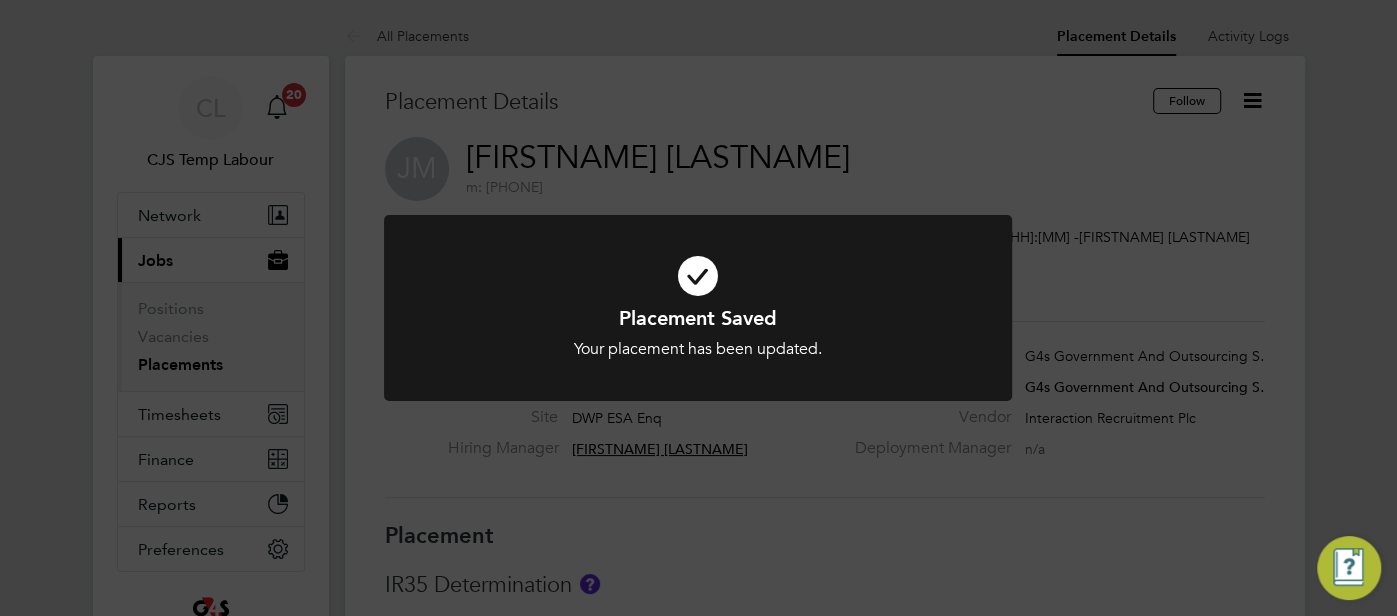 click at bounding box center (698, 276) 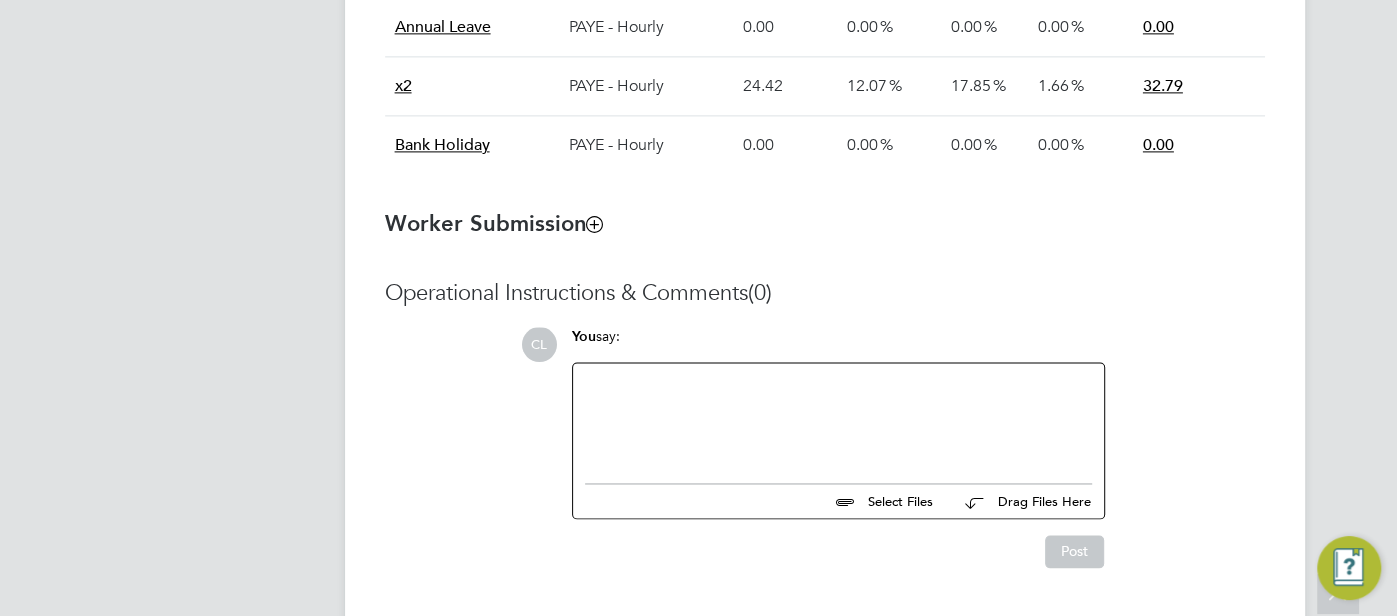 click 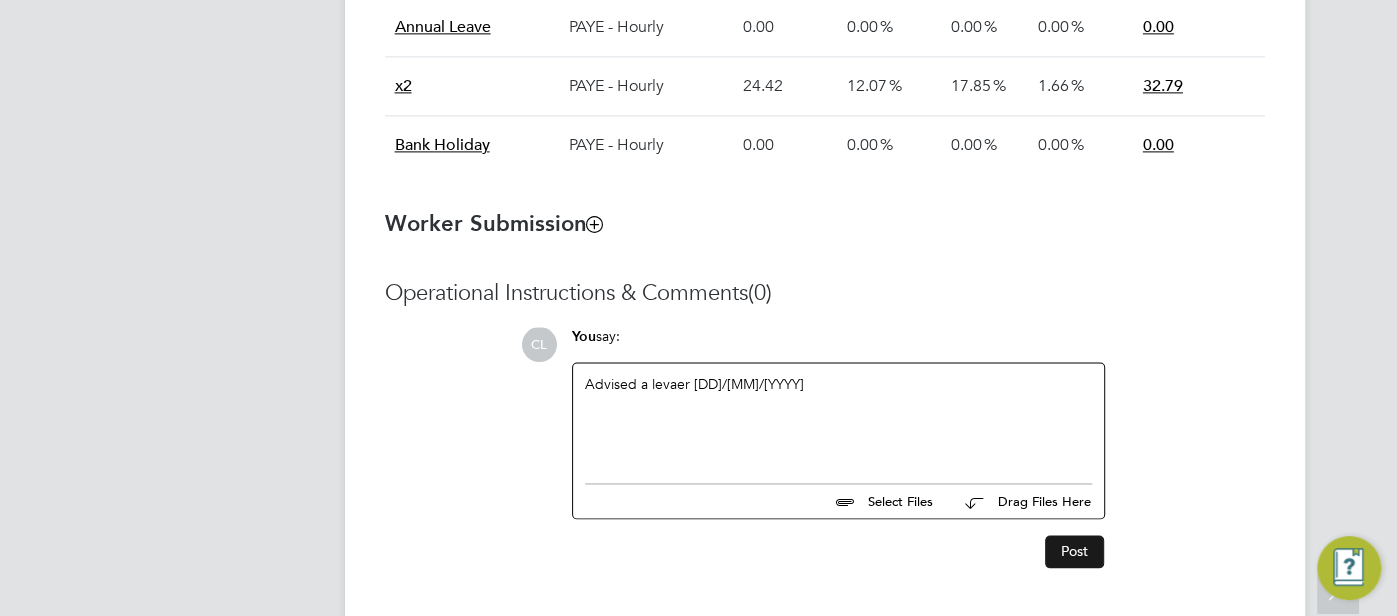 click on "Post" 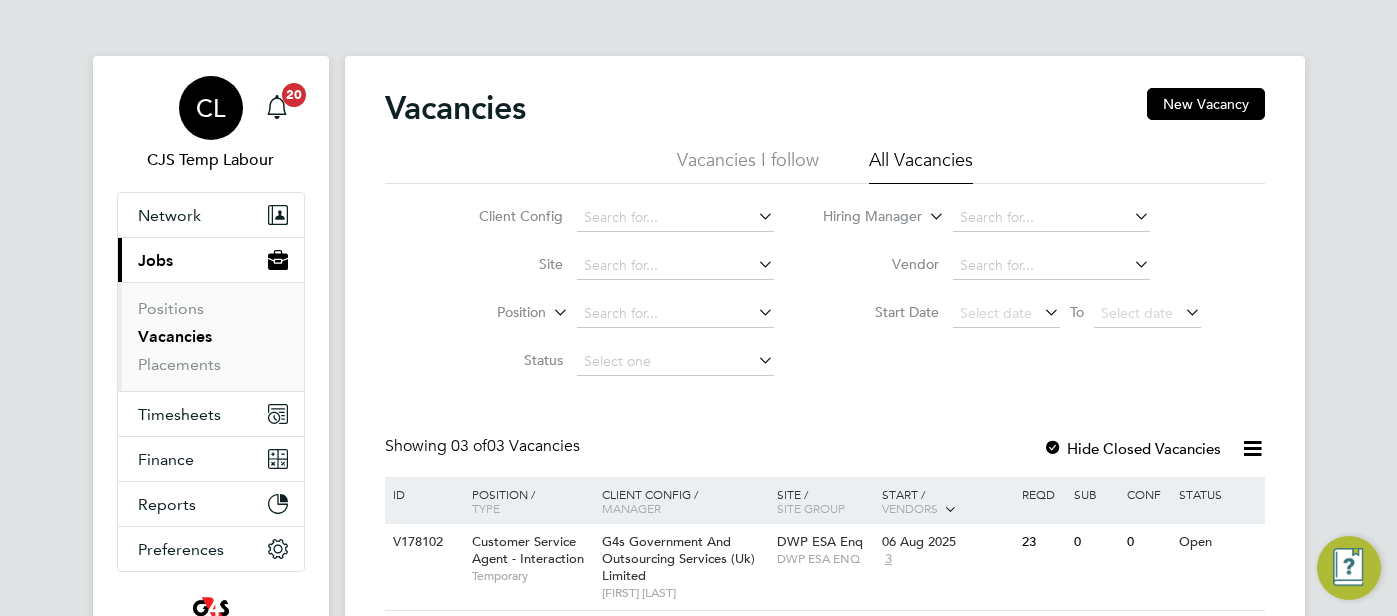 scroll, scrollTop: 0, scrollLeft: 0, axis: both 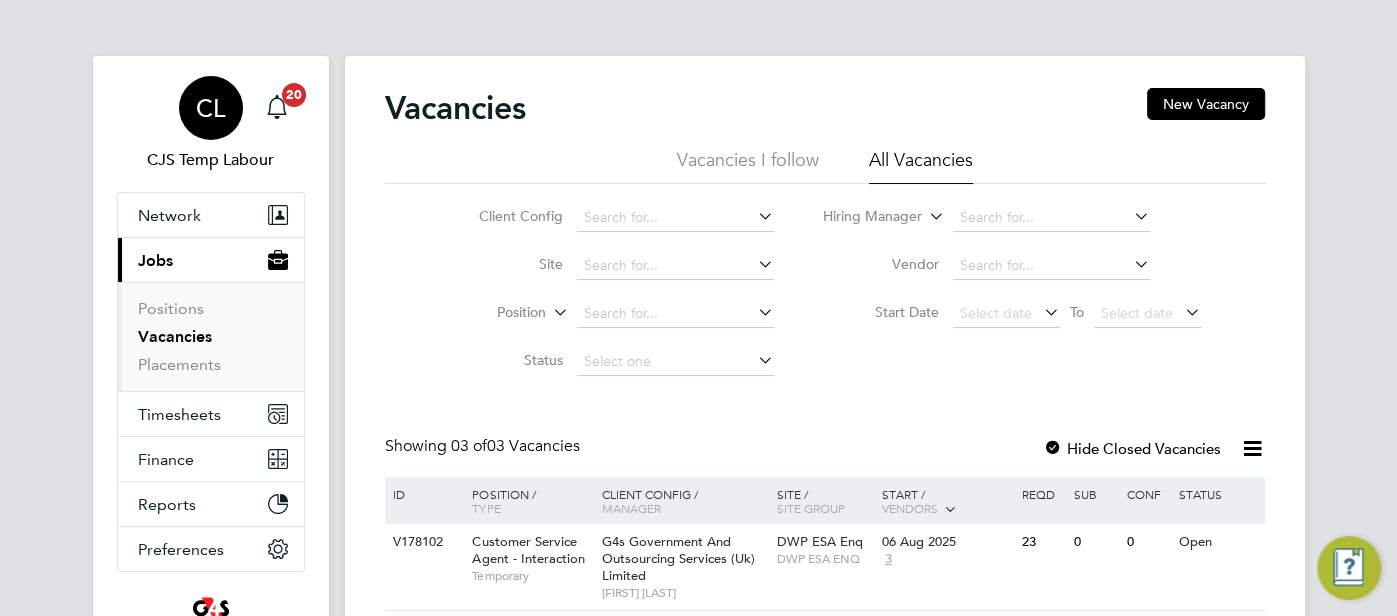 click on "CL" at bounding box center (210, 108) 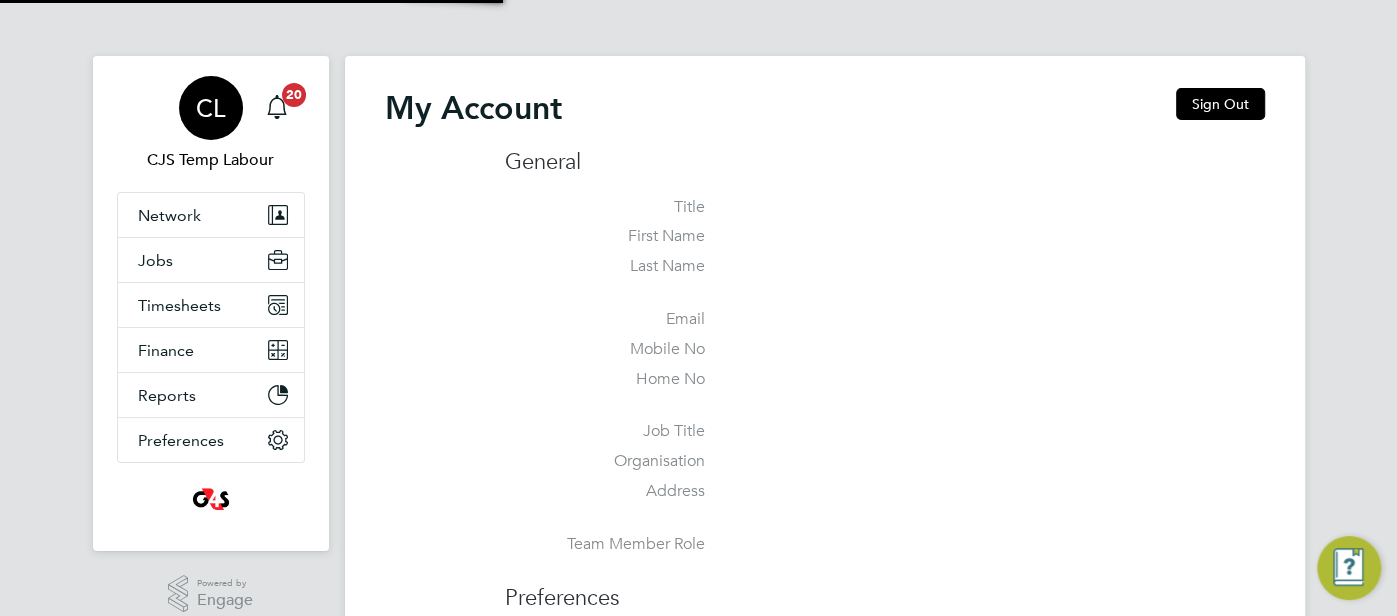 type on "[EMAIL]" 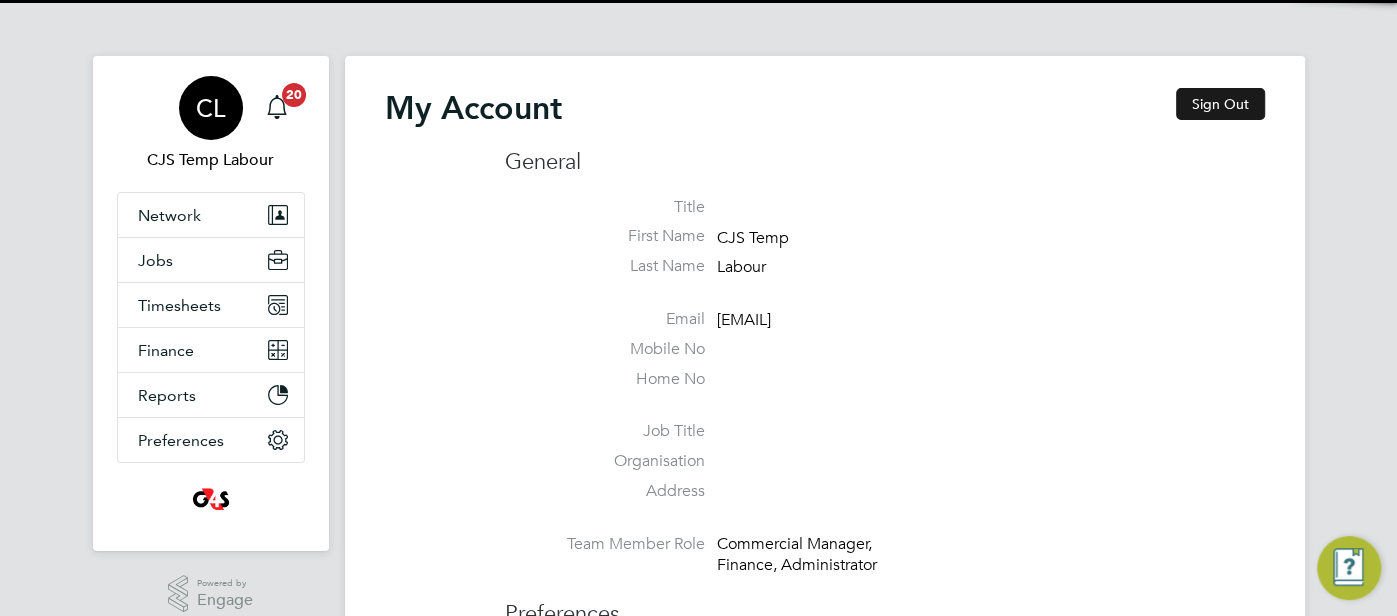 click on "Sign Out" at bounding box center (1220, 104) 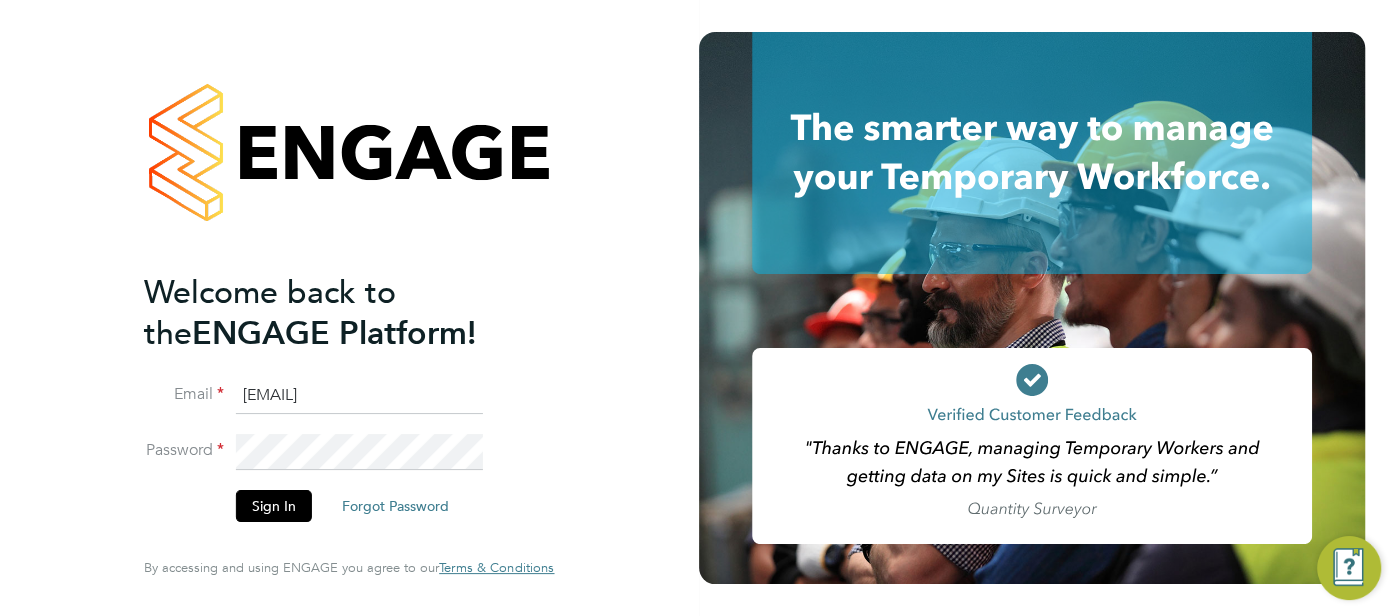 drag, startPoint x: 416, startPoint y: 393, endPoint x: 207, endPoint y: 398, distance: 209.0598 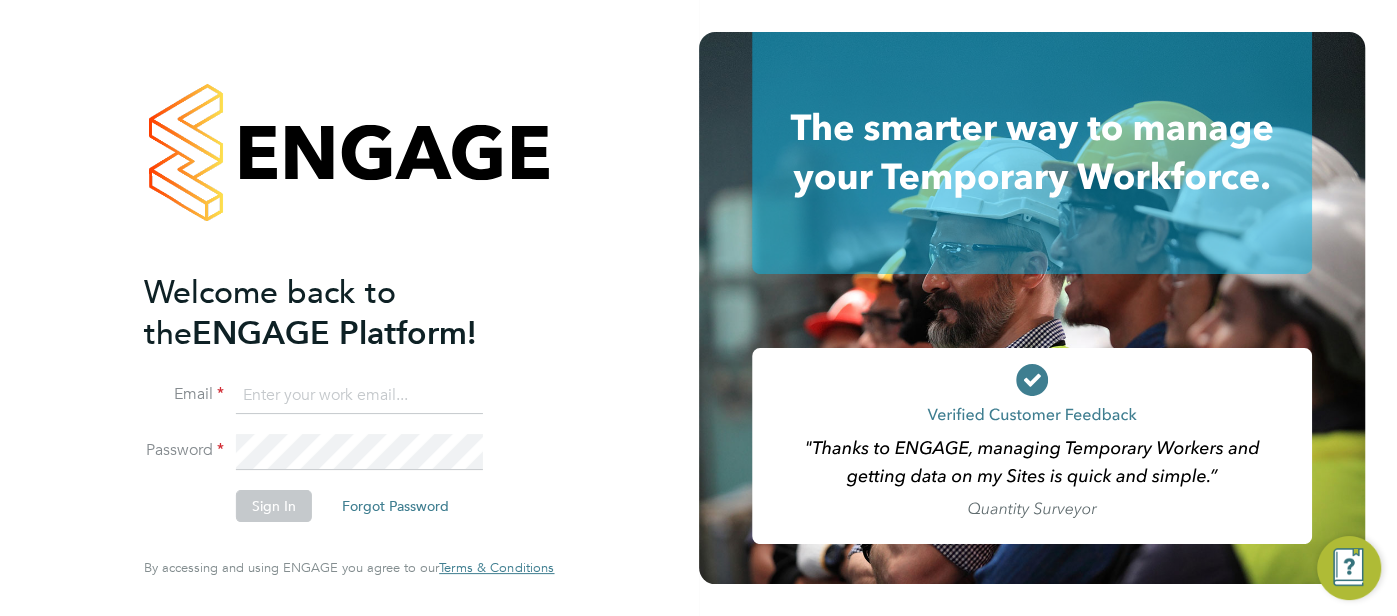 type on "[EMAIL]" 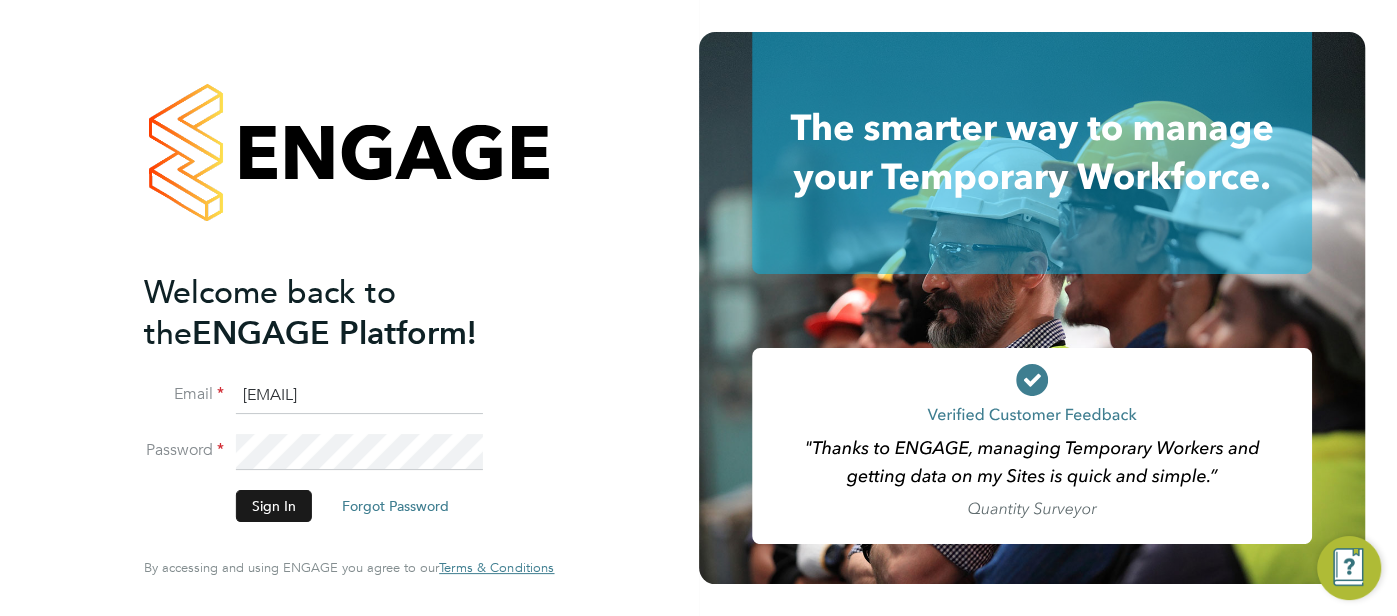 click on "Sign In" 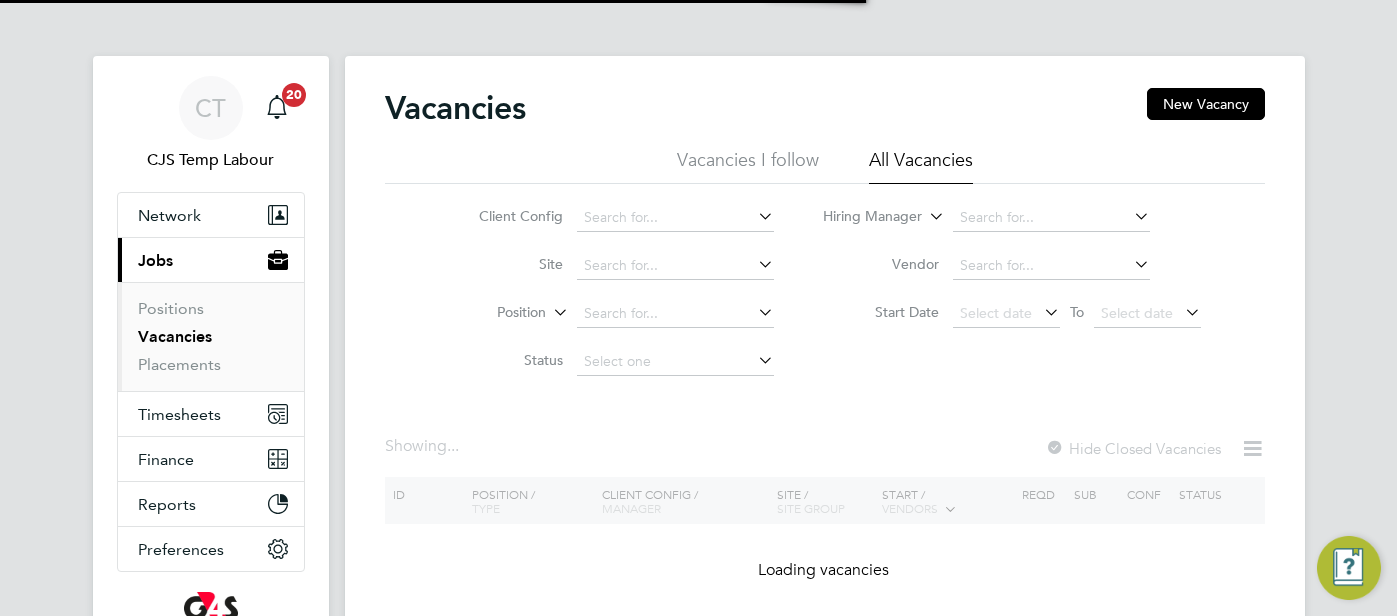 scroll, scrollTop: 0, scrollLeft: 0, axis: both 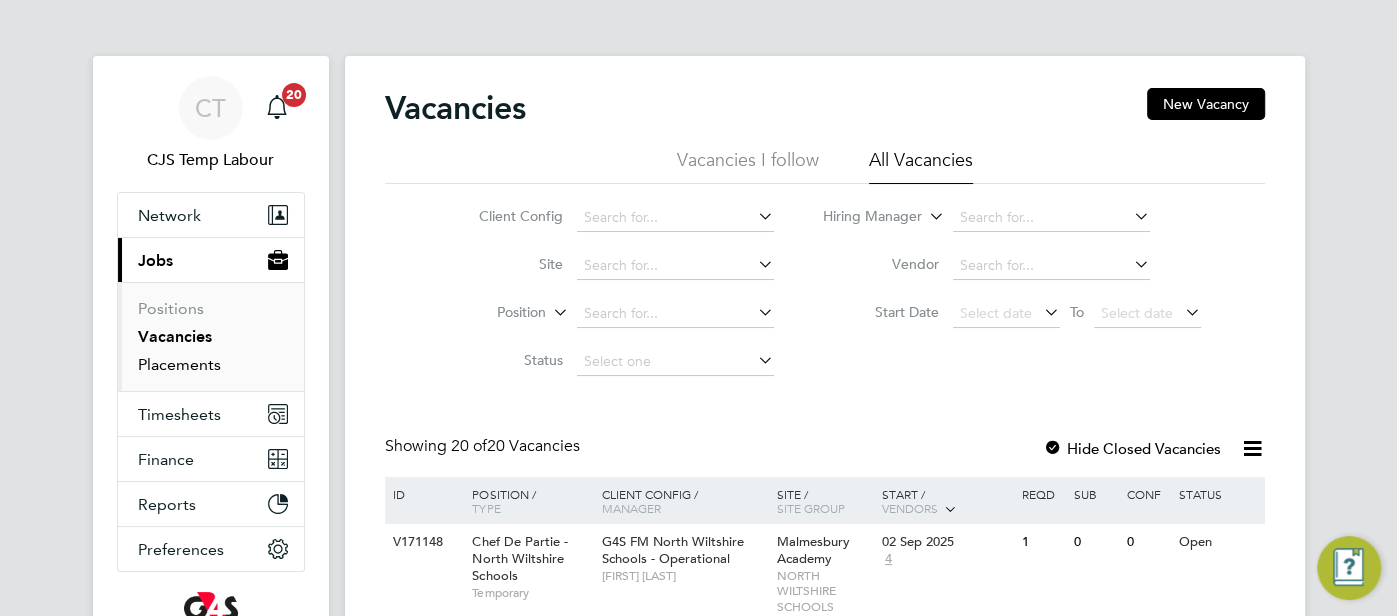 click on "Placements" at bounding box center (179, 364) 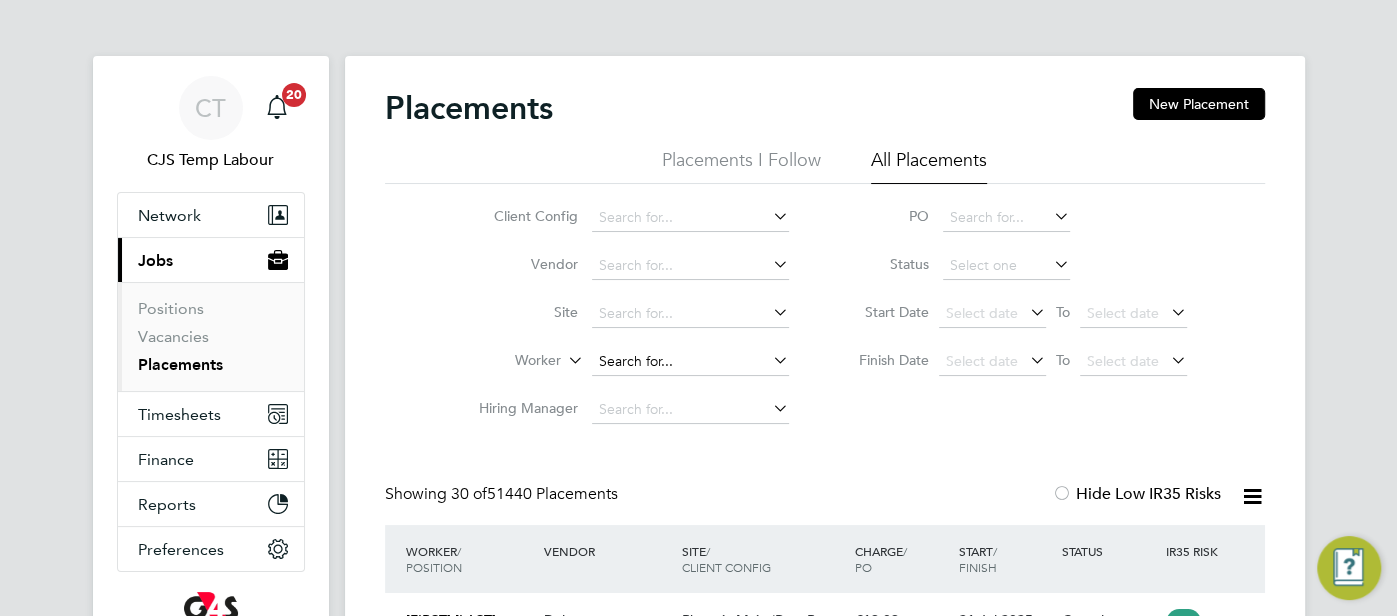 click 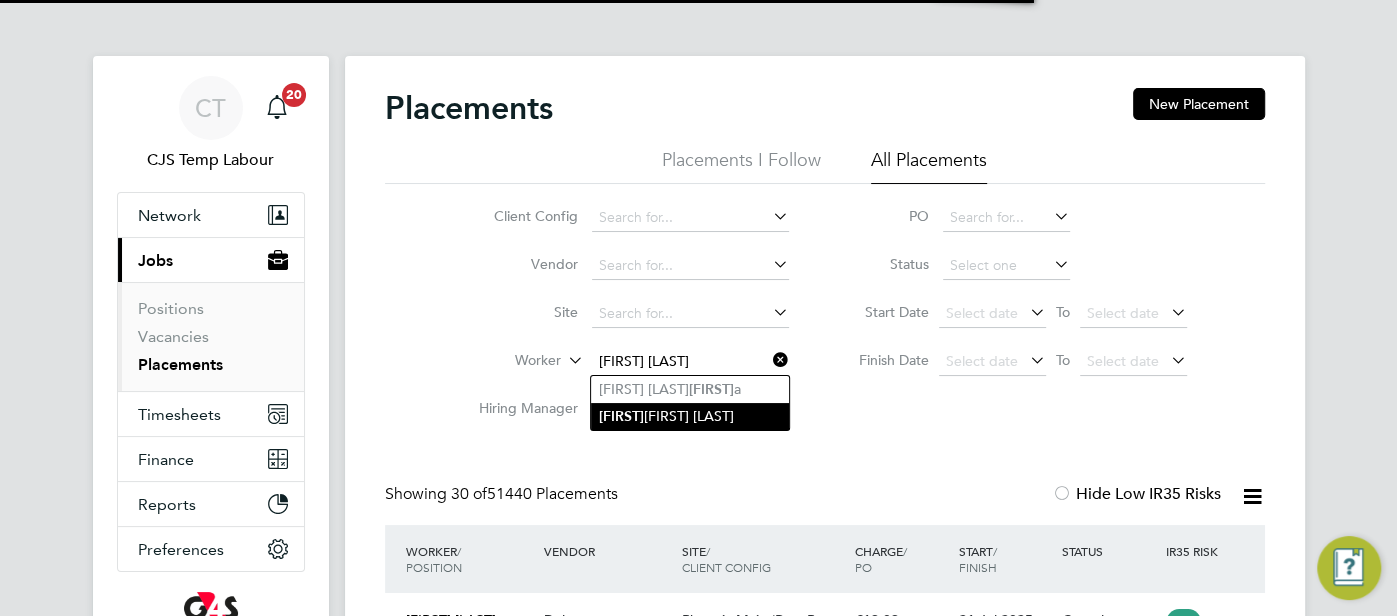 click on "[FIRST] [LAST]" 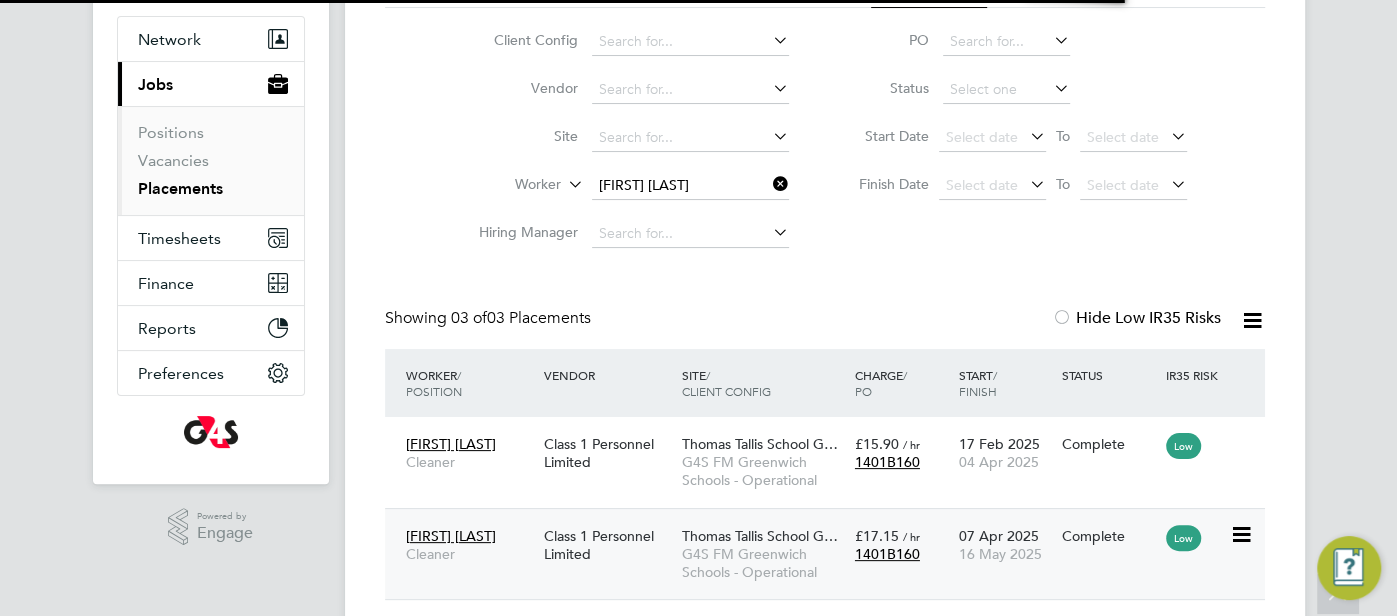 click on "Complete" 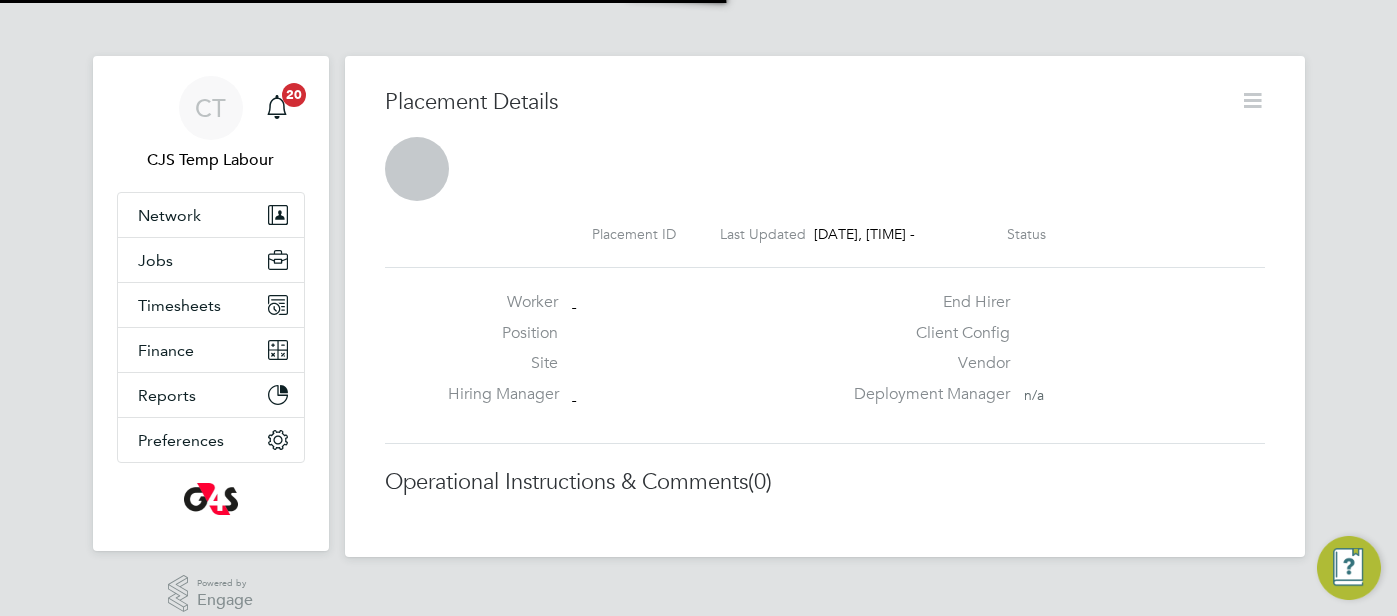 scroll, scrollTop: 0, scrollLeft: 0, axis: both 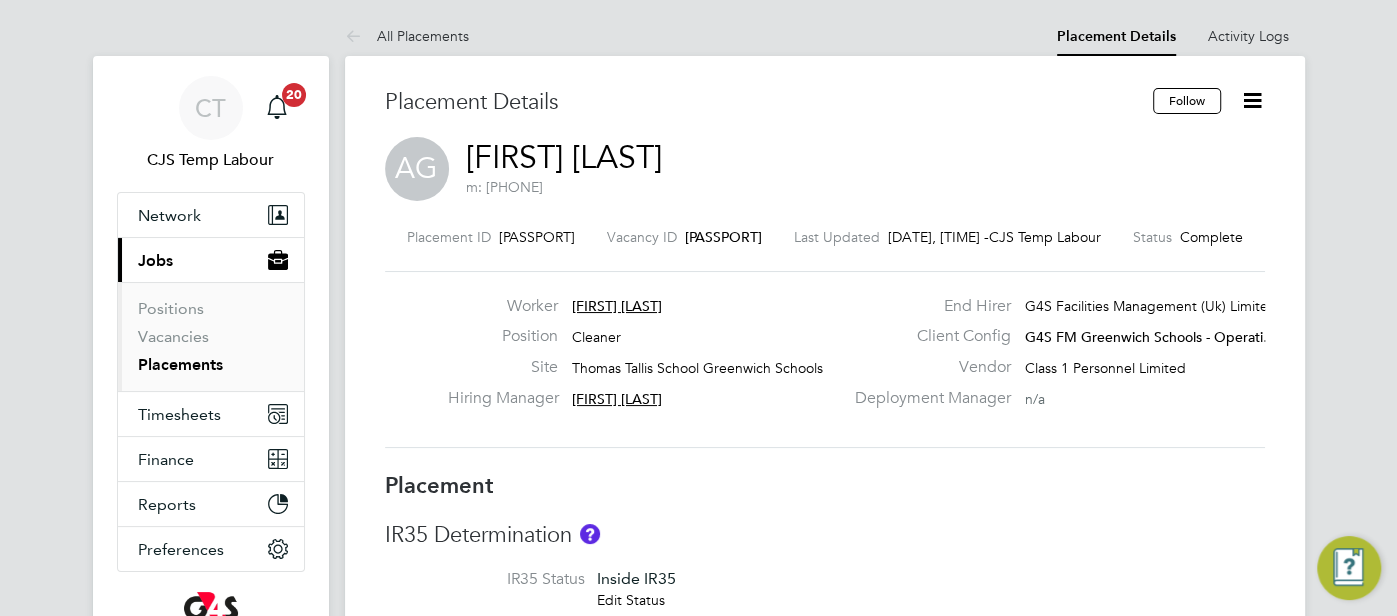 click on "[NAME] [NAME]" 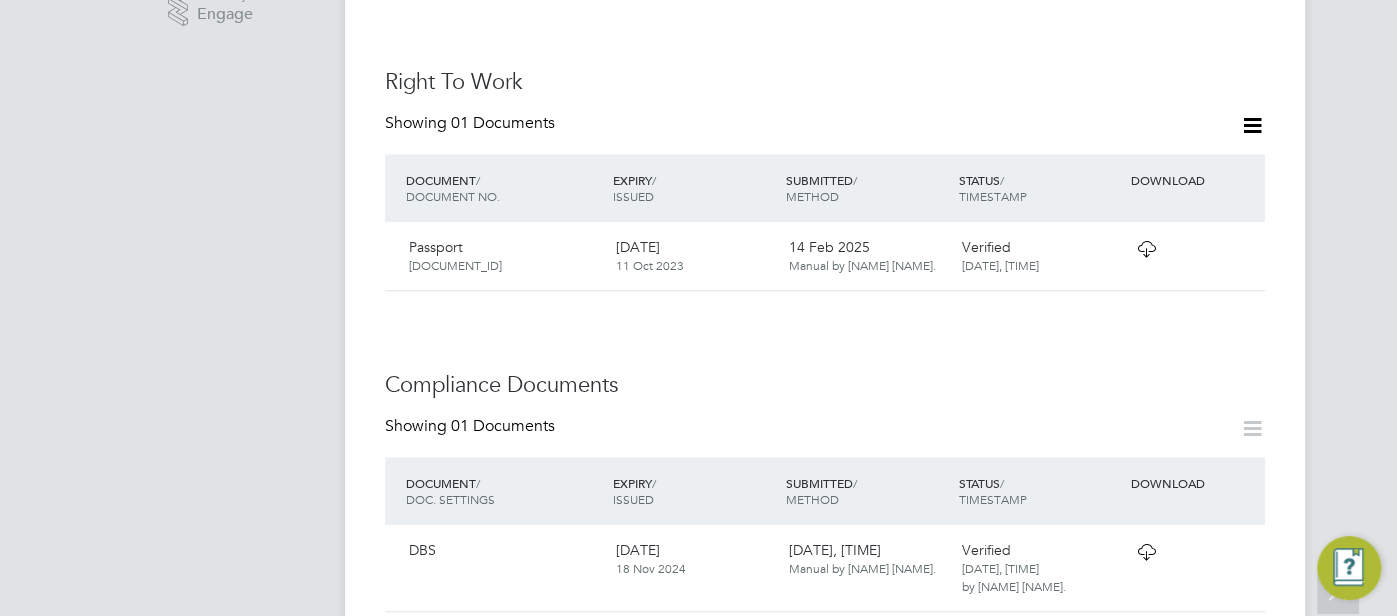 scroll, scrollTop: 1023, scrollLeft: 0, axis: vertical 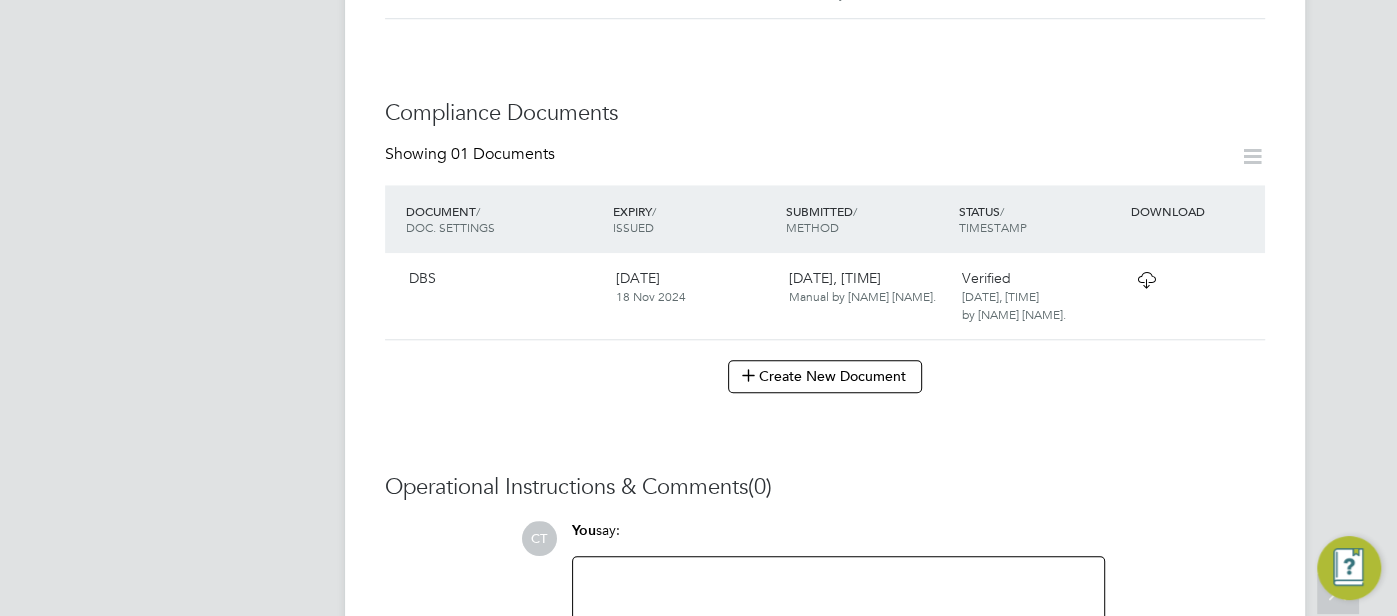 click on "Verified [DATE], [TIME] by [NAME] [NAME]." 